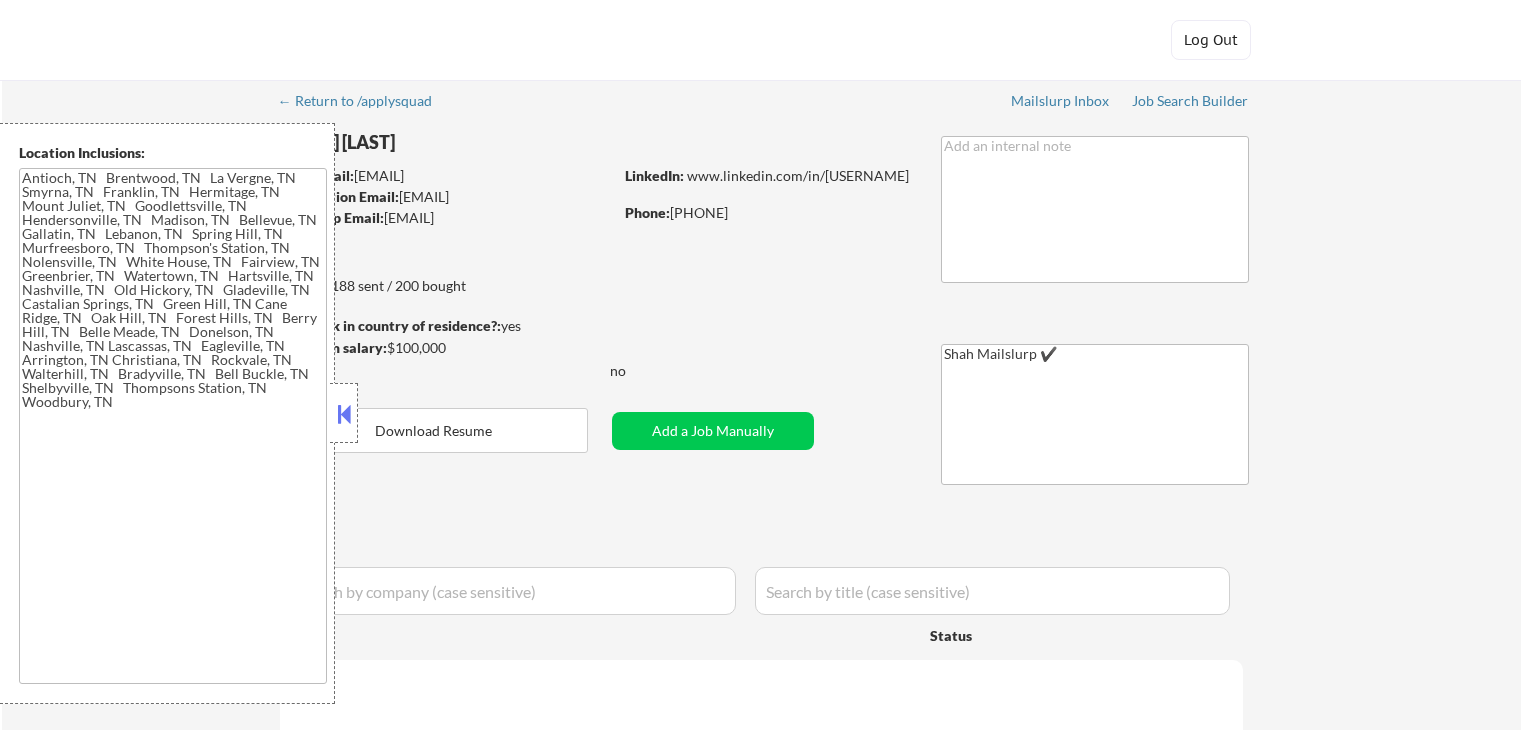 type on "[CITY], [STATE]   [CITY], [STATE]   [CITY], [STATE]   [CITY], [STATE]   [CITY], [STATE]   [CITY], [STATE]   [CITY], [STATE]   [CITY], [STATE]   [CITY], [STATE]   [CITY], [STATE]   [CITY], [STATE]   [CITY], [STATE]   [CITY], [STATE]   [CITY], [STATE]   [CITY], [STATE]   [CITY], [STATE]   [CITY], [STATE]   [CITY], [STATE]   [CITY], [STATE]   [CITY], [STATE]   [CITY], [STATE]   [CITY], [STATE]   [CITY], [STATE]   [CITY], [STATE]   [CITY], [STATE]   [CITY], [STATE]   [CITY], [STATE] [CITY], [STATE]   [CITY], [STATE]   [CITY], [STATE]   [CITY], [STATE]   [CITY], [STATE]   [CITY], [STATE]   [CITY], [STATE] [CITY], [STATE]   [CITY], [STATE]   [CITY], [STATE] [CITY], [STATE]   [CITY], [STATE]   [CITY], [STATE]   [CITY], [STATE]   [CITY], [STATE]   [CITY], [STATE]   [CITY], [STATE]   [CITY], [STATE]" 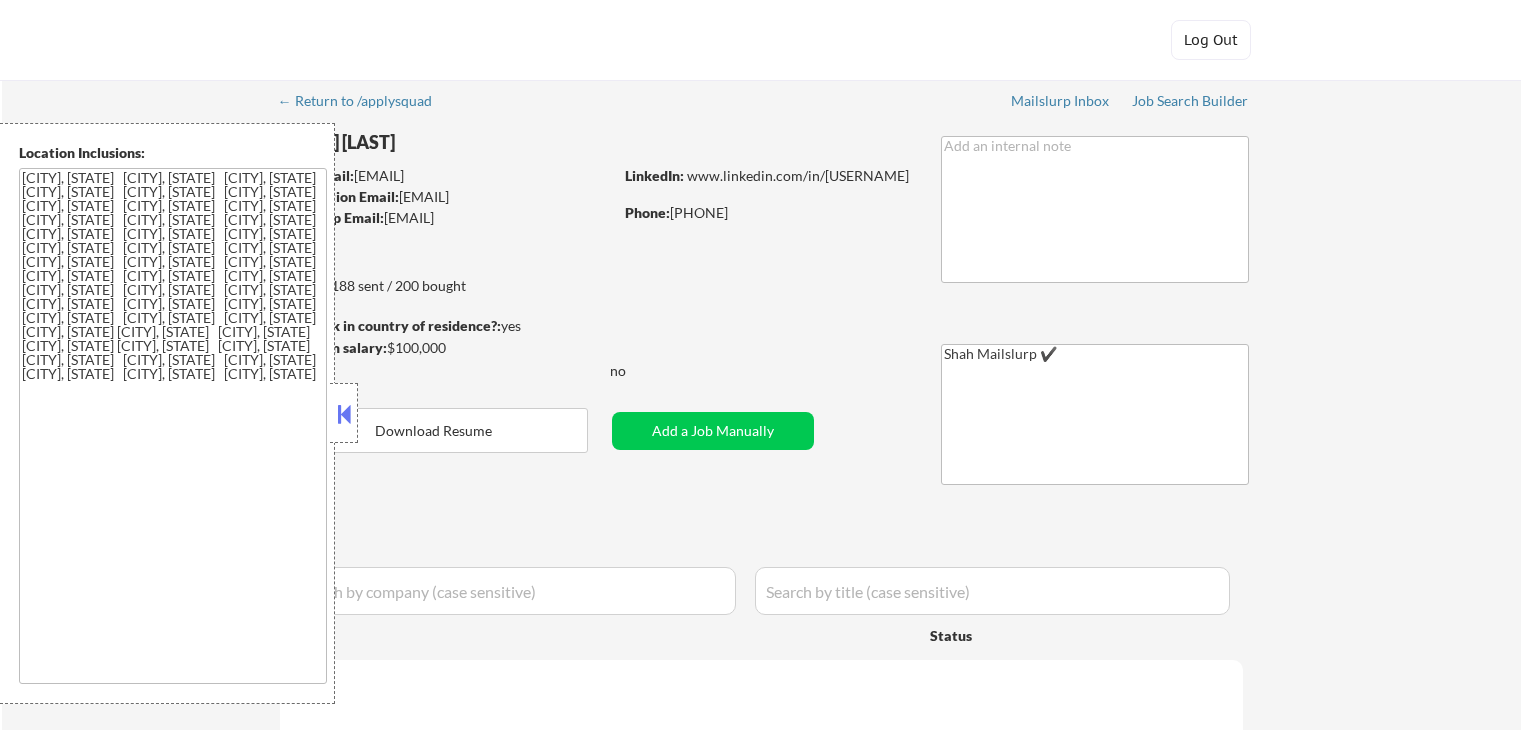 select on ""applied"" 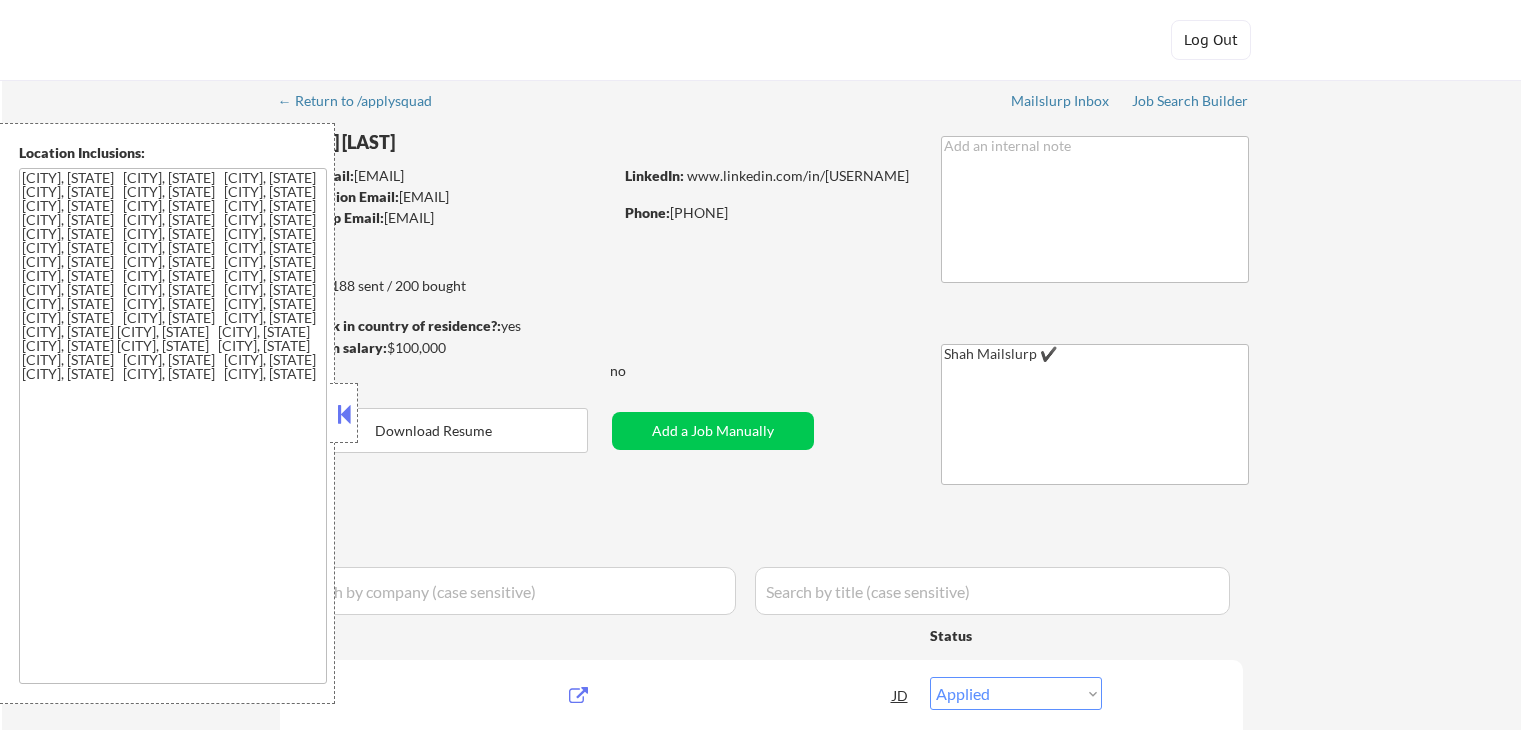 scroll, scrollTop: 0, scrollLeft: 0, axis: both 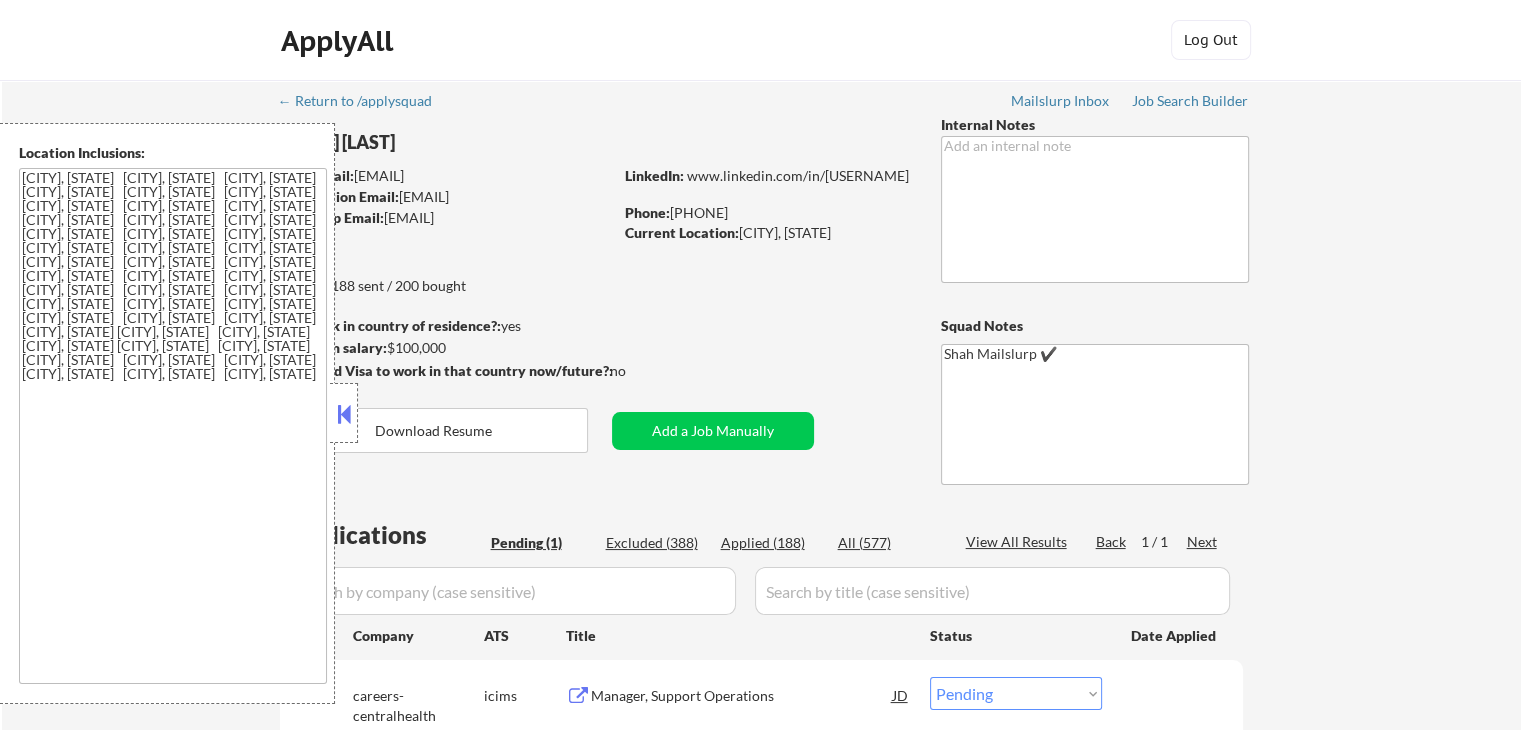 click at bounding box center [344, 414] 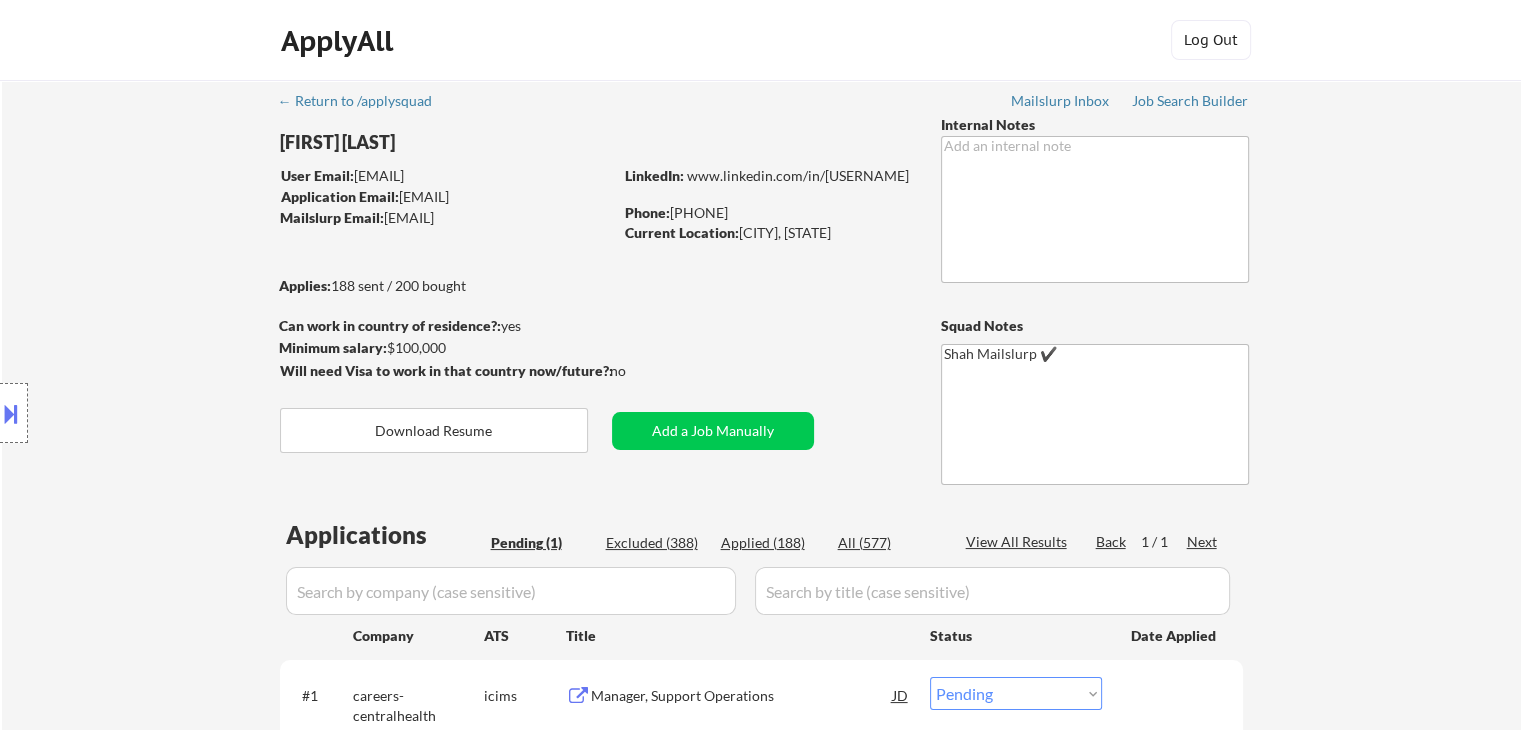 scroll, scrollTop: 100, scrollLeft: 0, axis: vertical 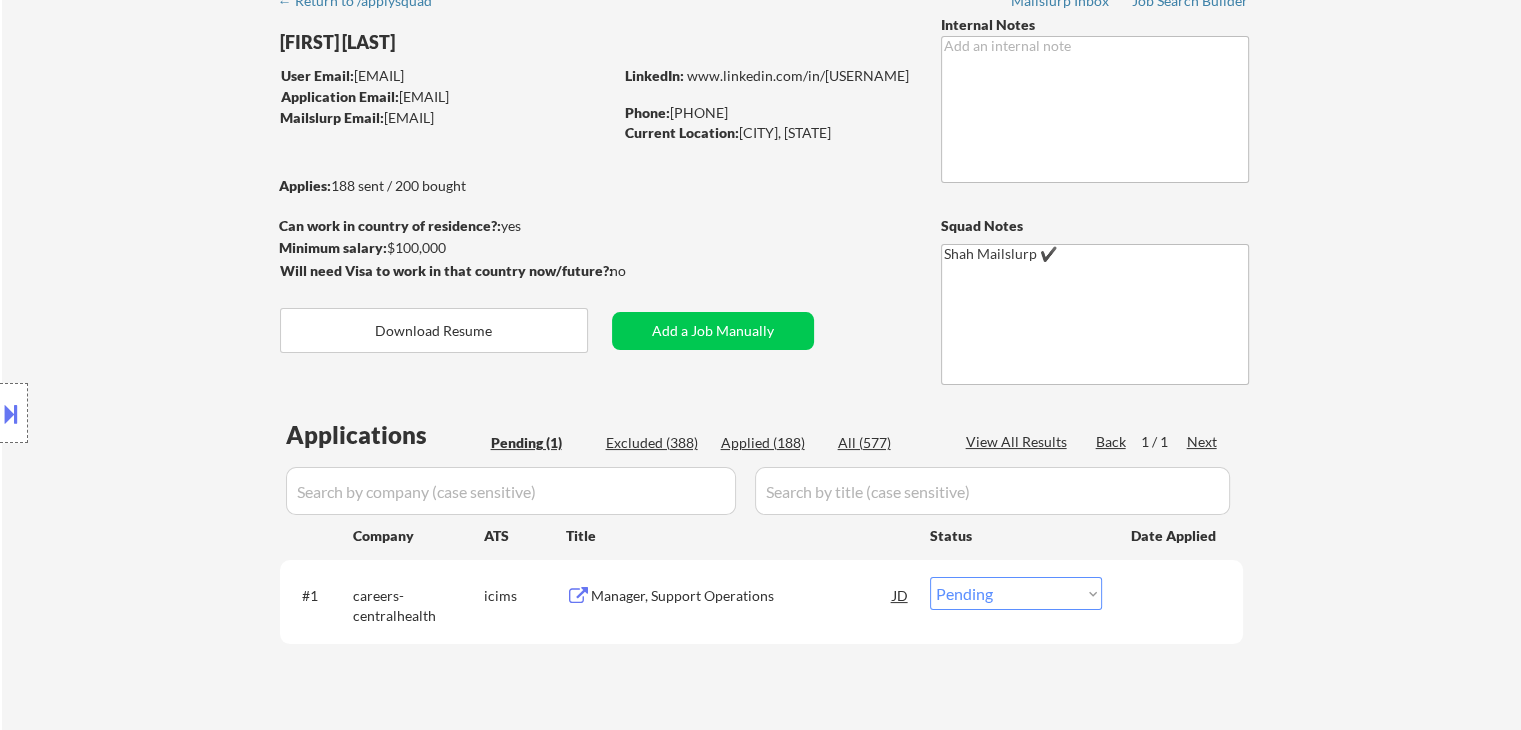 click on "Location Inclusions: [CITY], [STATE]   [CITY], [STATE]   [CITY], [STATE]   [CITY], [STATE]   [CITY], [STATE]   [CITY], [STATE]   [CITY], [STATE]   [CITY], [STATE]   [CITY], [STATE]   [CITY], [STATE]   [CITY], [STATE]   [CITY], [STATE]   [CITY], [STATE]   [CITY], [STATE]   [CITY], [STATE]   [CITY], [STATE]   [CITY], [STATE]   [CITY], [STATE]   [CITY], [STATE]   [CITY], [STATE]   [CITY], [STATE]   [CITY], [STATE]   [CITY], [STATE]   [CITY], [STATE]   [CITY], [STATE]   [CITY], [STATE]   [CITY], [STATE] [CITY], [STATE]   [CITY], [STATE]   [CITY], [STATE]   [CITY], [STATE]   [CITY], [STATE]   [CITY], [STATE]   [CITY], [STATE] [CITY], [STATE]   [CITY], [STATE]   [CITY], [STATE] [CITY], [STATE]   [CITY], [STATE]   [CITY], [STATE]   [CITY], [STATE]   [CITY], [STATE]   [CITY], [STATE]   [CITY], [STATE]   [CITY], [STATE]" at bounding box center (179, 413) 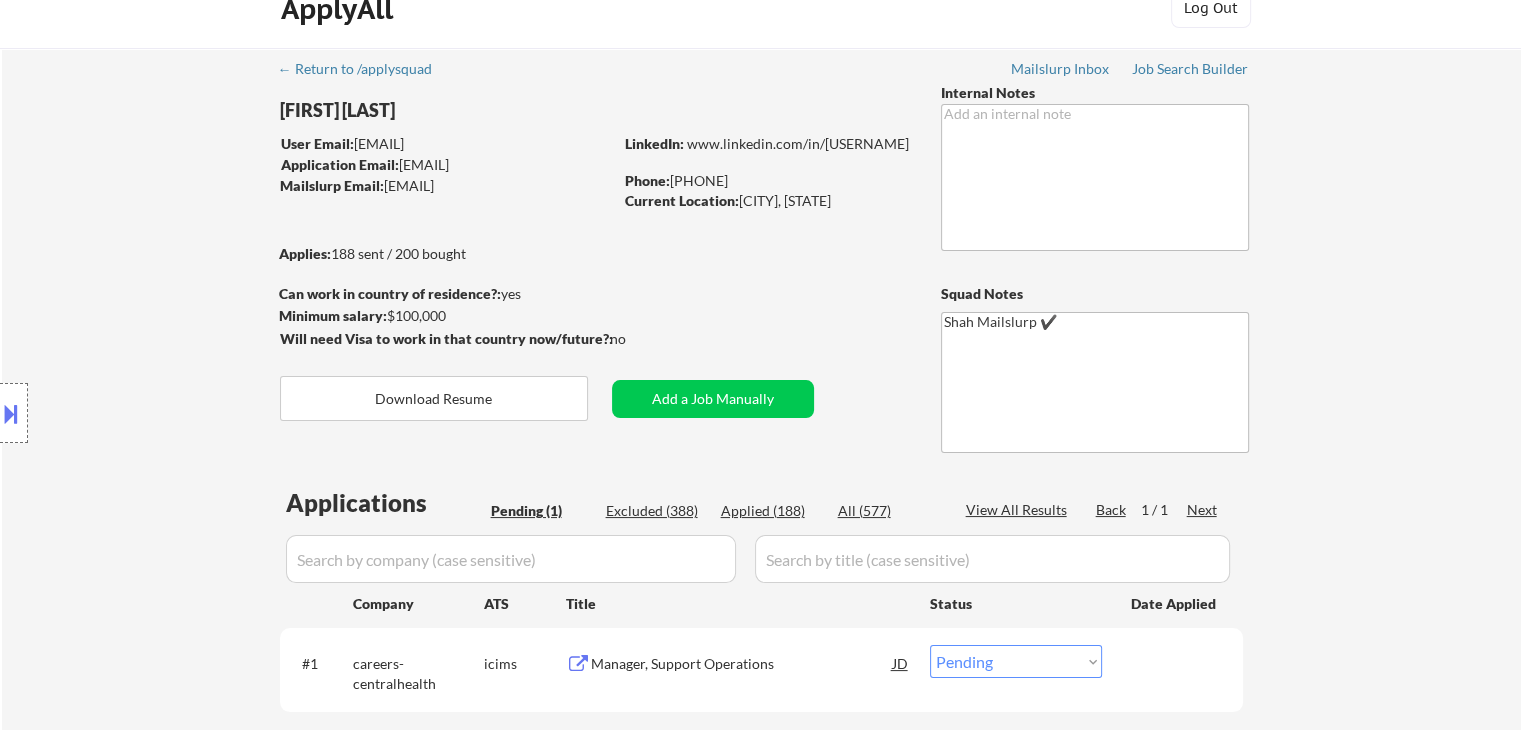 scroll, scrollTop: 0, scrollLeft: 0, axis: both 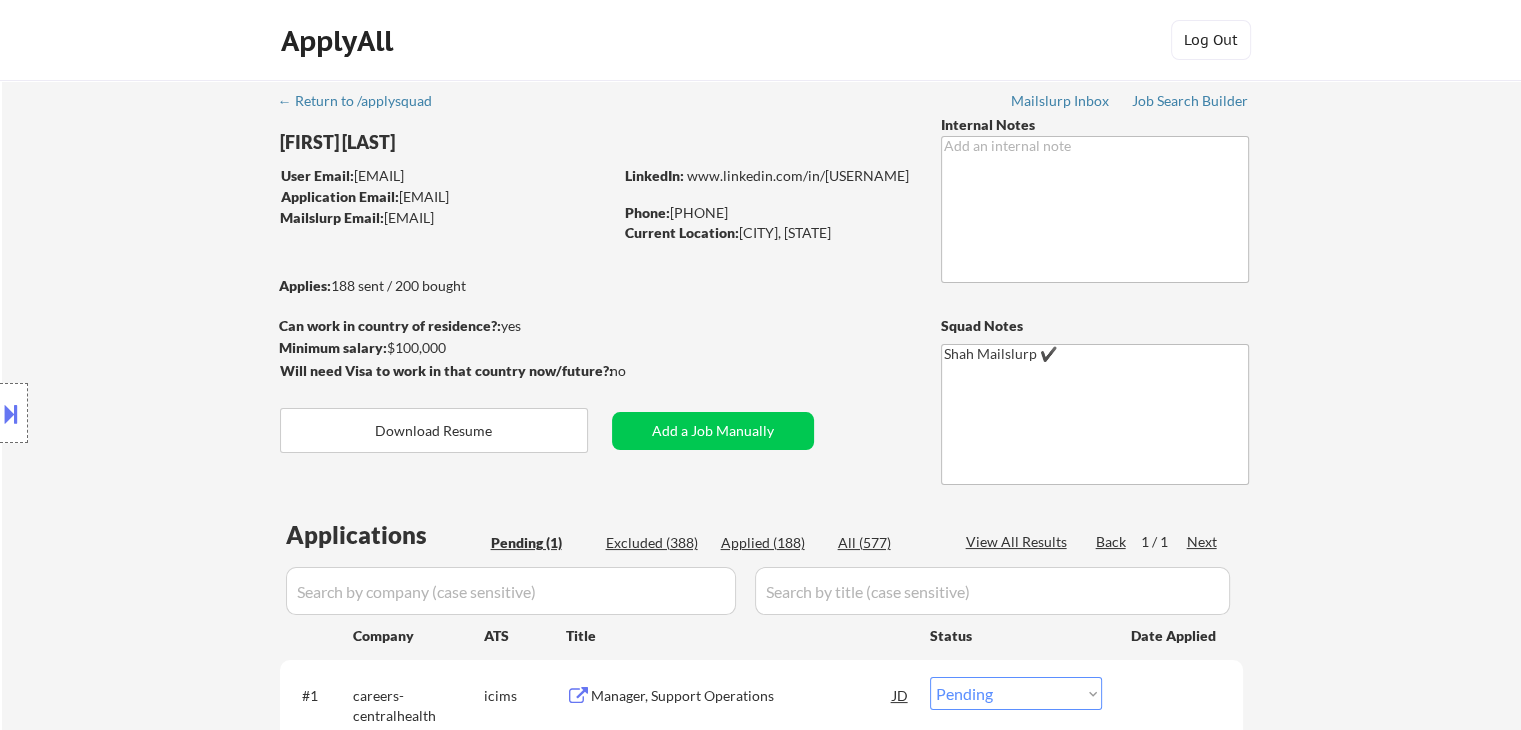 click on "Location Inclusions: [CITY], [STATE]   [CITY], [STATE]   [CITY], [STATE]   [CITY], [STATE]   [CITY], [STATE]   [CITY], [STATE]   [CITY], [STATE]   [CITY], [STATE]   [CITY], [STATE]   [CITY], [STATE]   [CITY], [STATE]   [CITY], [STATE]   [CITY], [STATE]   [CITY], [STATE]   [CITY], [STATE]   [CITY], [STATE]   [CITY], [STATE]   [CITY], [STATE]   [CITY], [STATE]   [CITY], [STATE]   [CITY], [STATE]   [CITY], [STATE]   [CITY], [STATE]   [CITY], [STATE]   [CITY], [STATE]   [CITY], [STATE]   [CITY], [STATE] [CITY], [STATE]   [CITY], [STATE]   [CITY], [STATE]   [CITY], [STATE]   [CITY], [STATE]   [CITY], [STATE]   [CITY], [STATE] [CITY], [STATE]   [CITY], [STATE]   [CITY], [STATE] [CITY], [STATE]   [CITY], [STATE]   [CITY], [STATE]   [CITY], [STATE]   [CITY], [STATE]   [CITY], [STATE]   [CITY], [STATE]   [CITY], [STATE]" at bounding box center (179, 413) 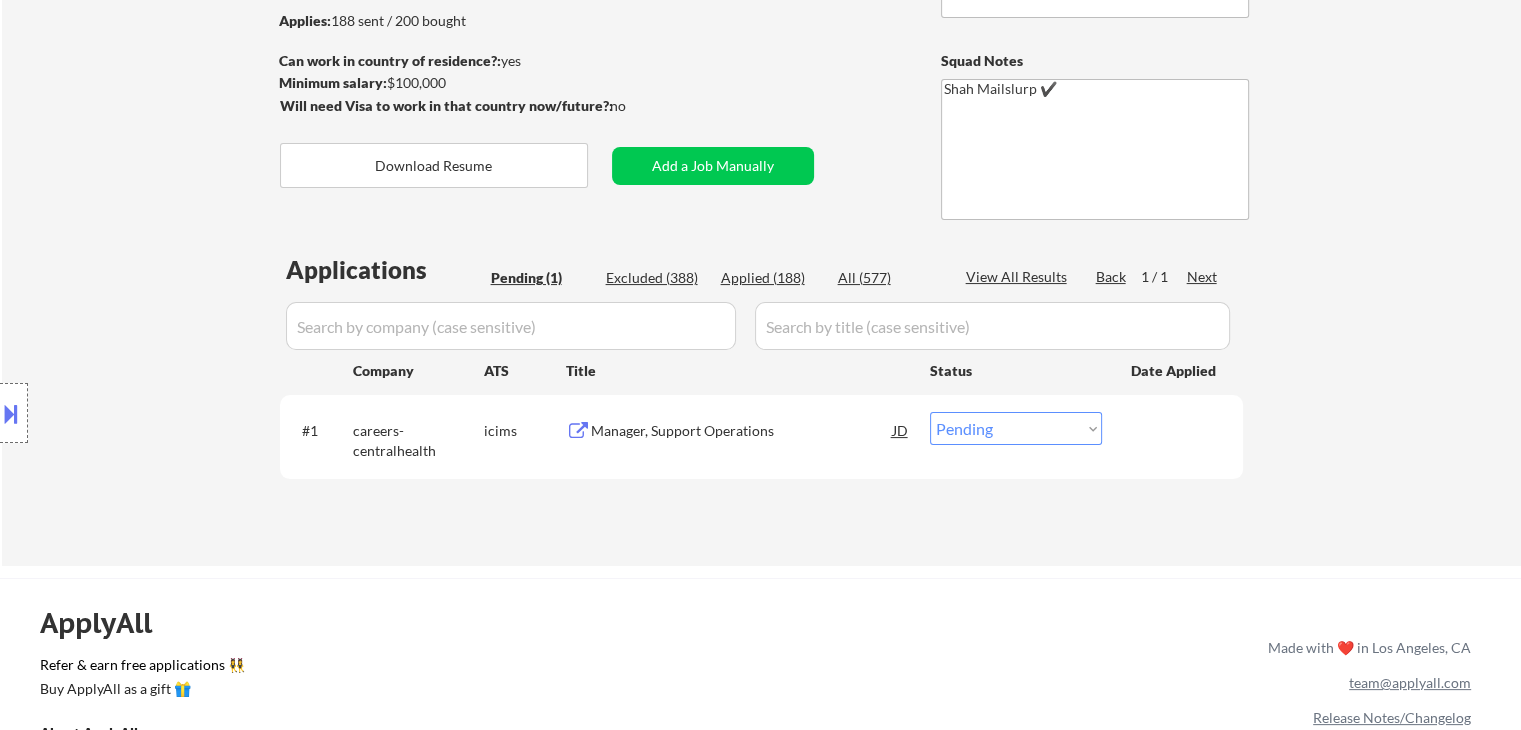 scroll, scrollTop: 300, scrollLeft: 0, axis: vertical 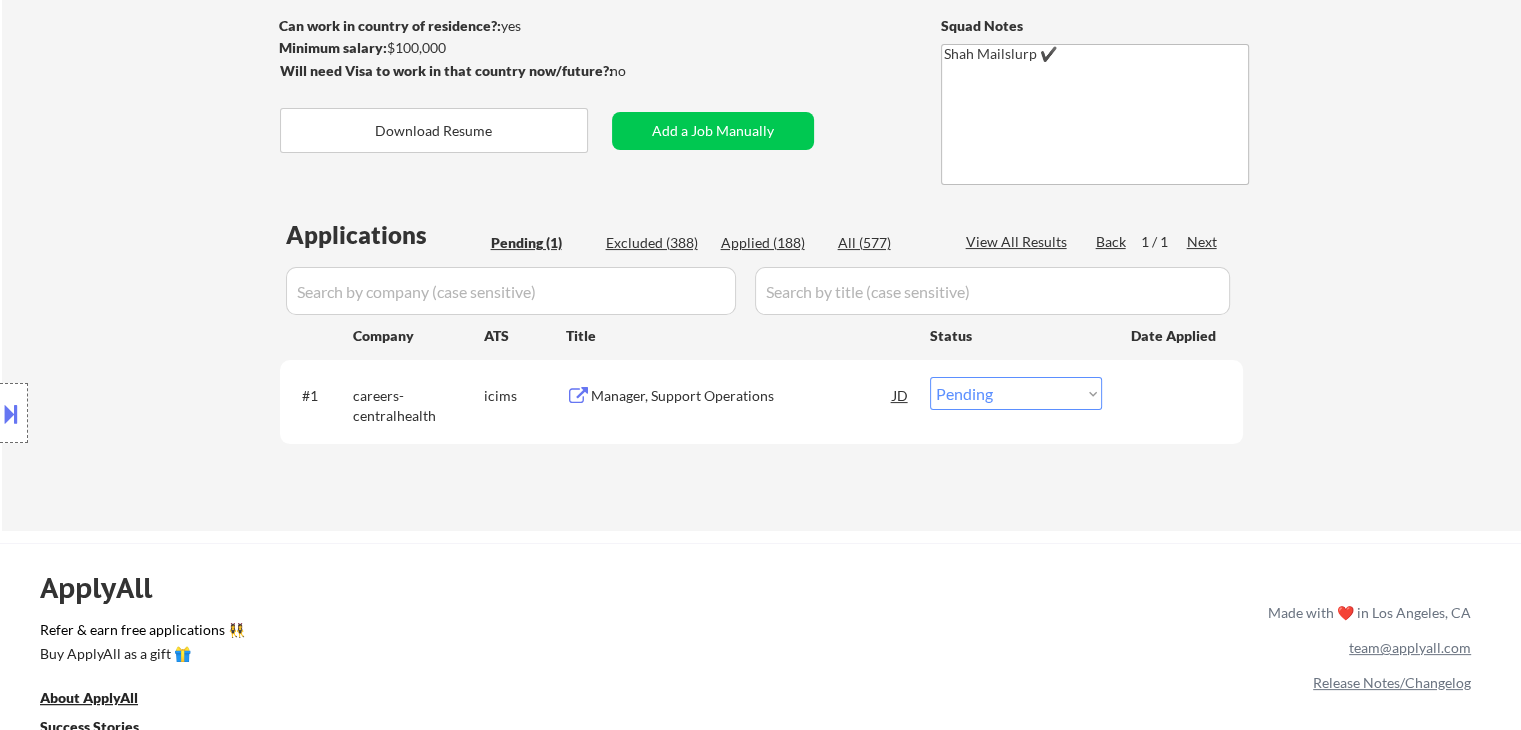 click on "Location Inclusions: [CITY], [STATE]   [CITY], [STATE]   [CITY], [STATE]   [CITY], [STATE]   [CITY], [STATE]   [CITY], [STATE]   [CITY], [STATE]   [CITY], [STATE]   [CITY], [STATE]   [CITY], [STATE]   [CITY], [STATE]   [CITY], [STATE]   [CITY], [STATE]   [CITY], [STATE]   [CITY], [STATE]   [CITY], [STATE]   [CITY], [STATE]   [CITY], [STATE]   [CITY], [STATE]   [CITY], [STATE]   [CITY], [STATE]   [CITY], [STATE]   [CITY], [STATE]   [CITY], [STATE]   [CITY], [STATE]   [CITY], [STATE]   [CITY], [STATE] [CITY], [STATE]   [CITY], [STATE]   [CITY], [STATE]   [CITY], [STATE]   [CITY], [STATE]   [CITY], [STATE]   [CITY], [STATE] [CITY], [STATE]   [CITY], [STATE]   [CITY], [STATE] [CITY], [STATE]   [CITY], [STATE]   [CITY], [STATE]   [CITY], [STATE]   [CITY], [STATE]   [CITY], [STATE]   [CITY], [STATE]   [CITY], [STATE]" at bounding box center (179, 413) 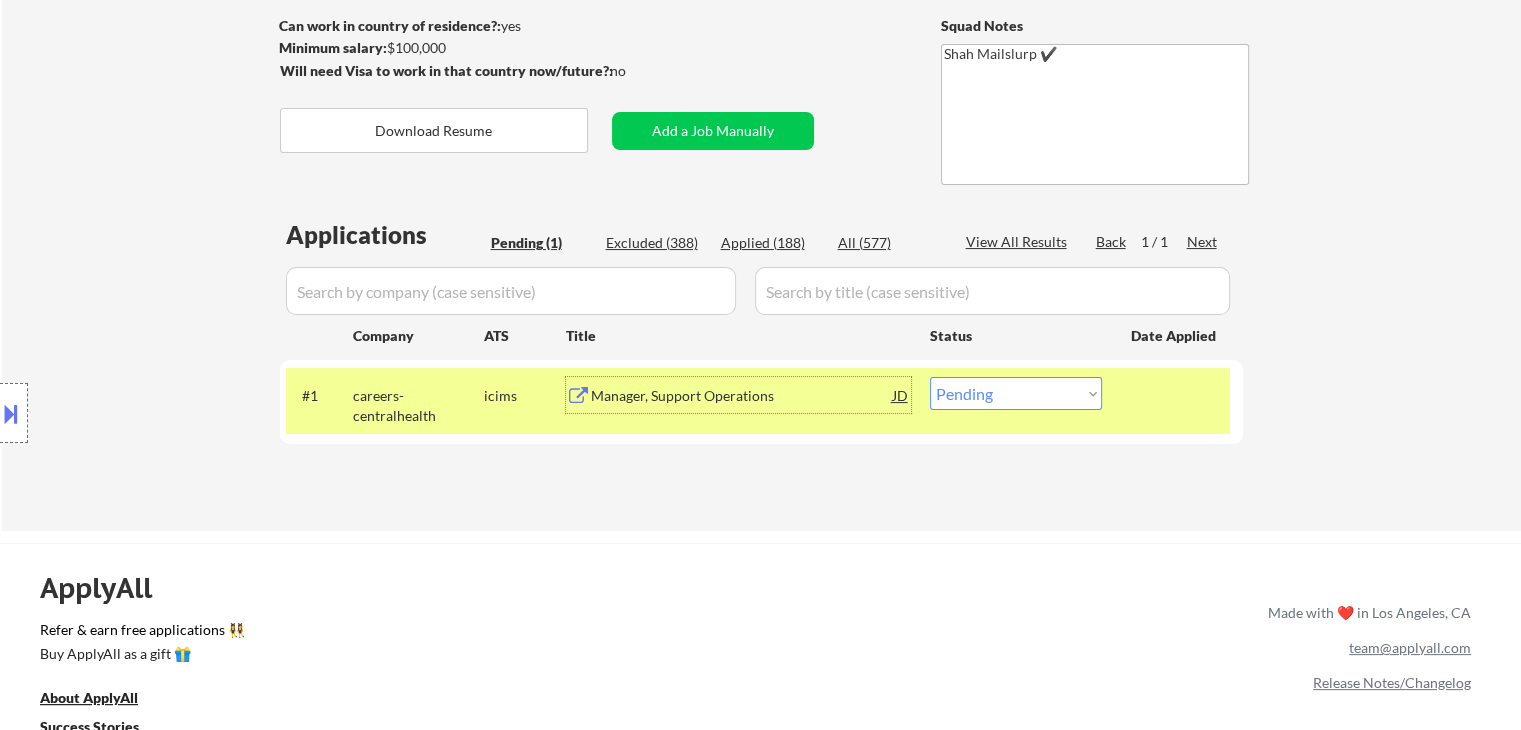 click at bounding box center [11, 413] 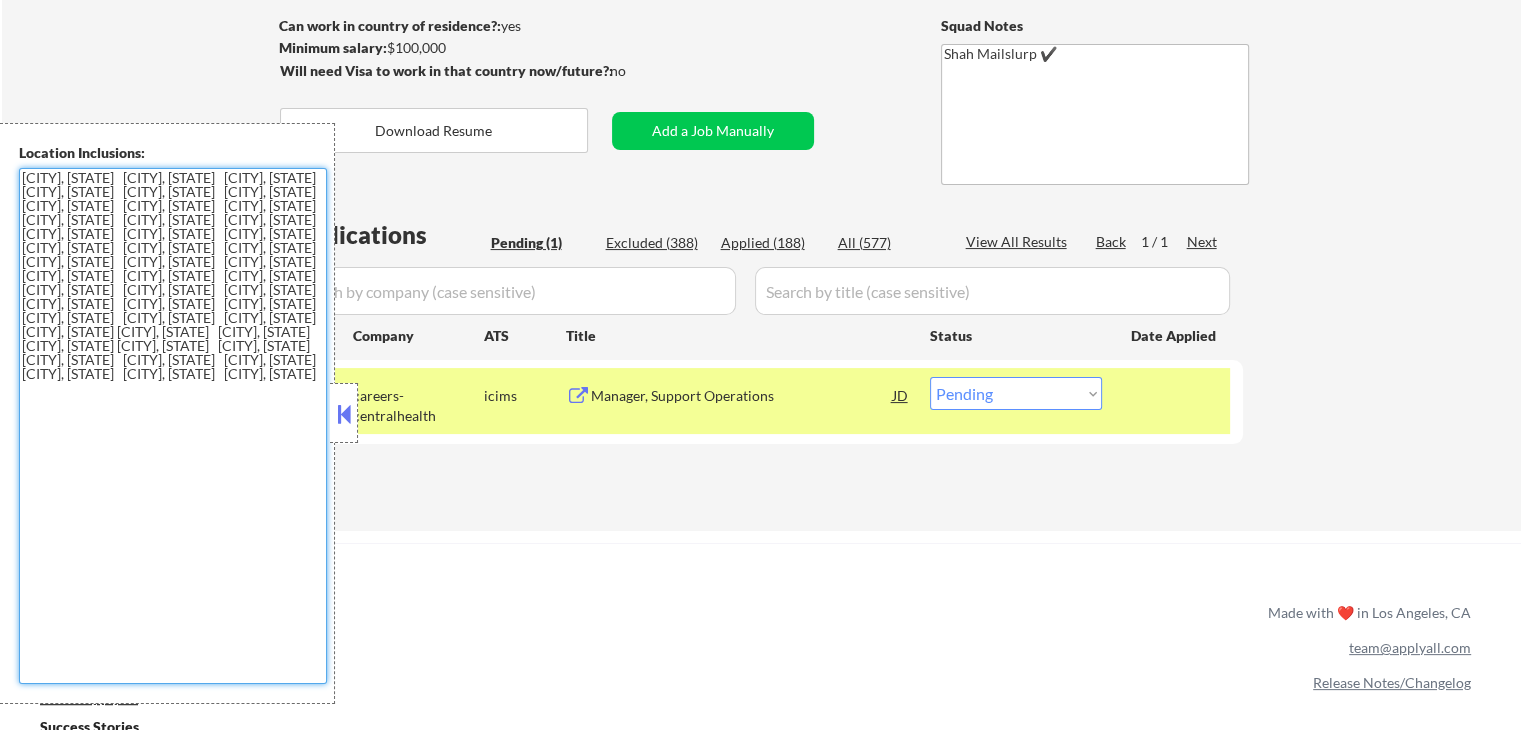 drag, startPoint x: 205, startPoint y: 368, endPoint x: 0, endPoint y: 165, distance: 288.50302 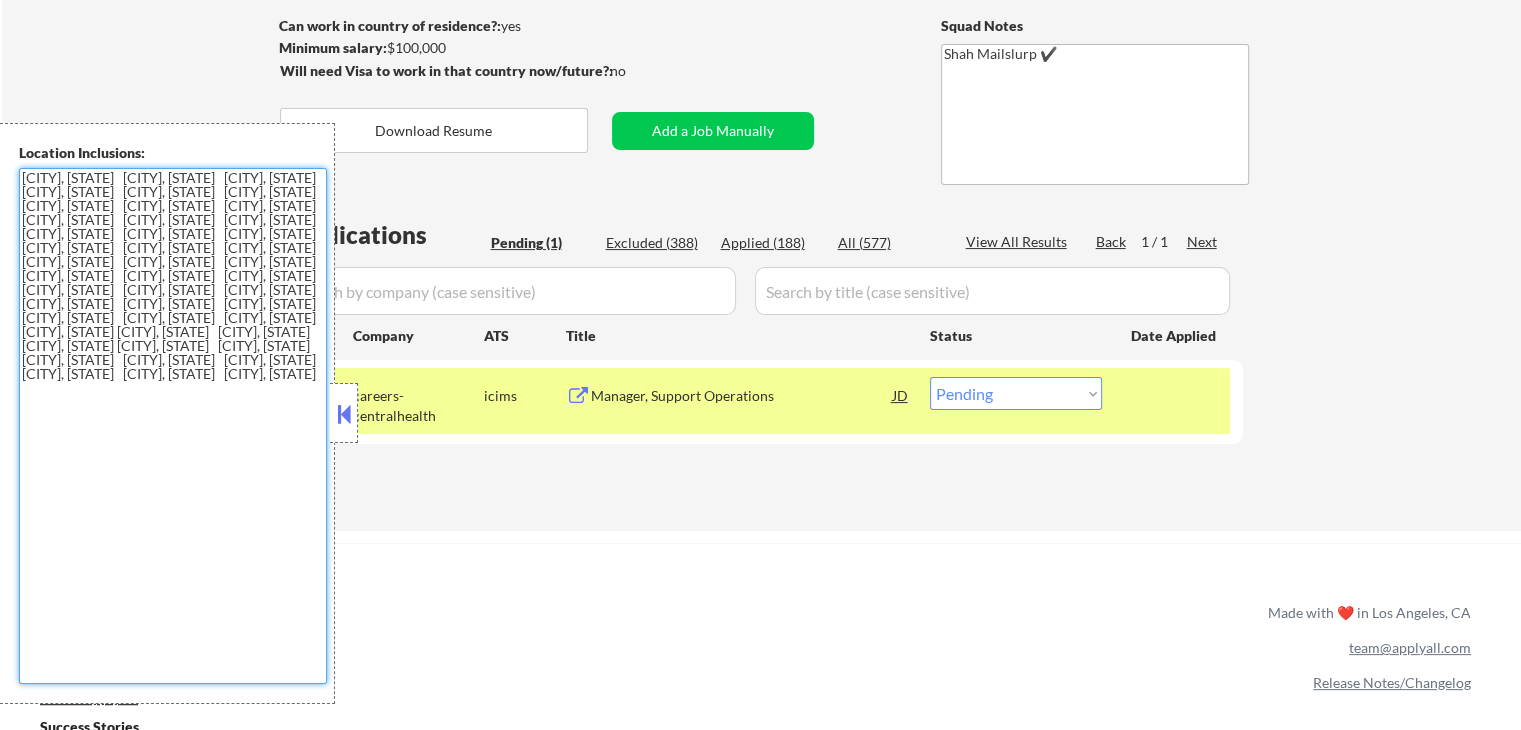 click on "Location Inclusions: [CITY], [STATE]   [CITY], [STATE]   [CITY], [STATE]   [CITY], [STATE]   [CITY], [STATE]   [CITY], [STATE]   [CITY], [STATE]   [CITY], [STATE]   [CITY], [STATE]   [CITY], [STATE]   [CITY], [STATE]   [CITY], [STATE]   [CITY], [STATE]   [CITY], [STATE]   [CITY], [STATE]   [CITY], [STATE]   [CITY], [STATE]   [CITY], [STATE]   [CITY], [STATE]   [CITY], [STATE]   [CITY], [STATE]   [CITY], [STATE]   [CITY], [STATE]   [CITY], [STATE]   [CITY], [STATE]   [CITY], [STATE]   [CITY], [STATE] [CITY], [STATE]   [CITY], [STATE]   [CITY], [STATE]   [CITY], [STATE]   [CITY], [STATE]   [CITY], [STATE]   [CITY], [STATE] [CITY], [STATE]   [CITY], [STATE]   [CITY], [STATE] [CITY], [STATE]   [CITY], [STATE]   [CITY], [STATE]   [CITY], [STATE]   [CITY], [STATE]   [CITY], [STATE]   [CITY], [STATE]   [CITY], [STATE]" at bounding box center [167, 413] 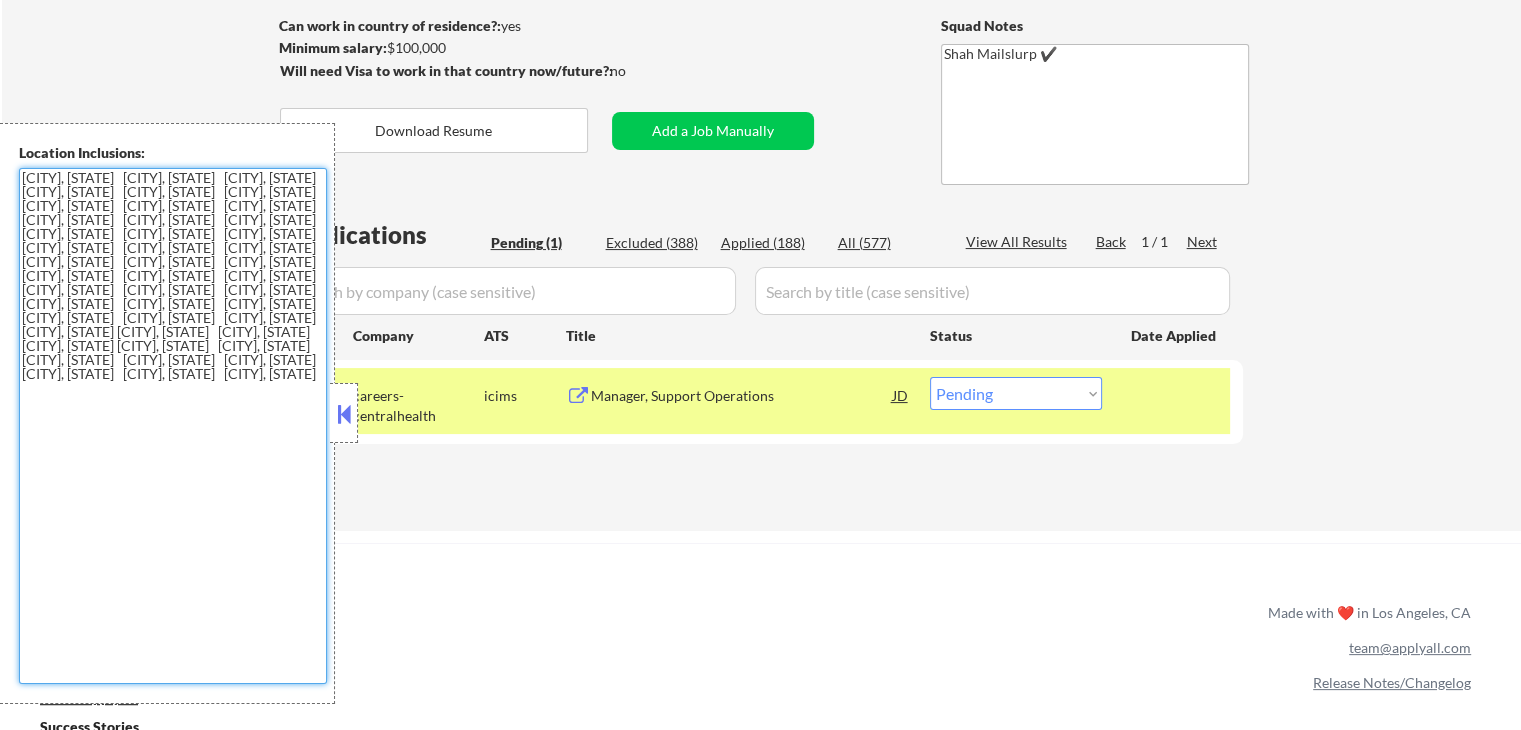 click at bounding box center (344, 413) 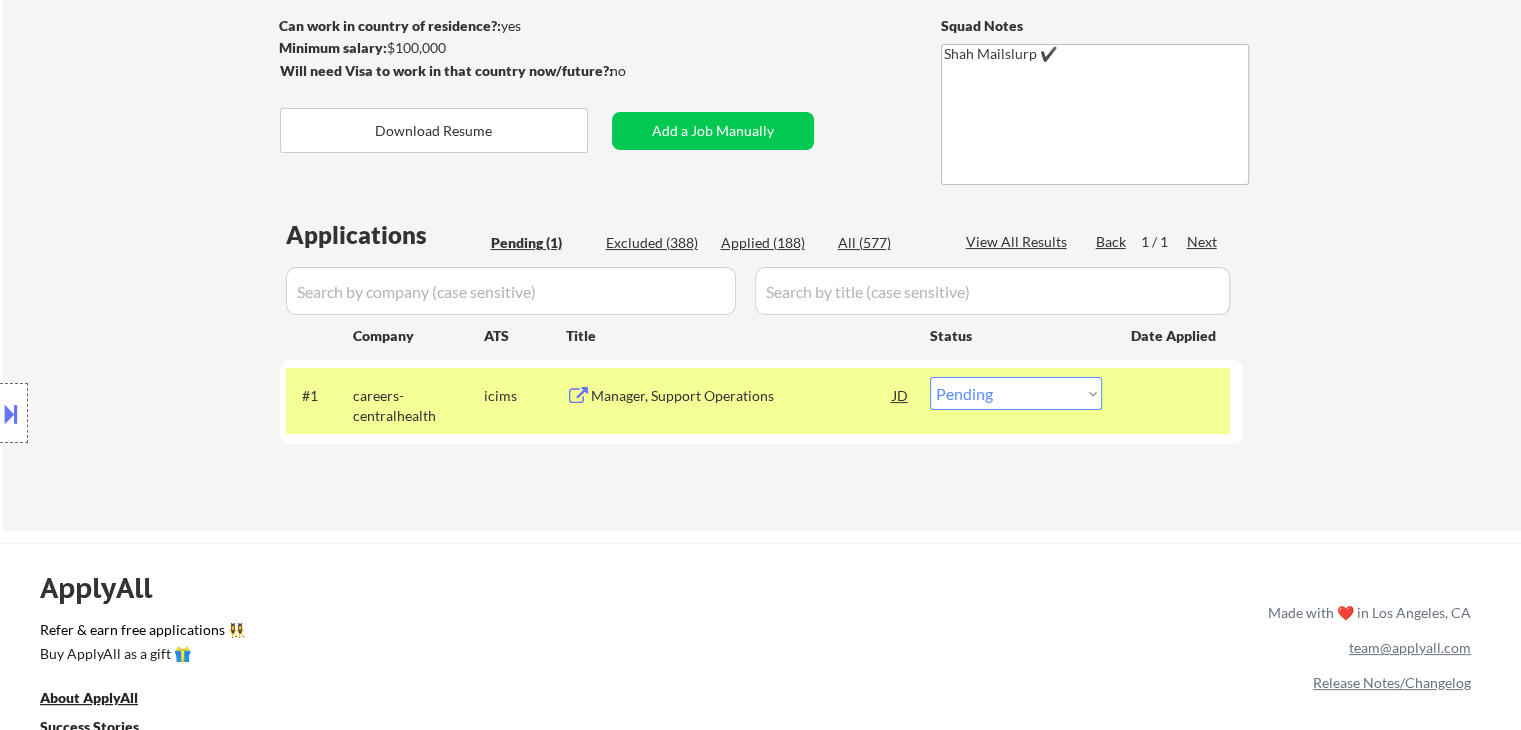 click on "Location Inclusions: [CITY], [STATE]   [CITY], [STATE]   [CITY], [STATE]   [CITY], [STATE]   [CITY], [STATE]   [CITY], [STATE]   [CITY], [STATE]   [CITY], [STATE]   [CITY], [STATE]   [CITY], [STATE]   [CITY], [STATE]   [CITY], [STATE]   [CITY], [STATE]   [CITY], [STATE]   [CITY], [STATE]   [CITY], [STATE]   [CITY], [STATE]   [CITY], [STATE]   [CITY], [STATE]   [CITY], [STATE]   [CITY], [STATE]   [CITY], [STATE]   [CITY], [STATE]   [CITY], [STATE]   [CITY], [STATE]   [CITY], [STATE]   [CITY], [STATE] [CITY], [STATE]   [CITY], [STATE]   [CITY], [STATE]   [CITY], [STATE]   [CITY], [STATE]   [CITY], [STATE]   [CITY], [STATE] [CITY], [STATE]   [CITY], [STATE]   [CITY], [STATE] [CITY], [STATE]   [CITY], [STATE]   [CITY], [STATE]   [CITY], [STATE]   [CITY], [STATE]   [CITY], [STATE]   [CITY], [STATE]   [CITY], [STATE]" at bounding box center [179, 413] 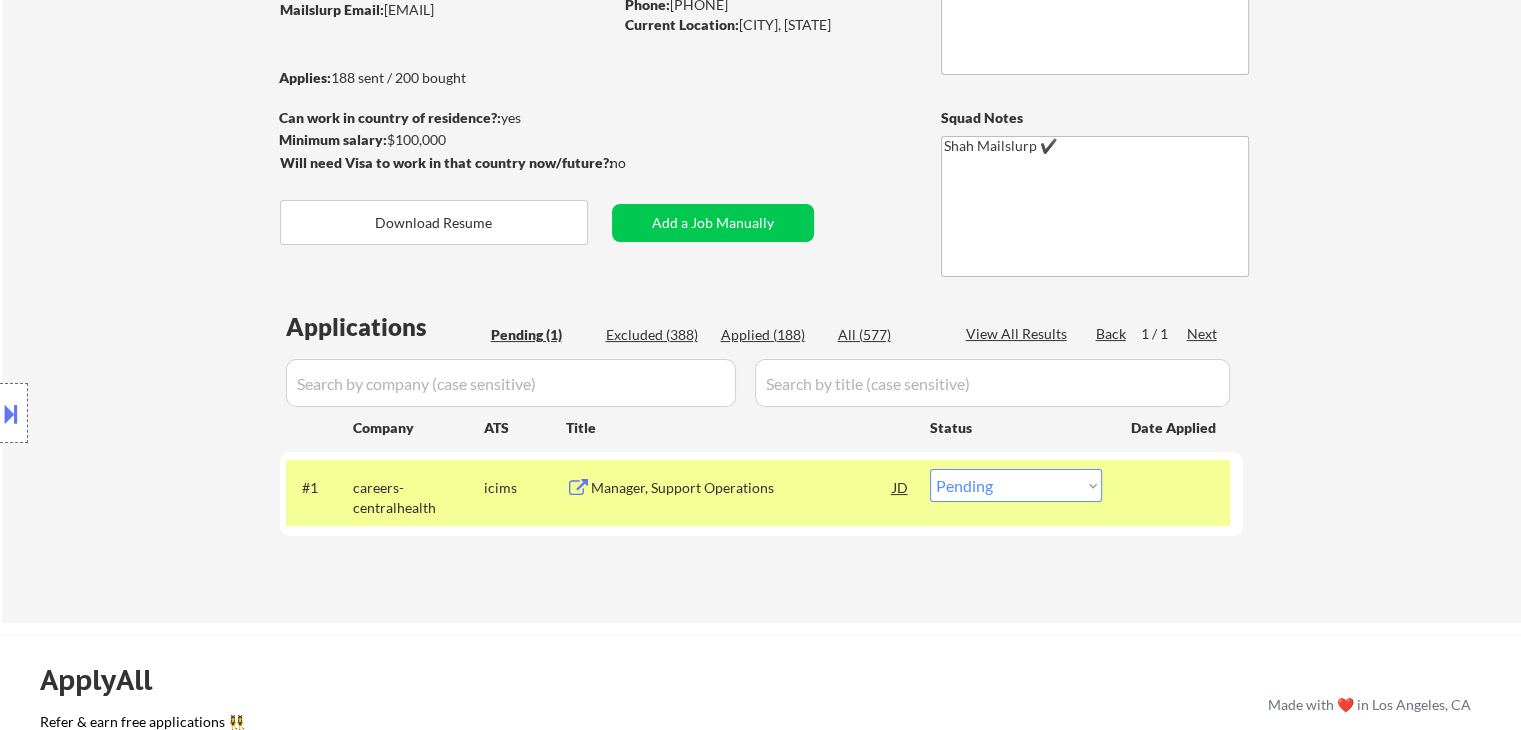 scroll, scrollTop: 100, scrollLeft: 0, axis: vertical 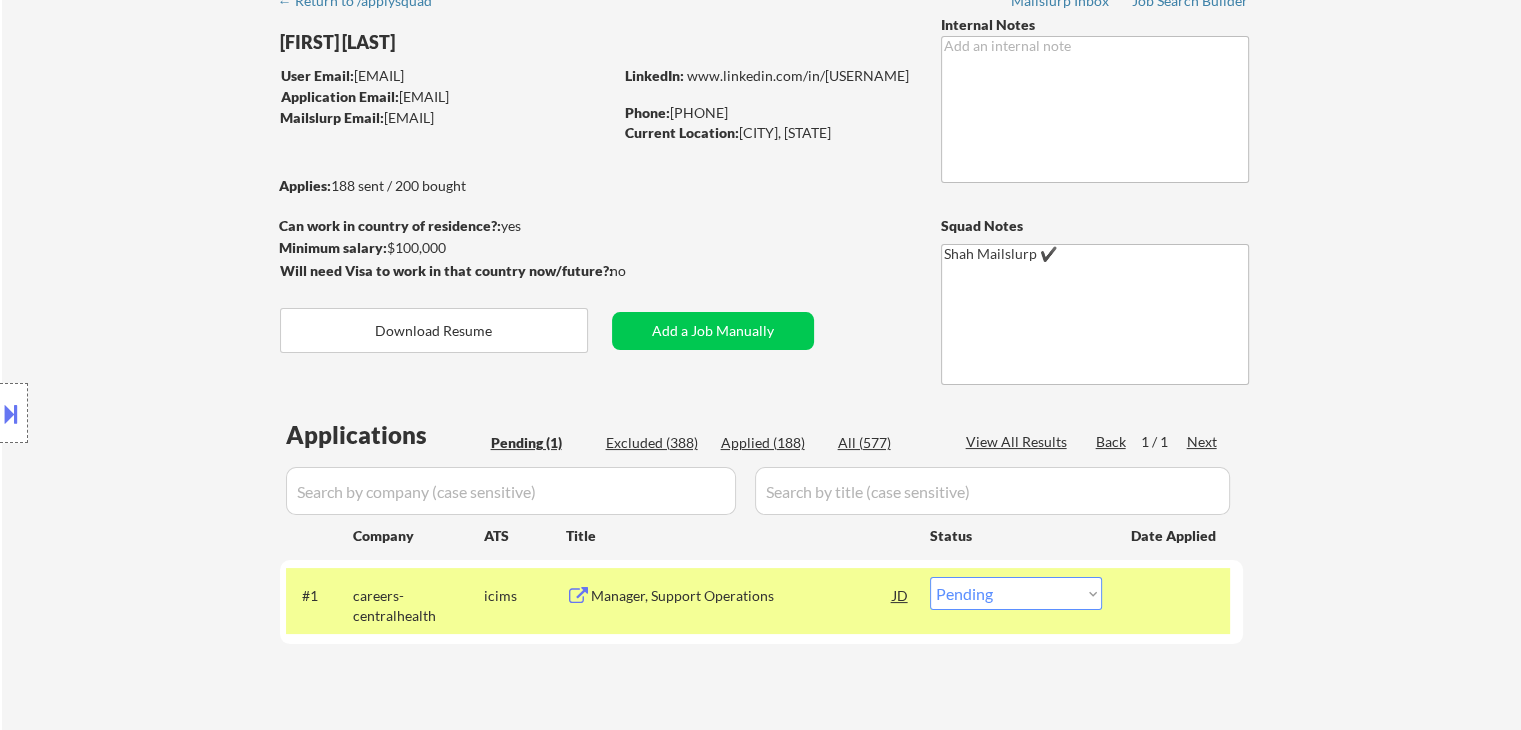 click on "Location Inclusions: [CITY], [STATE]   [CITY], [STATE]   [CITY], [STATE]   [CITY], [STATE]   [CITY], [STATE]   [CITY], [STATE]   [CITY], [STATE]   [CITY], [STATE]   [CITY], [STATE]   [CITY], [STATE]   [CITY], [STATE]   [CITY], [STATE]   [CITY], [STATE]   [CITY], [STATE]   [CITY], [STATE]   [CITY], [STATE]   [CITY], [STATE]   [CITY], [STATE]   [CITY], [STATE]   [CITY], [STATE]   [CITY], [STATE]   [CITY], [STATE]   [CITY], [STATE]   [CITY], [STATE]   [CITY], [STATE]   [CITY], [STATE]   [CITY], [STATE] [CITY], [STATE]   [CITY], [STATE]   [CITY], [STATE]   [CITY], [STATE]   [CITY], [STATE]   [CITY], [STATE]   [CITY], [STATE] [CITY], [STATE]   [CITY], [STATE]   [CITY], [STATE] [CITY], [STATE]   [CITY], [STATE]   [CITY], [STATE]   [CITY], [STATE]   [CITY], [STATE]   [CITY], [STATE]   [CITY], [STATE]   [CITY], [STATE]" at bounding box center (179, 413) 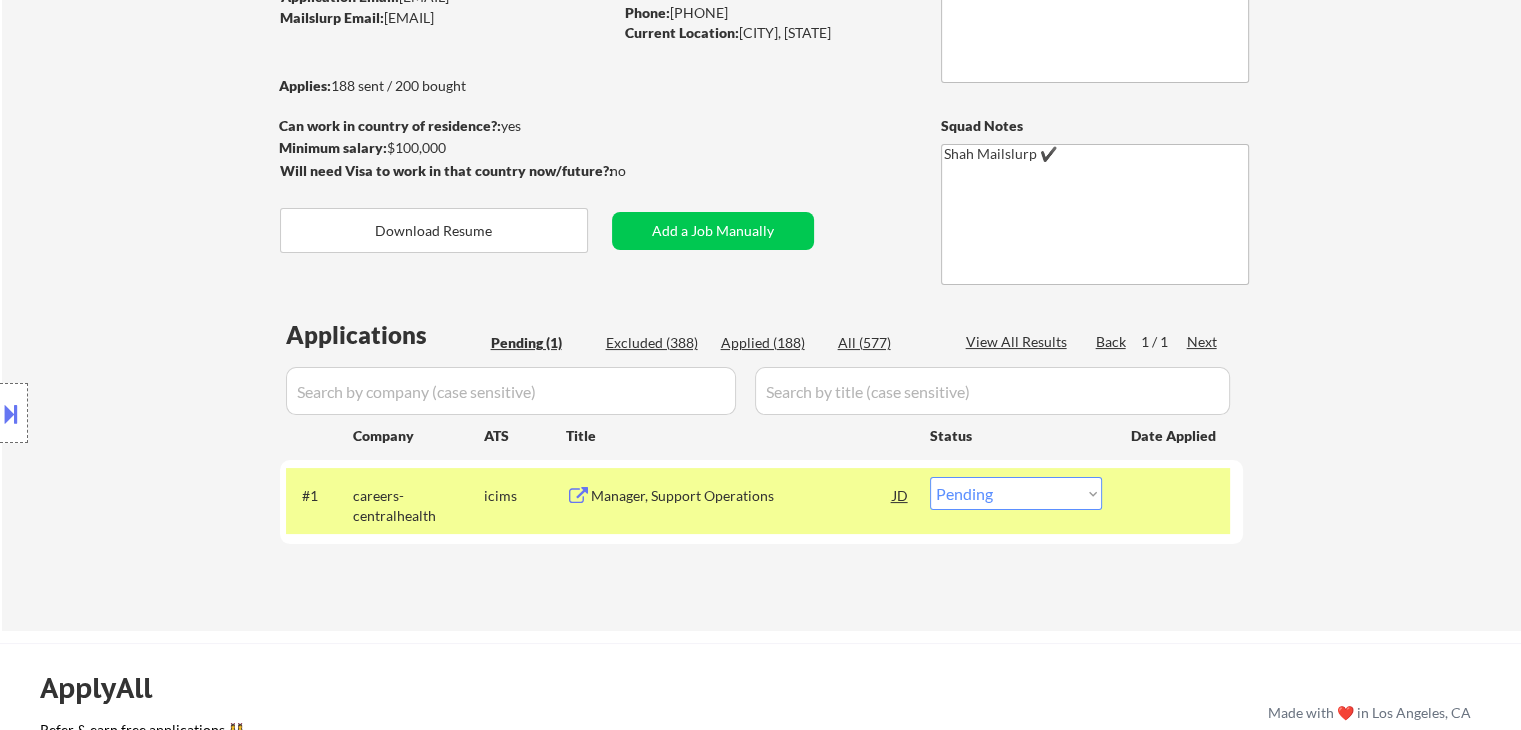 click on "Location Inclusions: [CITY], [STATE]   [CITY], [STATE]   [CITY], [STATE]   [CITY], [STATE]   [CITY], [STATE]   [CITY], [STATE]   [CITY], [STATE]   [CITY], [STATE]   [CITY], [STATE]   [CITY], [STATE]   [CITY], [STATE]   [CITY], [STATE]   [CITY], [STATE]   [CITY], [STATE]   [CITY], [STATE]   [CITY], [STATE]   [CITY], [STATE]   [CITY], [STATE]   [CITY], [STATE]   [CITY], [STATE]   [CITY], [STATE]   [CITY], [STATE]   [CITY], [STATE]   [CITY], [STATE]   [CITY], [STATE]   [CITY], [STATE]   [CITY], [STATE] [CITY], [STATE]   [CITY], [STATE]   [CITY], [STATE]   [CITY], [STATE]   [CITY], [STATE]   [CITY], [STATE]   [CITY], [STATE] [CITY], [STATE]   [CITY], [STATE]   [CITY], [STATE] [CITY], [STATE]   [CITY], [STATE]   [CITY], [STATE]   [CITY], [STATE]   [CITY], [STATE]   [CITY], [STATE]   [CITY], [STATE]   [CITY], [STATE]" at bounding box center (179, 413) 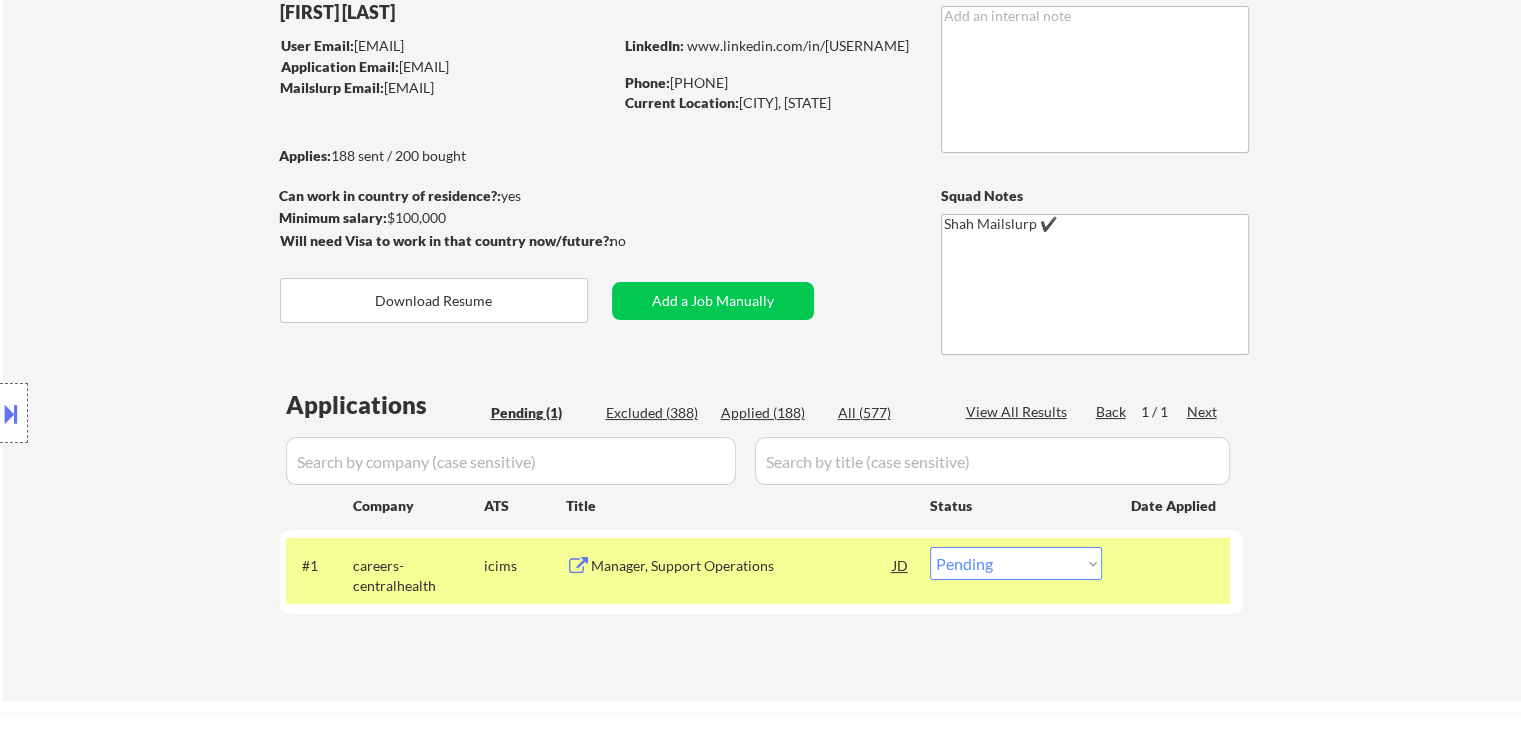 scroll, scrollTop: 100, scrollLeft: 0, axis: vertical 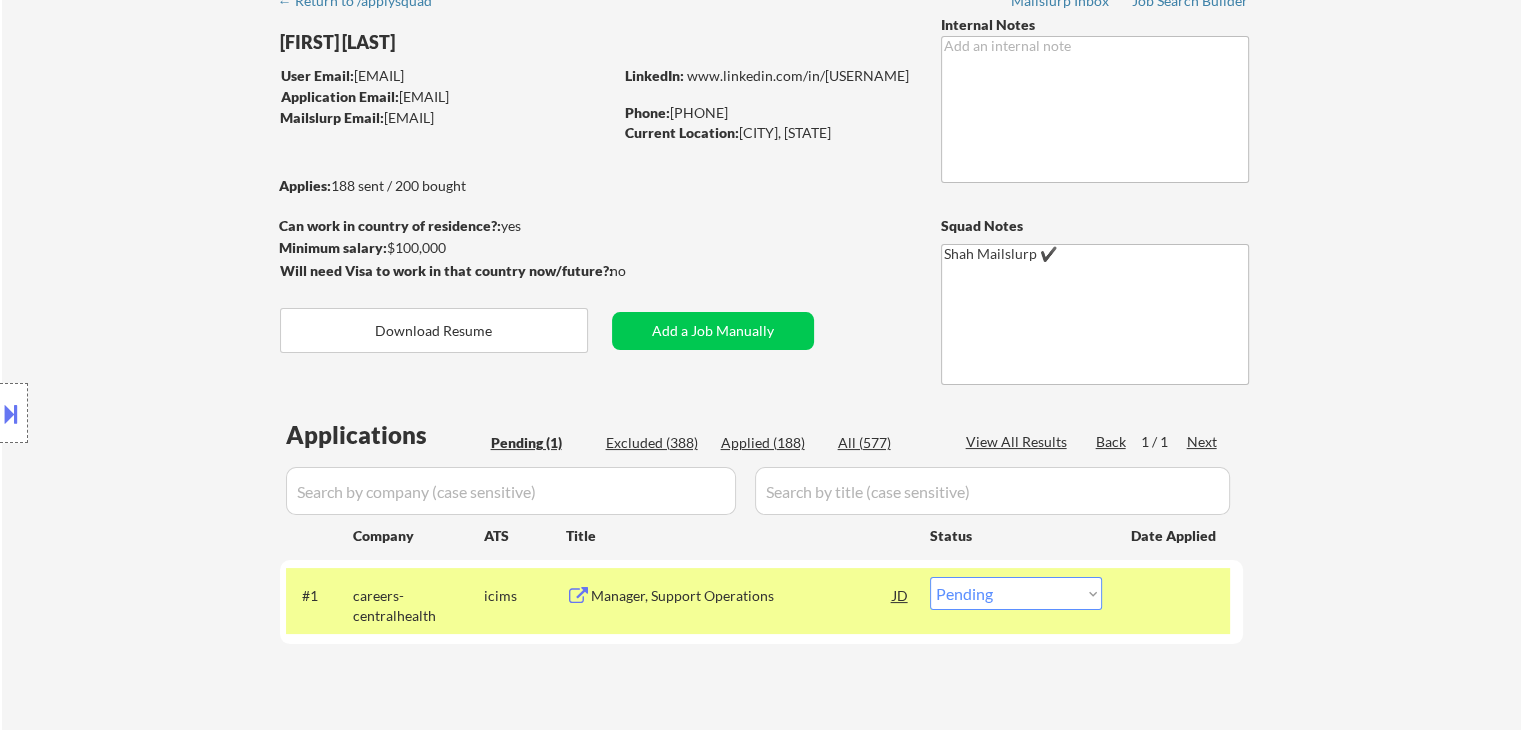 click on "Location Inclusions: [CITY], [STATE]   [CITY], [STATE]   [CITY], [STATE]   [CITY], [STATE]   [CITY], [STATE]   [CITY], [STATE]   [CITY], [STATE]   [CITY], [STATE]   [CITY], [STATE]   [CITY], [STATE]   [CITY], [STATE]   [CITY], [STATE]   [CITY], [STATE]   [CITY], [STATE]   [CITY], [STATE]   [CITY], [STATE]   [CITY], [STATE]   [CITY], [STATE]   [CITY], [STATE]   [CITY], [STATE]   [CITY], [STATE]   [CITY], [STATE]   [CITY], [STATE]   [CITY], [STATE]   [CITY], [STATE]   [CITY], [STATE]   [CITY], [STATE] [CITY], [STATE]   [CITY], [STATE]   [CITY], [STATE]   [CITY], [STATE]   [CITY], [STATE]   [CITY], [STATE]   [CITY], [STATE] [CITY], [STATE]   [CITY], [STATE]   [CITY], [STATE] [CITY], [STATE]   [CITY], [STATE]   [CITY], [STATE]   [CITY], [STATE]   [CITY], [STATE]   [CITY], [STATE]   [CITY], [STATE]   [CITY], [STATE]" at bounding box center [179, 413] 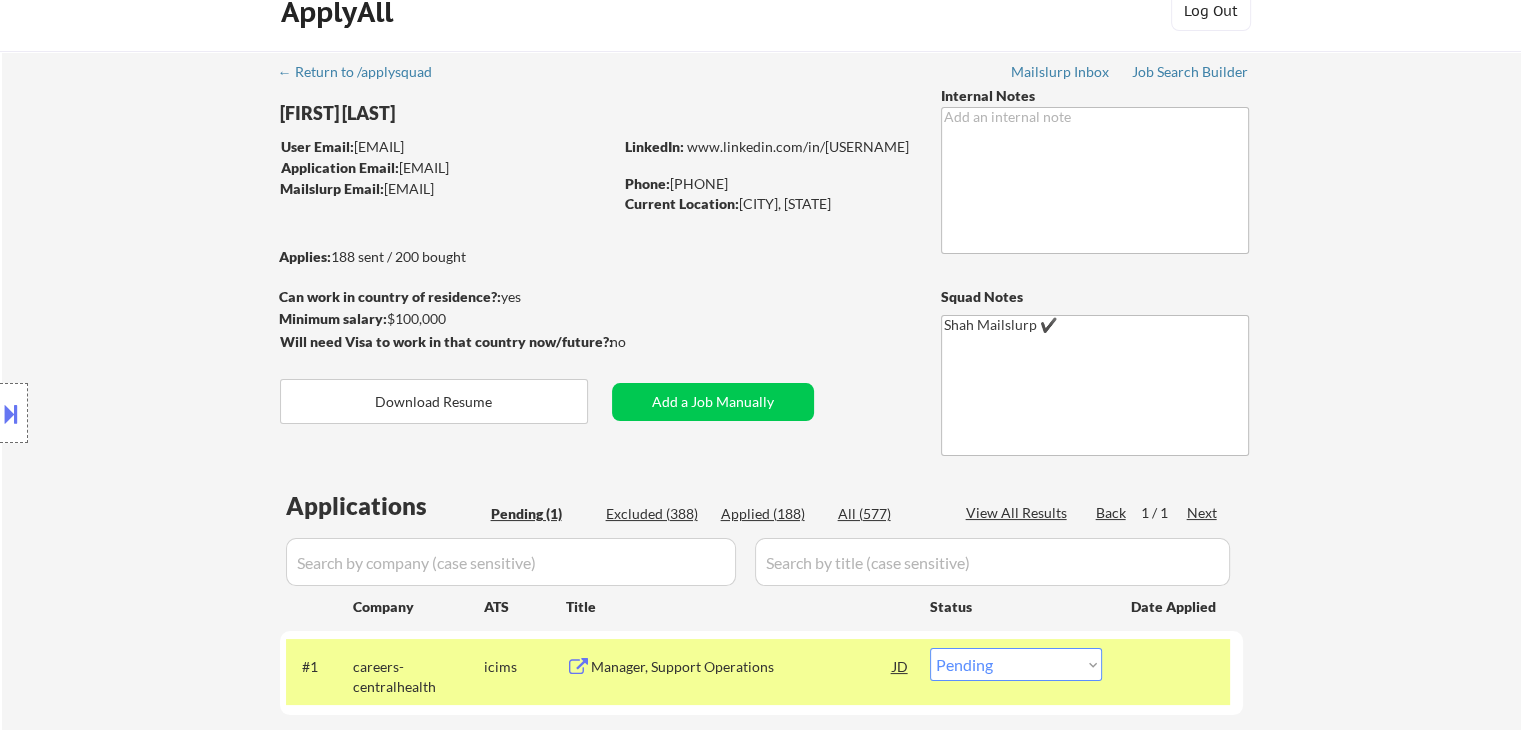 scroll, scrollTop: 0, scrollLeft: 0, axis: both 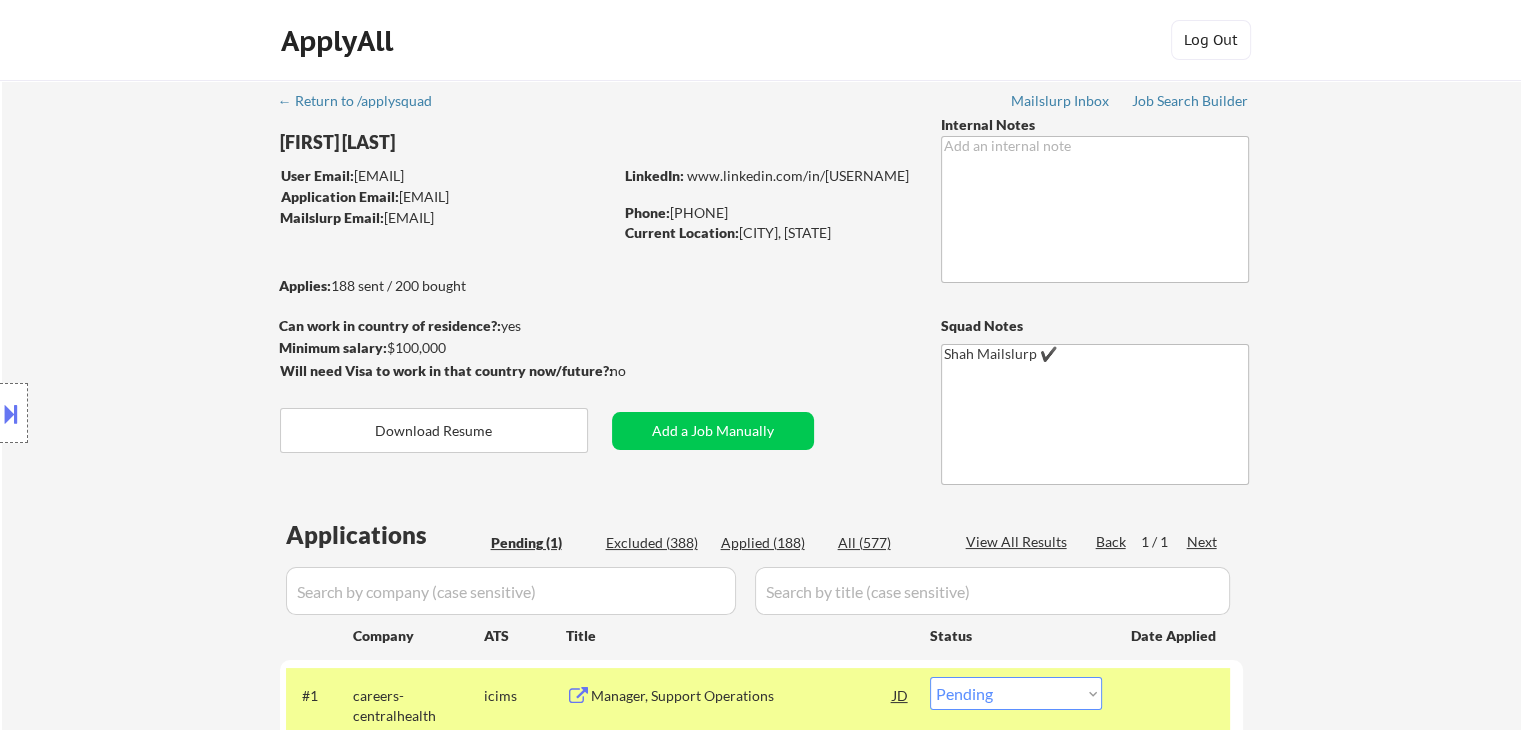 click on "Location Inclusions: [CITY], [STATE]   [CITY], [STATE]   [CITY], [STATE]   [CITY], [STATE]   [CITY], [STATE]   [CITY], [STATE]   [CITY], [STATE]   [CITY], [STATE]   [CITY], [STATE]   [CITY], [STATE]   [CITY], [STATE]   [CITY], [STATE]   [CITY], [STATE]   [CITY], [STATE]   [CITY], [STATE]   [CITY], [STATE]   [CITY], [STATE]   [CITY], [STATE]   [CITY], [STATE]   [CITY], [STATE]   [CITY], [STATE]   [CITY], [STATE]   [CITY], [STATE]   [CITY], [STATE]   [CITY], [STATE]   [CITY], [STATE]   [CITY], [STATE] [CITY], [STATE]   [CITY], [STATE]   [CITY], [STATE]   [CITY], [STATE]   [CITY], [STATE]   [CITY], [STATE]   [CITY], [STATE] [CITY], [STATE]   [CITY], [STATE]   [CITY], [STATE] [CITY], [STATE]   [CITY], [STATE]   [CITY], [STATE]   [CITY], [STATE]   [CITY], [STATE]   [CITY], [STATE]   [CITY], [STATE]   [CITY], [STATE]" at bounding box center [179, 413] 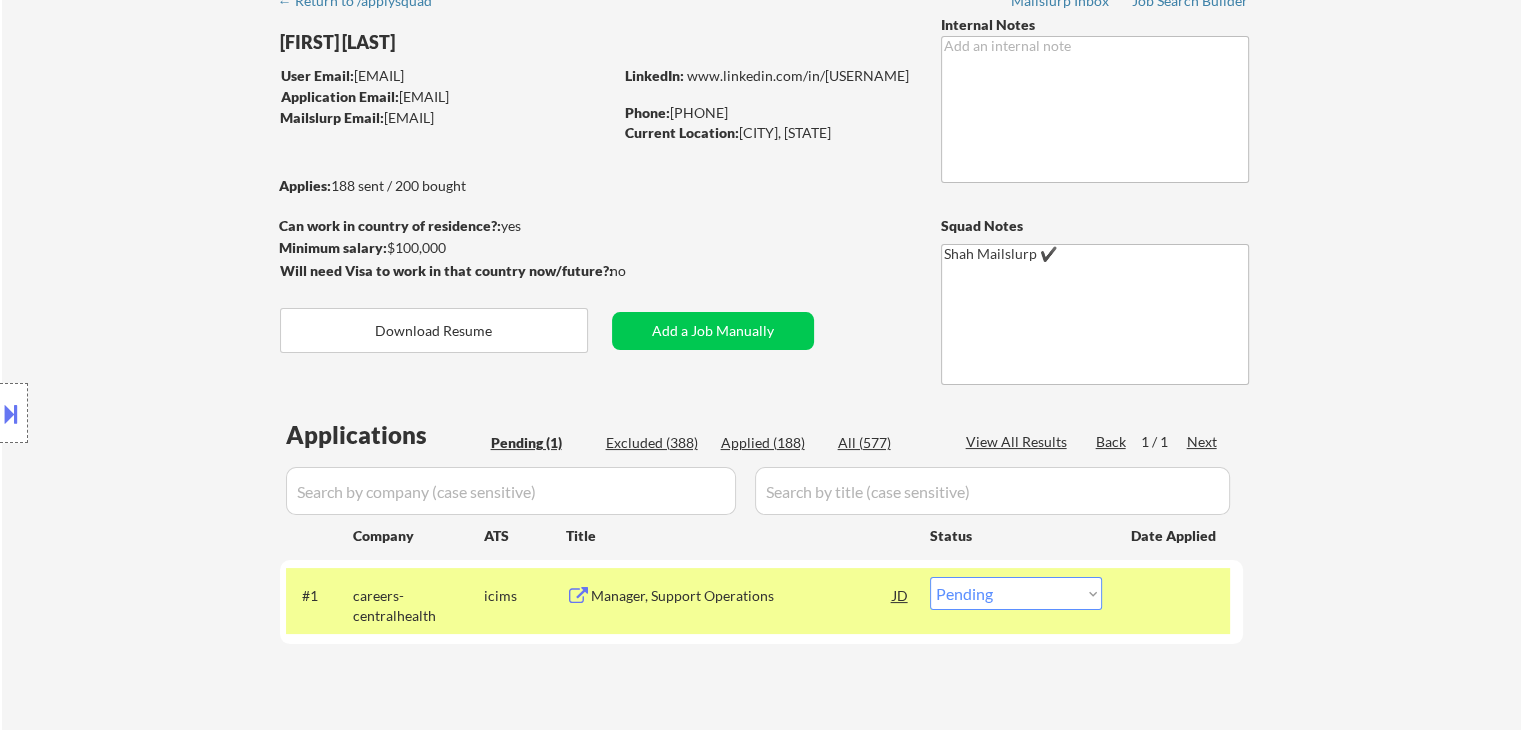 click on "Location Inclusions: [CITY], [STATE]   [CITY], [STATE]   [CITY], [STATE]   [CITY], [STATE]   [CITY], [STATE]   [CITY], [STATE]   [CITY], [STATE]   [CITY], [STATE]   [CITY], [STATE]   [CITY], [STATE]   [CITY], [STATE]   [CITY], [STATE]   [CITY], [STATE]   [CITY], [STATE]   [CITY], [STATE]   [CITY], [STATE]   [CITY], [STATE]   [CITY], [STATE]   [CITY], [STATE]   [CITY], [STATE]   [CITY], [STATE]   [CITY], [STATE]   [CITY], [STATE]   [CITY], [STATE]   [CITY], [STATE]   [CITY], [STATE]   [CITY], [STATE] [CITY], [STATE]   [CITY], [STATE]   [CITY], [STATE]   [CITY], [STATE]   [CITY], [STATE]   [CITY], [STATE]   [CITY], [STATE] [CITY], [STATE]   [CITY], [STATE]   [CITY], [STATE] [CITY], [STATE]   [CITY], [STATE]   [CITY], [STATE]   [CITY], [STATE]   [CITY], [STATE]   [CITY], [STATE]   [CITY], [STATE]   [CITY], [STATE]" at bounding box center [179, 413] 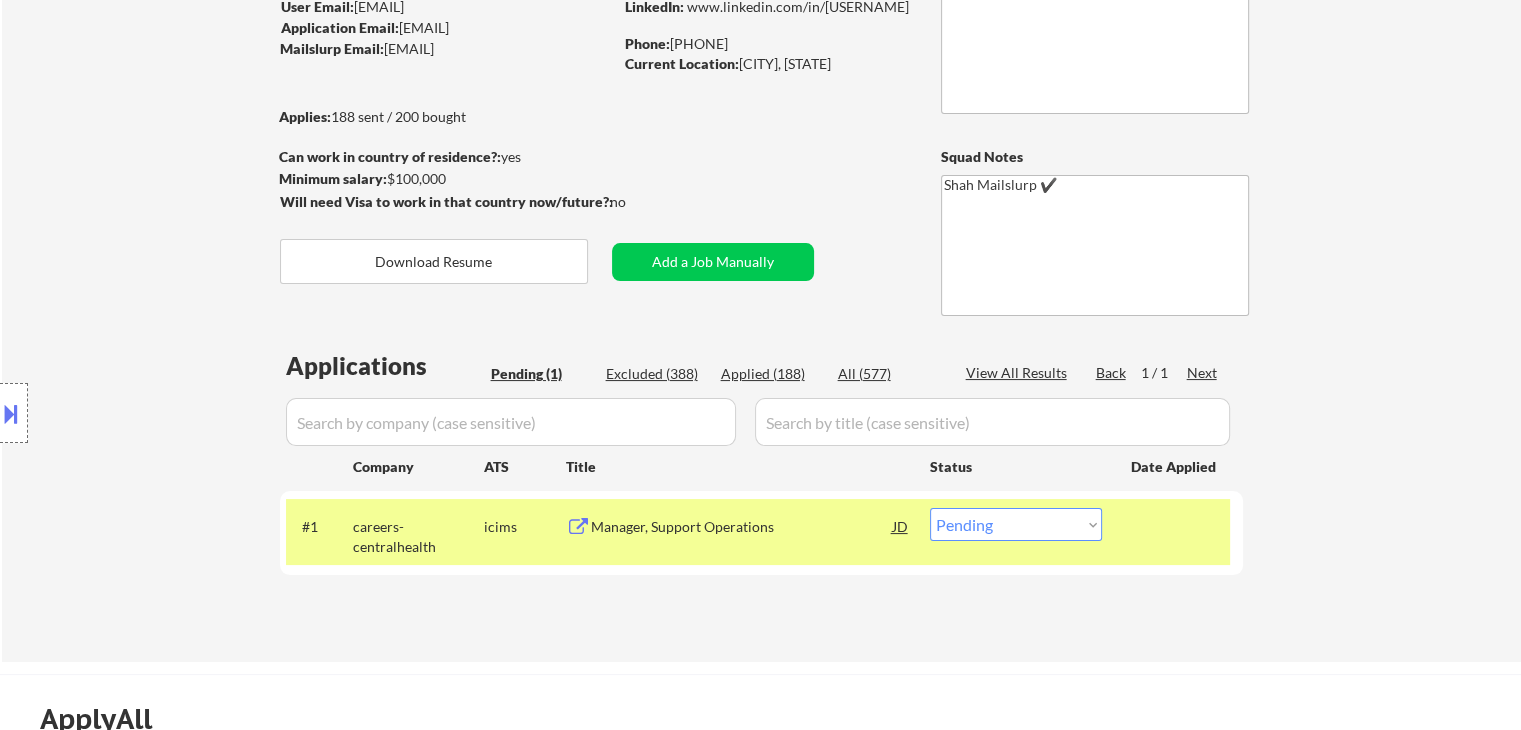 scroll, scrollTop: 200, scrollLeft: 0, axis: vertical 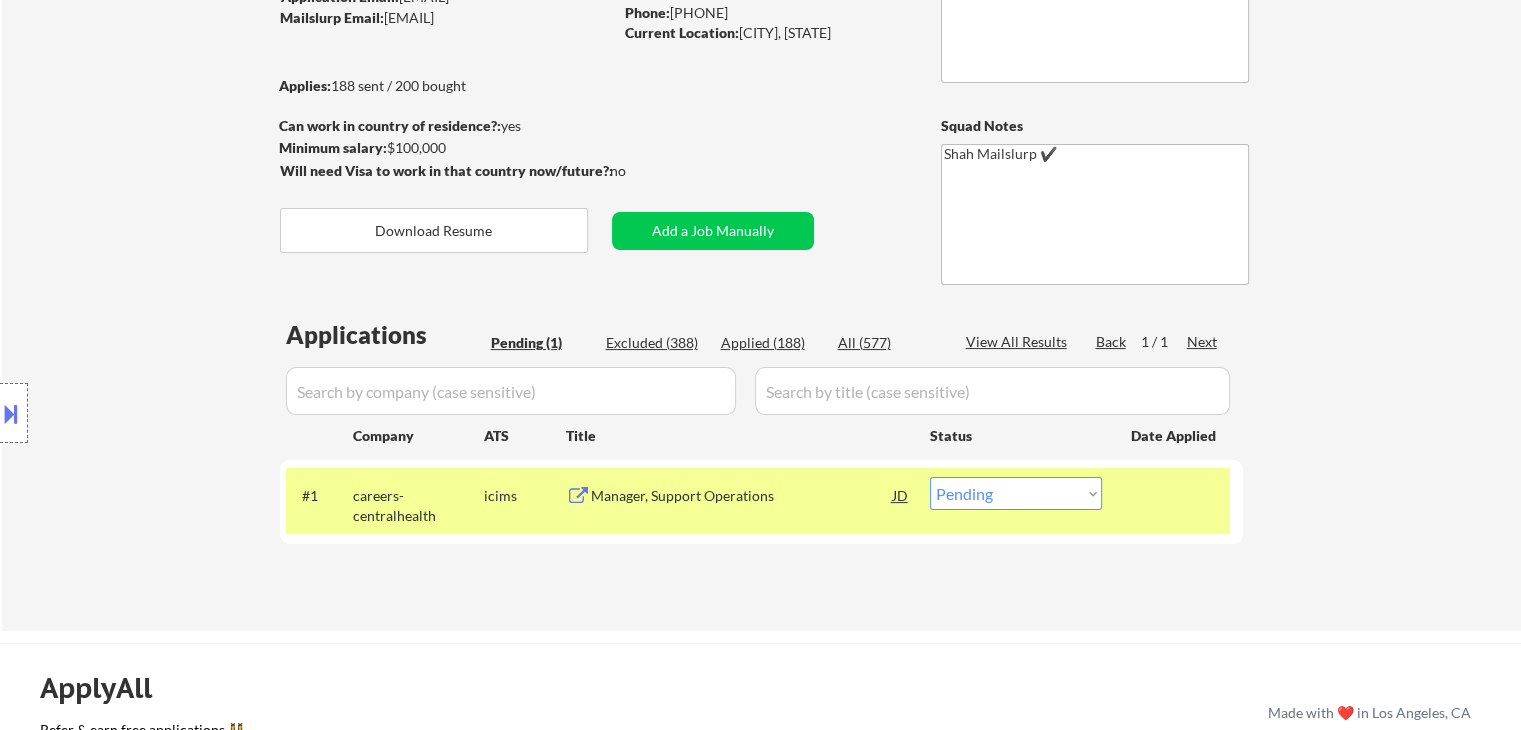 click on "Location Inclusions: [CITY], [STATE]   [CITY], [STATE]   [CITY], [STATE]   [CITY], [STATE]   [CITY], [STATE]   [CITY], [STATE]   [CITY], [STATE]   [CITY], [STATE]   [CITY], [STATE]   [CITY], [STATE]   [CITY], [STATE]   [CITY], [STATE]   [CITY], [STATE]   [CITY], [STATE]   [CITY], [STATE]   [CITY], [STATE]   [CITY], [STATE]   [CITY], [STATE]   [CITY], [STATE]   [CITY], [STATE]   [CITY], [STATE]   [CITY], [STATE]   [CITY], [STATE]   [CITY], [STATE]   [CITY], [STATE]   [CITY], [STATE]   [CITY], [STATE] [CITY], [STATE]   [CITY], [STATE]   [CITY], [STATE]   [CITY], [STATE]   [CITY], [STATE]   [CITY], [STATE]   [CITY], [STATE] [CITY], [STATE]   [CITY], [STATE]   [CITY], [STATE] [CITY], [STATE]   [CITY], [STATE]   [CITY], [STATE]   [CITY], [STATE]   [CITY], [STATE]   [CITY], [STATE]   [CITY], [STATE]   [CITY], [STATE]" at bounding box center [179, 413] 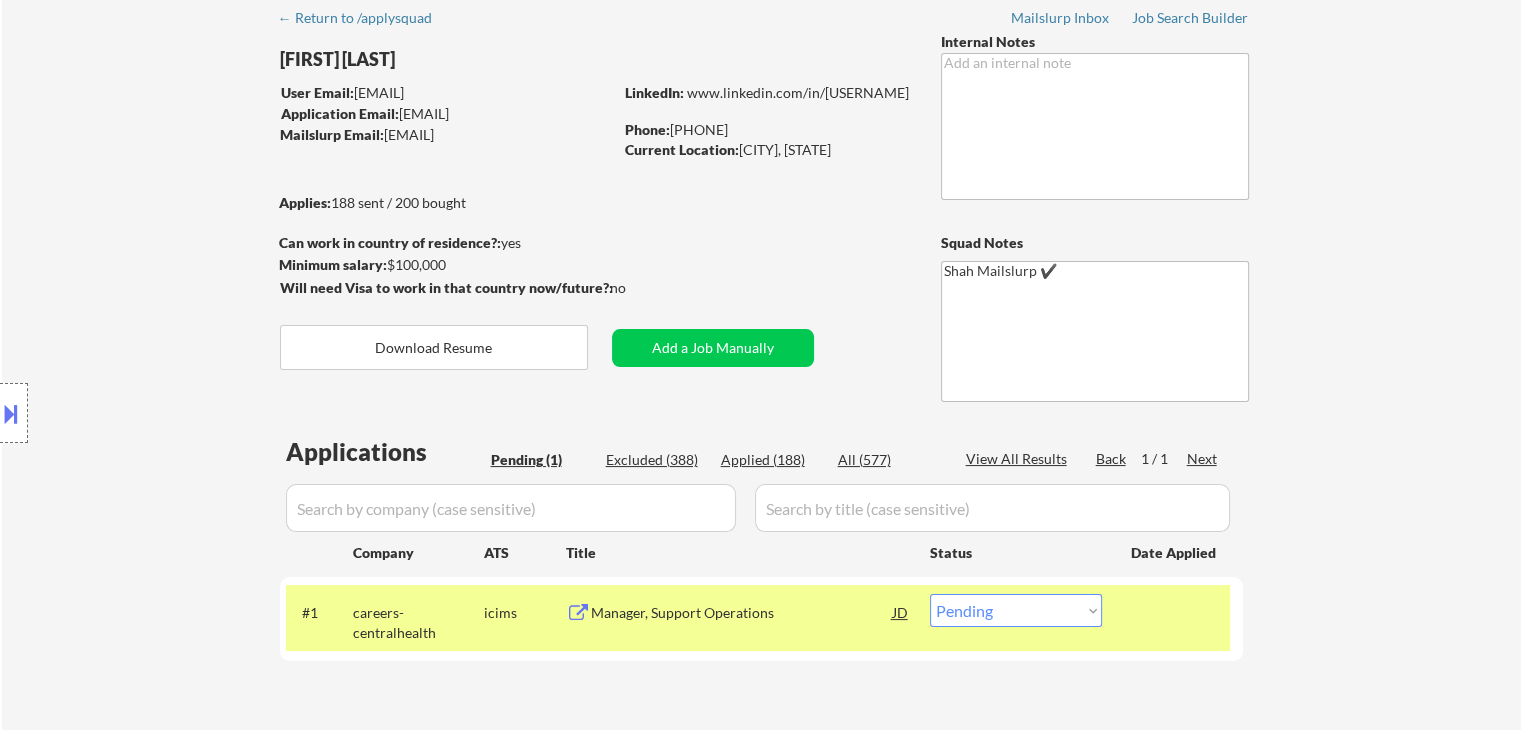 scroll, scrollTop: 0, scrollLeft: 0, axis: both 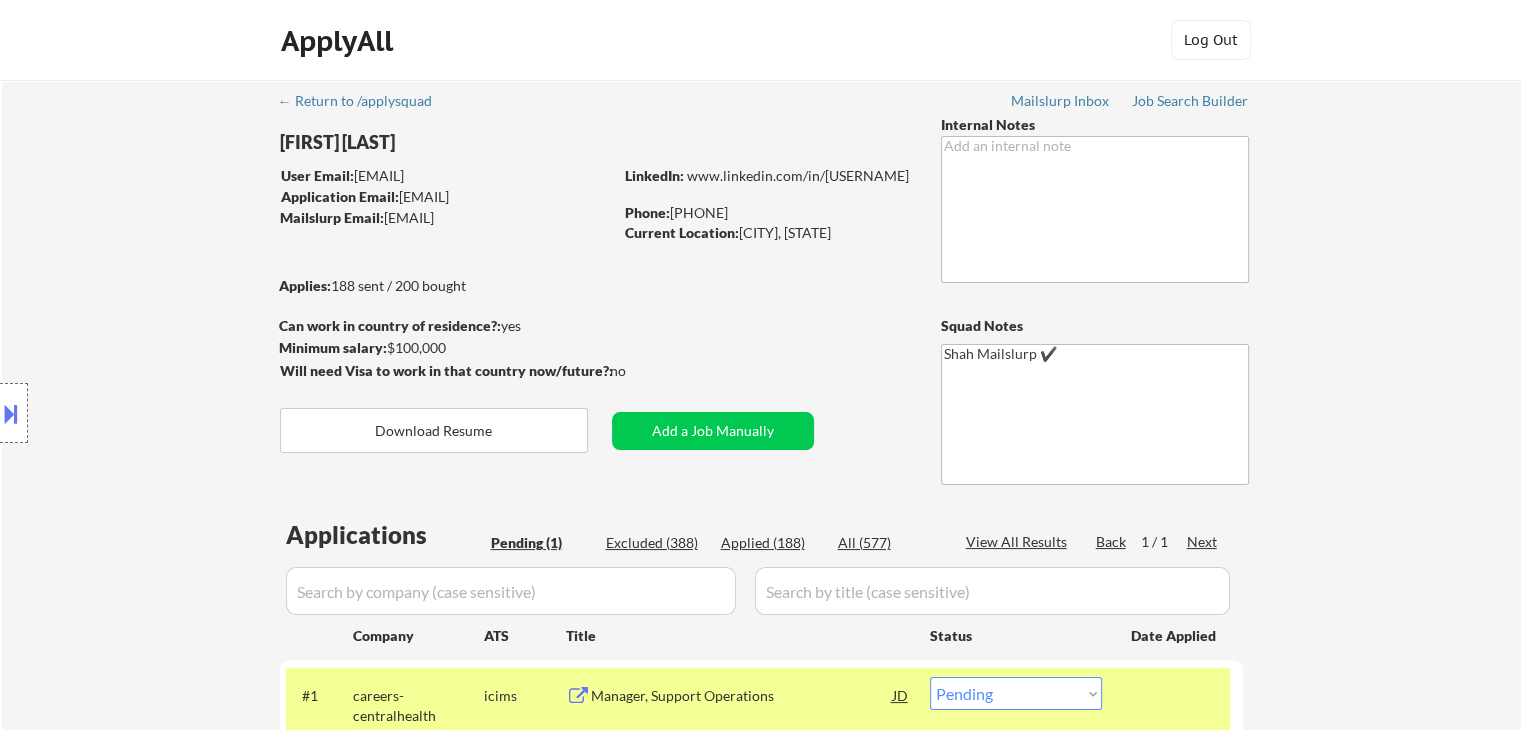 click on "Location Inclusions: [CITY], [STATE]   [CITY], [STATE]   [CITY], [STATE]   [CITY], [STATE]   [CITY], [STATE]   [CITY], [STATE]   [CITY], [STATE]   [CITY], [STATE]   [CITY], [STATE]   [CITY], [STATE]   [CITY], [STATE]   [CITY], [STATE]   [CITY], [STATE]   [CITY], [STATE]   [CITY], [STATE]   [CITY], [STATE]   [CITY], [STATE]   [CITY], [STATE]   [CITY], [STATE]   [CITY], [STATE]   [CITY], [STATE]   [CITY], [STATE]   [CITY], [STATE]   [CITY], [STATE]   [CITY], [STATE]   [CITY], [STATE]   [CITY], [STATE] [CITY], [STATE]   [CITY], [STATE]   [CITY], [STATE]   [CITY], [STATE]   [CITY], [STATE]   [CITY], [STATE]   [CITY], [STATE] [CITY], [STATE]   [CITY], [STATE]   [CITY], [STATE] [CITY], [STATE]   [CITY], [STATE]   [CITY], [STATE]   [CITY], [STATE]   [CITY], [STATE]   [CITY], [STATE]   [CITY], [STATE]   [CITY], [STATE]" at bounding box center (179, 413) 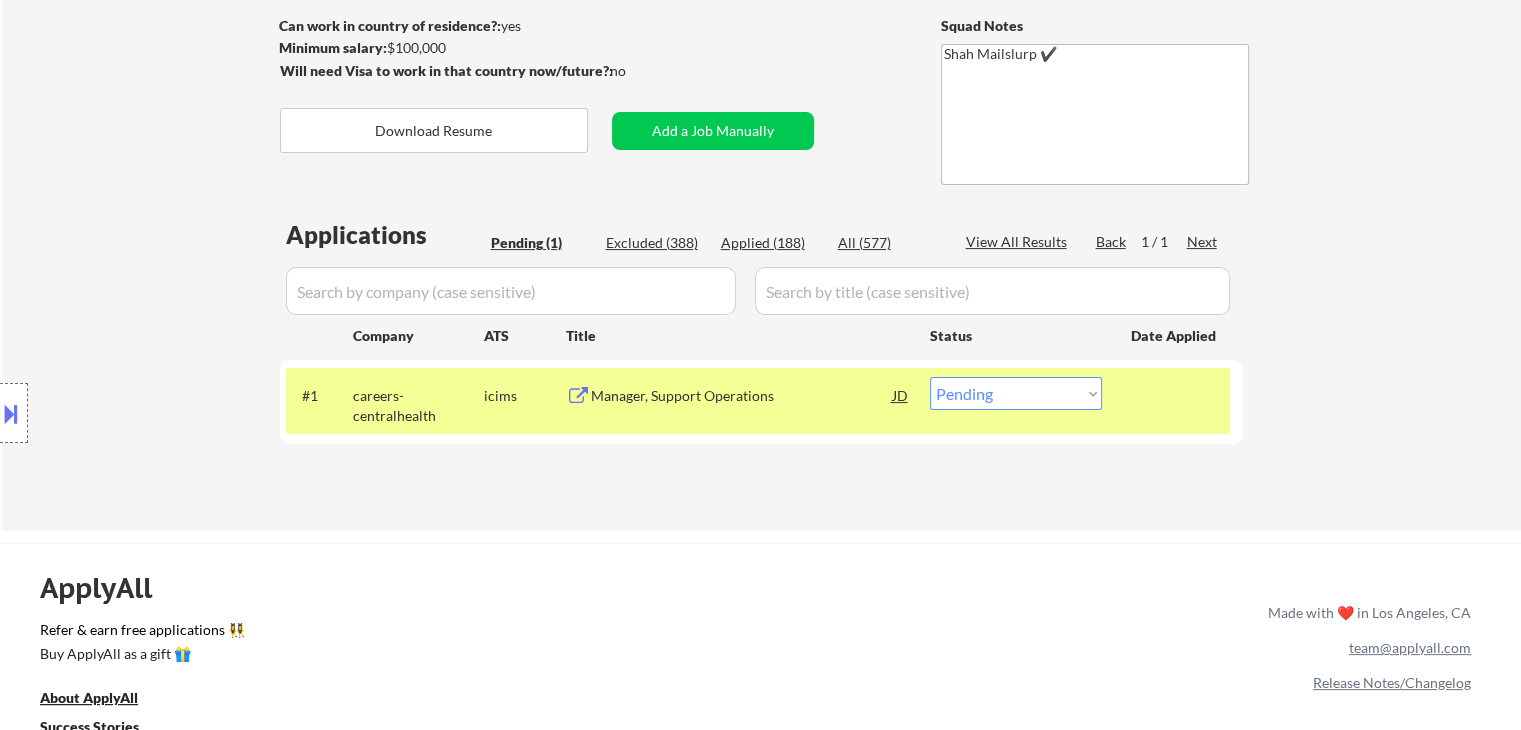 click on "Location Inclusions: [CITY], [STATE]   [CITY], [STATE]   [CITY], [STATE]   [CITY], [STATE]   [CITY], [STATE]   [CITY], [STATE]   [CITY], [STATE]   [CITY], [STATE]   [CITY], [STATE]   [CITY], [STATE]   [CITY], [STATE]   [CITY], [STATE]   [CITY], [STATE]   [CITY], [STATE]   [CITY], [STATE]   [CITY], [STATE]   [CITY], [STATE]   [CITY], [STATE]   [CITY], [STATE]   [CITY], [STATE]   [CITY], [STATE]   [CITY], [STATE]   [CITY], [STATE]   [CITY], [STATE]   [CITY], [STATE]   [CITY], [STATE]   [CITY], [STATE] [CITY], [STATE]   [CITY], [STATE]   [CITY], [STATE]   [CITY], [STATE]   [CITY], [STATE]   [CITY], [STATE]   [CITY], [STATE] [CITY], [STATE]   [CITY], [STATE]   [CITY], [STATE] [CITY], [STATE]   [CITY], [STATE]   [CITY], [STATE]   [CITY], [STATE]   [CITY], [STATE]   [CITY], [STATE]   [CITY], [STATE]   [CITY], [STATE]" at bounding box center [179, 413] 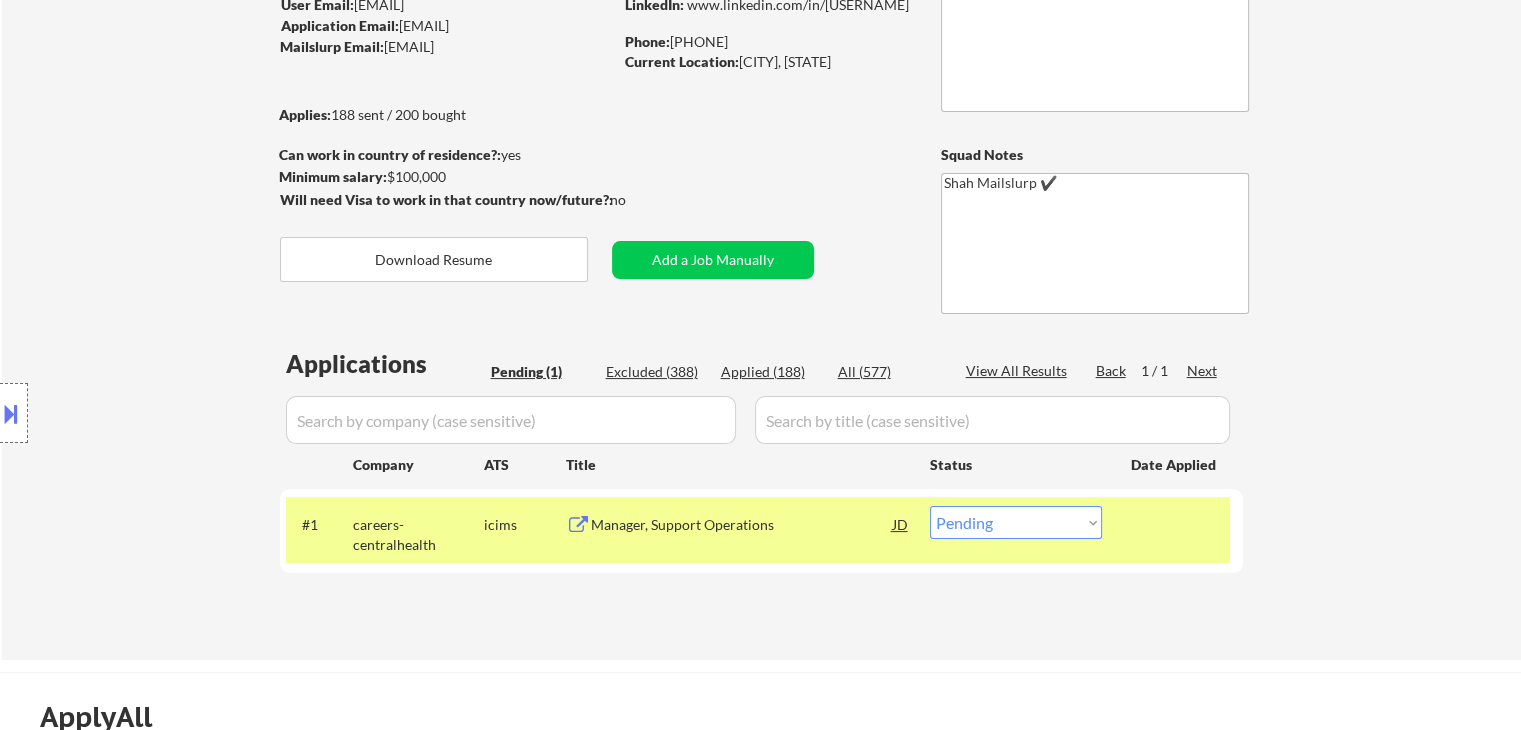 scroll, scrollTop: 100, scrollLeft: 0, axis: vertical 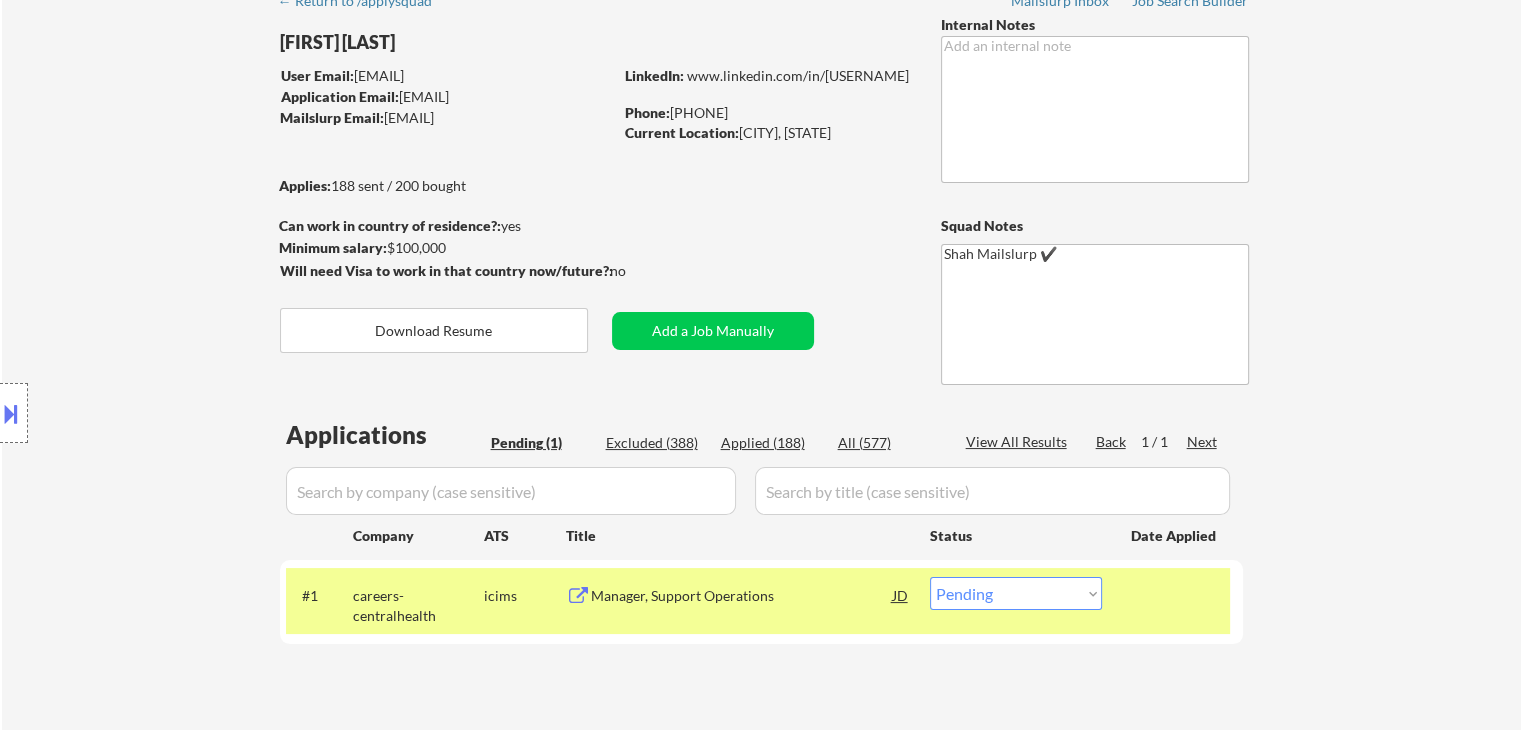 click on "Location Inclusions: [CITY], [STATE]   [CITY], [STATE]   [CITY], [STATE]   [CITY], [STATE]   [CITY], [STATE]   [CITY], [STATE]   [CITY], [STATE]   [CITY], [STATE]   [CITY], [STATE]   [CITY], [STATE]   [CITY], [STATE]   [CITY], [STATE]   [CITY], [STATE]   [CITY], [STATE]   [CITY], [STATE]   [CITY], [STATE]   [CITY], [STATE]   [CITY], [STATE]   [CITY], [STATE]   [CITY], [STATE]   [CITY], [STATE]   [CITY], [STATE]   [CITY], [STATE]   [CITY], [STATE]   [CITY], [STATE]   [CITY], [STATE]   [CITY], [STATE] [CITY], [STATE]   [CITY], [STATE]   [CITY], [STATE]   [CITY], [STATE]   [CITY], [STATE]   [CITY], [STATE]   [CITY], [STATE] [CITY], [STATE]   [CITY], [STATE]   [CITY], [STATE] [CITY], [STATE]   [CITY], [STATE]   [CITY], [STATE]   [CITY], [STATE]   [CITY], [STATE]   [CITY], [STATE]   [CITY], [STATE]   [CITY], [STATE]" at bounding box center [179, 413] 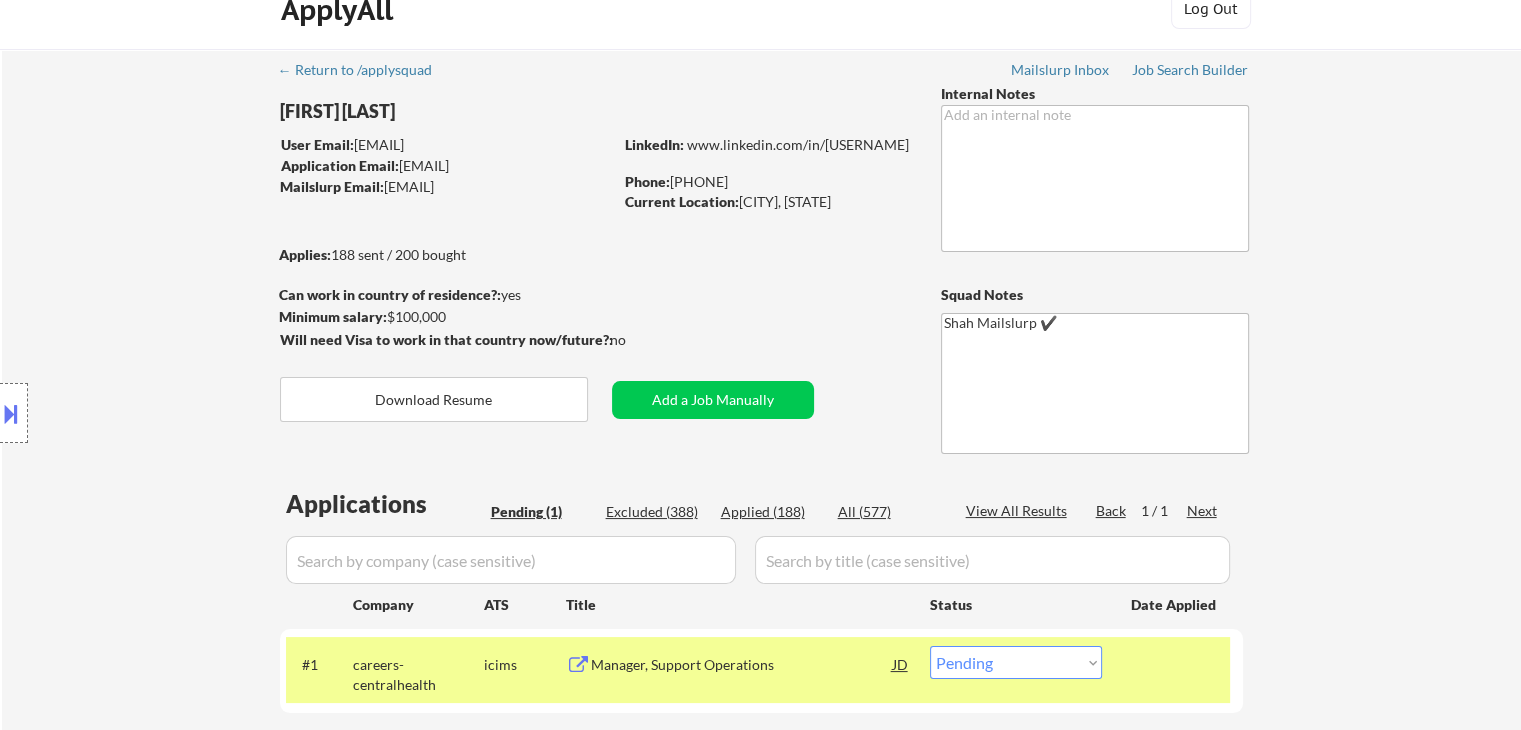 scroll, scrollTop: 0, scrollLeft: 0, axis: both 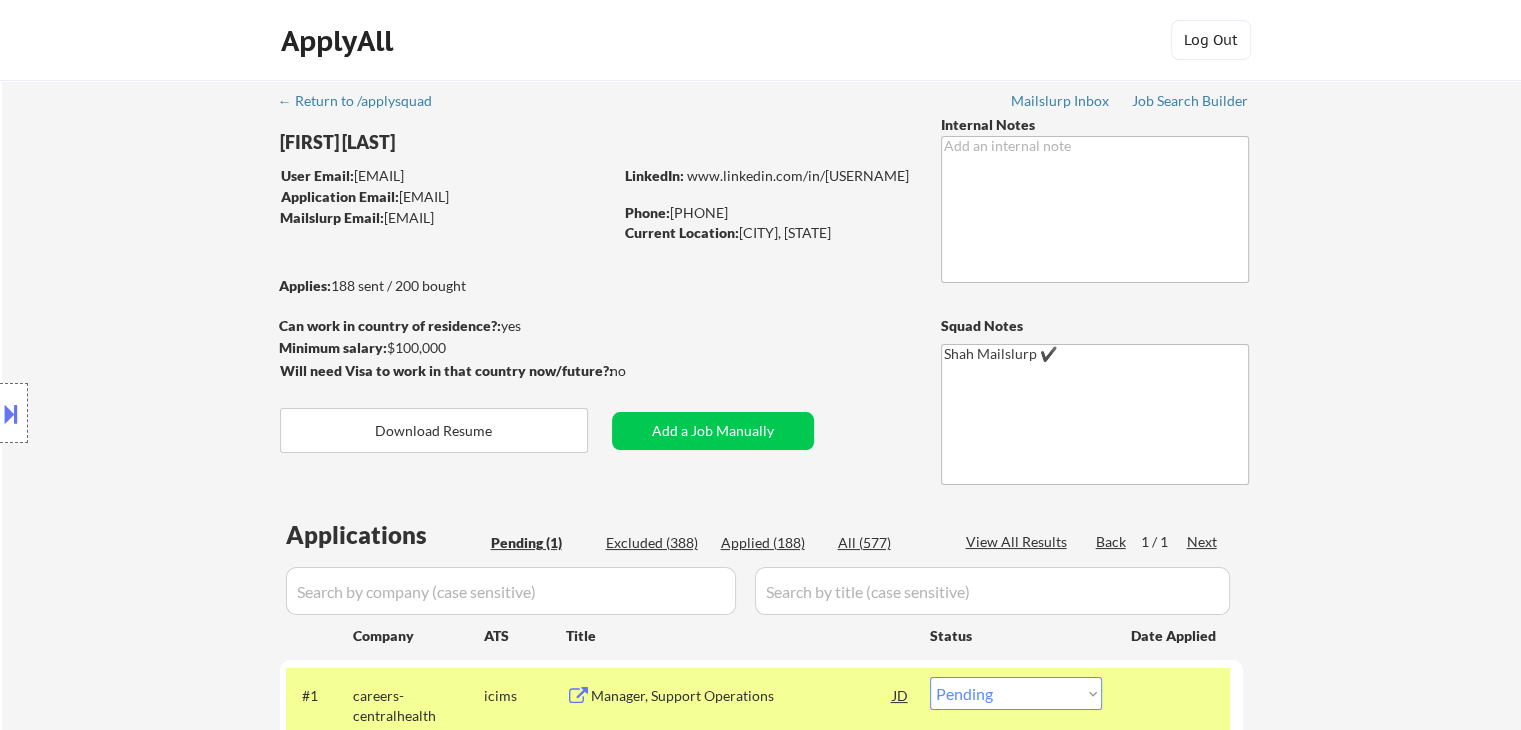 click on "Location Inclusions: [CITY], [STATE]   [CITY], [STATE]   [CITY], [STATE]   [CITY], [STATE]   [CITY], [STATE]   [CITY], [STATE]   [CITY], [STATE]   [CITY], [STATE]   [CITY], [STATE]   [CITY], [STATE]   [CITY], [STATE]   [CITY], [STATE]   [CITY], [STATE]   [CITY], [STATE]   [CITY], [STATE]   [CITY], [STATE]   [CITY], [STATE]   [CITY], [STATE]   [CITY], [STATE]   [CITY], [STATE]   [CITY], [STATE]   [CITY], [STATE]   [CITY], [STATE]   [CITY], [STATE]   [CITY], [STATE]   [CITY], [STATE]   [CITY], [STATE] [CITY], [STATE]   [CITY], [STATE]   [CITY], [STATE]   [CITY], [STATE]   [CITY], [STATE]   [CITY], [STATE]   [CITY], [STATE] [CITY], [STATE]   [CITY], [STATE]   [CITY], [STATE] [CITY], [STATE]   [CITY], [STATE]   [CITY], [STATE]   [CITY], [STATE]   [CITY], [STATE]   [CITY], [STATE]   [CITY], [STATE]   [CITY], [STATE]" at bounding box center [179, 413] 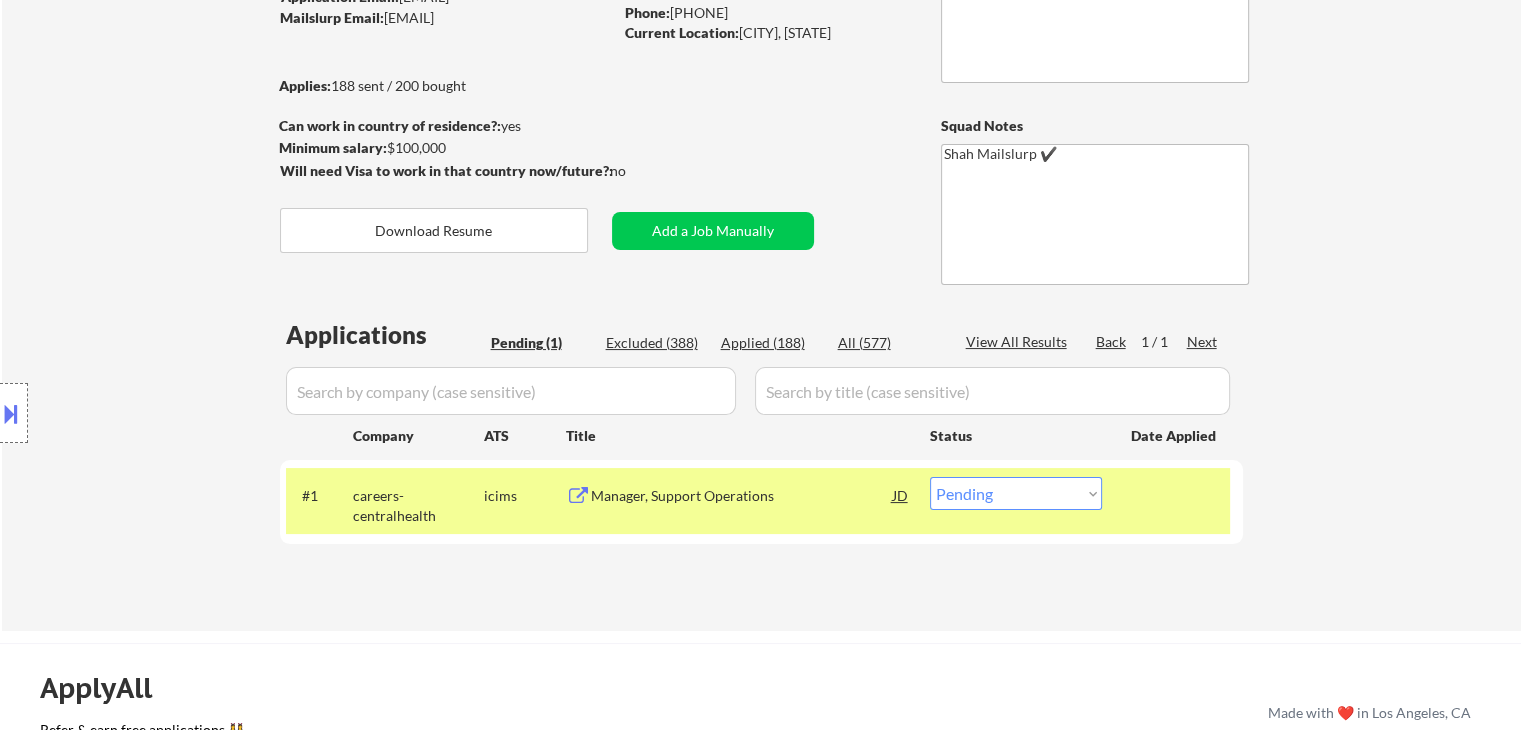 click on "Location Inclusions: [CITY], [STATE]   [CITY], [STATE]   [CITY], [STATE]   [CITY], [STATE]   [CITY], [STATE]   [CITY], [STATE]   [CITY], [STATE]   [CITY], [STATE]   [CITY], [STATE]   [CITY], [STATE]   [CITY], [STATE]   [CITY], [STATE]   [CITY], [STATE]   [CITY], [STATE]   [CITY], [STATE]   [CITY], [STATE]   [CITY], [STATE]   [CITY], [STATE]   [CITY], [STATE]   [CITY], [STATE]   [CITY], [STATE]   [CITY], [STATE]   [CITY], [STATE]   [CITY], [STATE]   [CITY], [STATE]   [CITY], [STATE]   [CITY], [STATE] [CITY], [STATE]   [CITY], [STATE]   [CITY], [STATE]   [CITY], [STATE]   [CITY], [STATE]   [CITY], [STATE]   [CITY], [STATE] [CITY], [STATE]   [CITY], [STATE]   [CITY], [STATE] [CITY], [STATE]   [CITY], [STATE]   [CITY], [STATE]   [CITY], [STATE]   [CITY], [STATE]   [CITY], [STATE]   [CITY], [STATE]   [CITY], [STATE]" at bounding box center (179, 413) 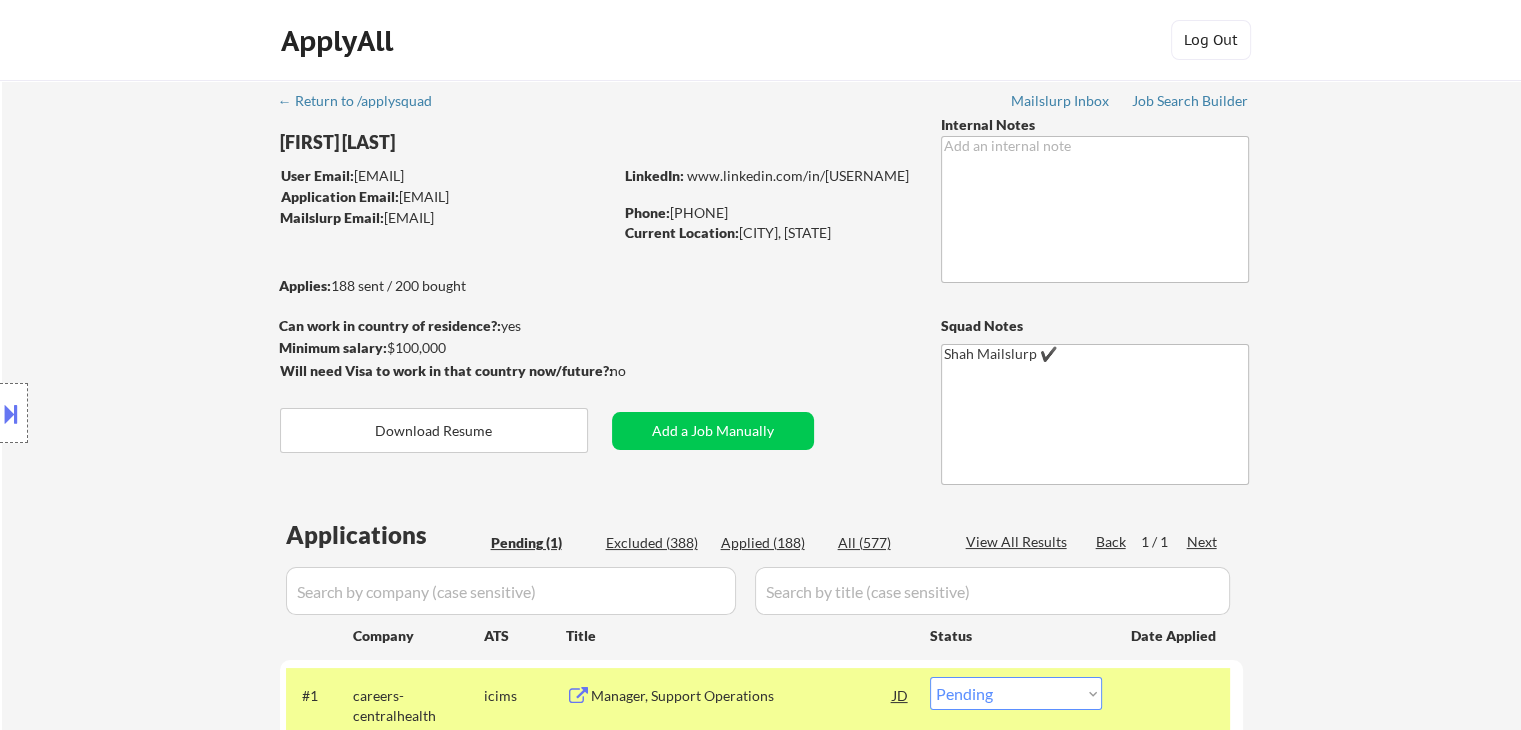 click on "Location Inclusions: [CITY], [STATE]   [CITY], [STATE]   [CITY], [STATE]   [CITY], [STATE]   [CITY], [STATE]   [CITY], [STATE]   [CITY], [STATE]   [CITY], [STATE]   [CITY], [STATE]   [CITY], [STATE]   [CITY], [STATE]   [CITY], [STATE]   [CITY], [STATE]   [CITY], [STATE]   [CITY], [STATE]   [CITY], [STATE]   [CITY], [STATE]   [CITY], [STATE]   [CITY], [STATE]   [CITY], [STATE]   [CITY], [STATE]   [CITY], [STATE]   [CITY], [STATE]   [CITY], [STATE]   [CITY], [STATE]   [CITY], [STATE]   [CITY], [STATE] [CITY], [STATE]   [CITY], [STATE]   [CITY], [STATE]   [CITY], [STATE]   [CITY], [STATE]   [CITY], [STATE]   [CITY], [STATE] [CITY], [STATE]   [CITY], [STATE]   [CITY], [STATE] [CITY], [STATE]   [CITY], [STATE]   [CITY], [STATE]   [CITY], [STATE]   [CITY], [STATE]   [CITY], [STATE]   [CITY], [STATE]   [CITY], [STATE]" at bounding box center (179, 413) 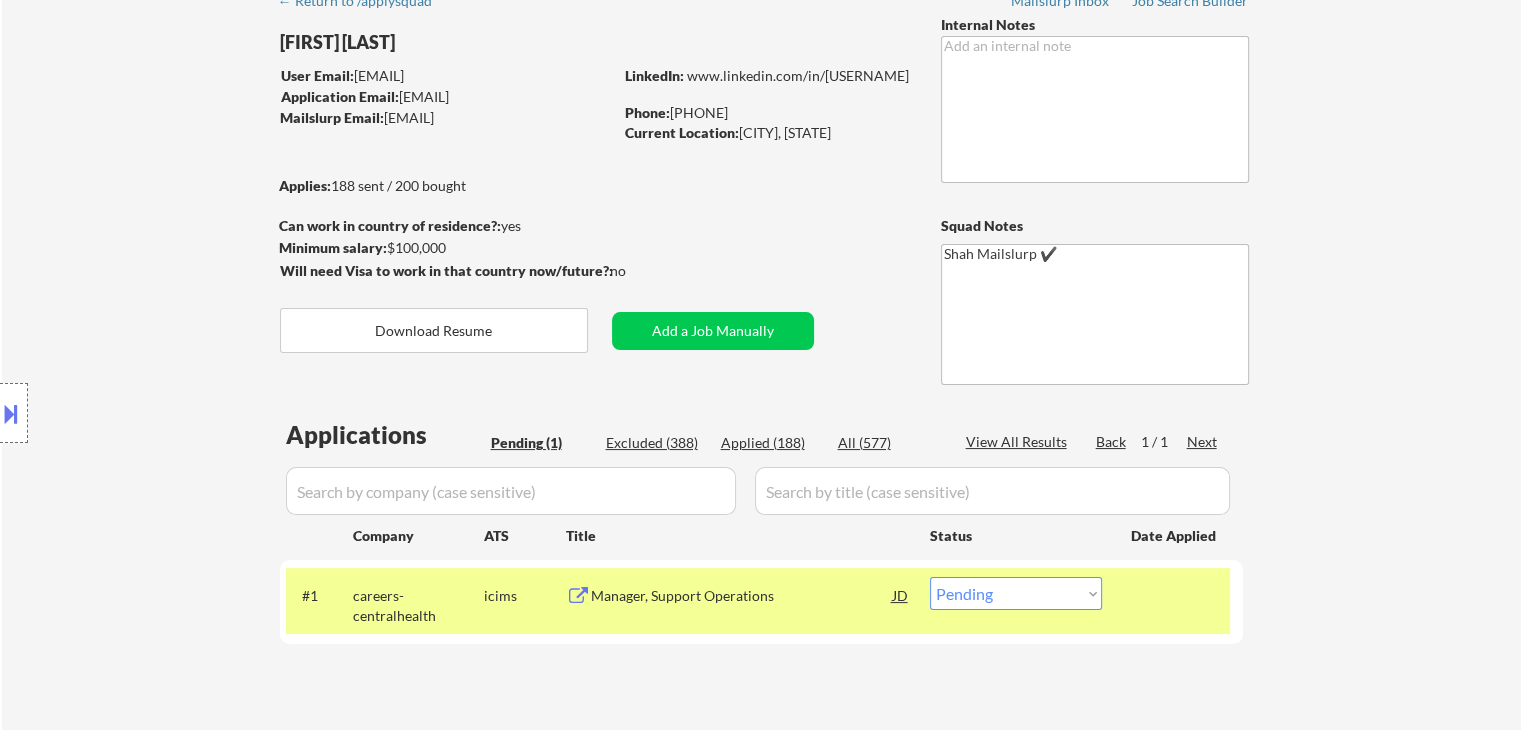 click on "Location Inclusions: [CITY], [STATE]   [CITY], [STATE]   [CITY], [STATE]   [CITY], [STATE]   [CITY], [STATE]   [CITY], [STATE]   [CITY], [STATE]   [CITY], [STATE]   [CITY], [STATE]   [CITY], [STATE]   [CITY], [STATE]   [CITY], [STATE]   [CITY], [STATE]   [CITY], [STATE]   [CITY], [STATE]   [CITY], [STATE]   [CITY], [STATE]   [CITY], [STATE]   [CITY], [STATE]   [CITY], [STATE]   [CITY], [STATE]   [CITY], [STATE]   [CITY], [STATE]   [CITY], [STATE]   [CITY], [STATE]   [CITY], [STATE]   [CITY], [STATE] [CITY], [STATE]   [CITY], [STATE]   [CITY], [STATE]   [CITY], [STATE]   [CITY], [STATE]   [CITY], [STATE]   [CITY], [STATE] [CITY], [STATE]   [CITY], [STATE]   [CITY], [STATE] [CITY], [STATE]   [CITY], [STATE]   [CITY], [STATE]   [CITY], [STATE]   [CITY], [STATE]   [CITY], [STATE]   [CITY], [STATE]   [CITY], [STATE]" at bounding box center (179, 413) 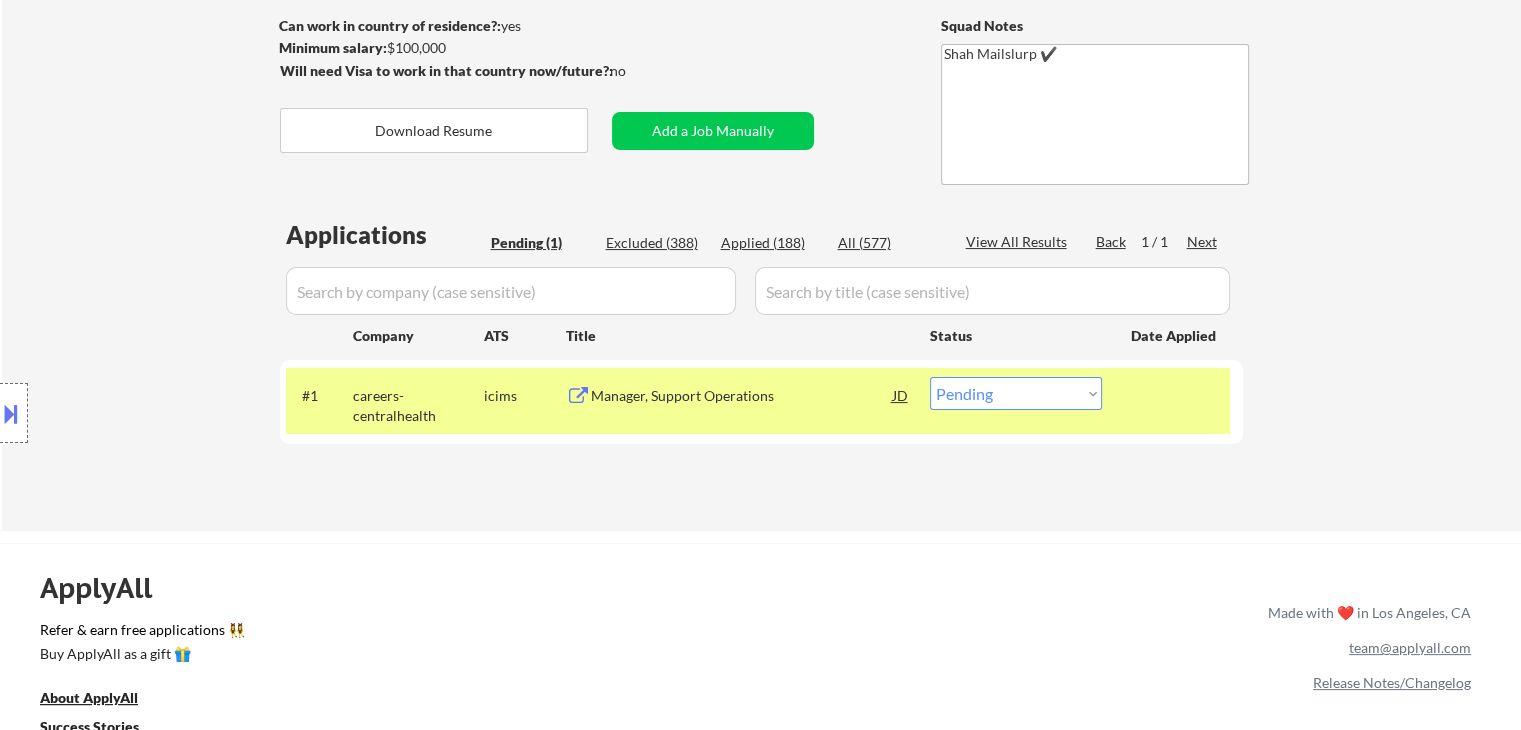 click on "Location Inclusions: [CITY], [STATE]   [CITY], [STATE]   [CITY], [STATE]   [CITY], [STATE]   [CITY], [STATE]   [CITY], [STATE]   [CITY], [STATE]   [CITY], [STATE]   [CITY], [STATE]   [CITY], [STATE]   [CITY], [STATE]   [CITY], [STATE]   [CITY], [STATE]   [CITY], [STATE]   [CITY], [STATE]   [CITY], [STATE]   [CITY], [STATE]   [CITY], [STATE]   [CITY], [STATE]   [CITY], [STATE]   [CITY], [STATE]   [CITY], [STATE]   [CITY], [STATE]   [CITY], [STATE]   [CITY], [STATE]   [CITY], [STATE]   [CITY], [STATE] [CITY], [STATE]   [CITY], [STATE]   [CITY], [STATE]   [CITY], [STATE]   [CITY], [STATE]   [CITY], [STATE]   [CITY], [STATE] [CITY], [STATE]   [CITY], [STATE]   [CITY], [STATE] [CITY], [STATE]   [CITY], [STATE]   [CITY], [STATE]   [CITY], [STATE]   [CITY], [STATE]   [CITY], [STATE]   [CITY], [STATE]   [CITY], [STATE]" at bounding box center (179, 413) 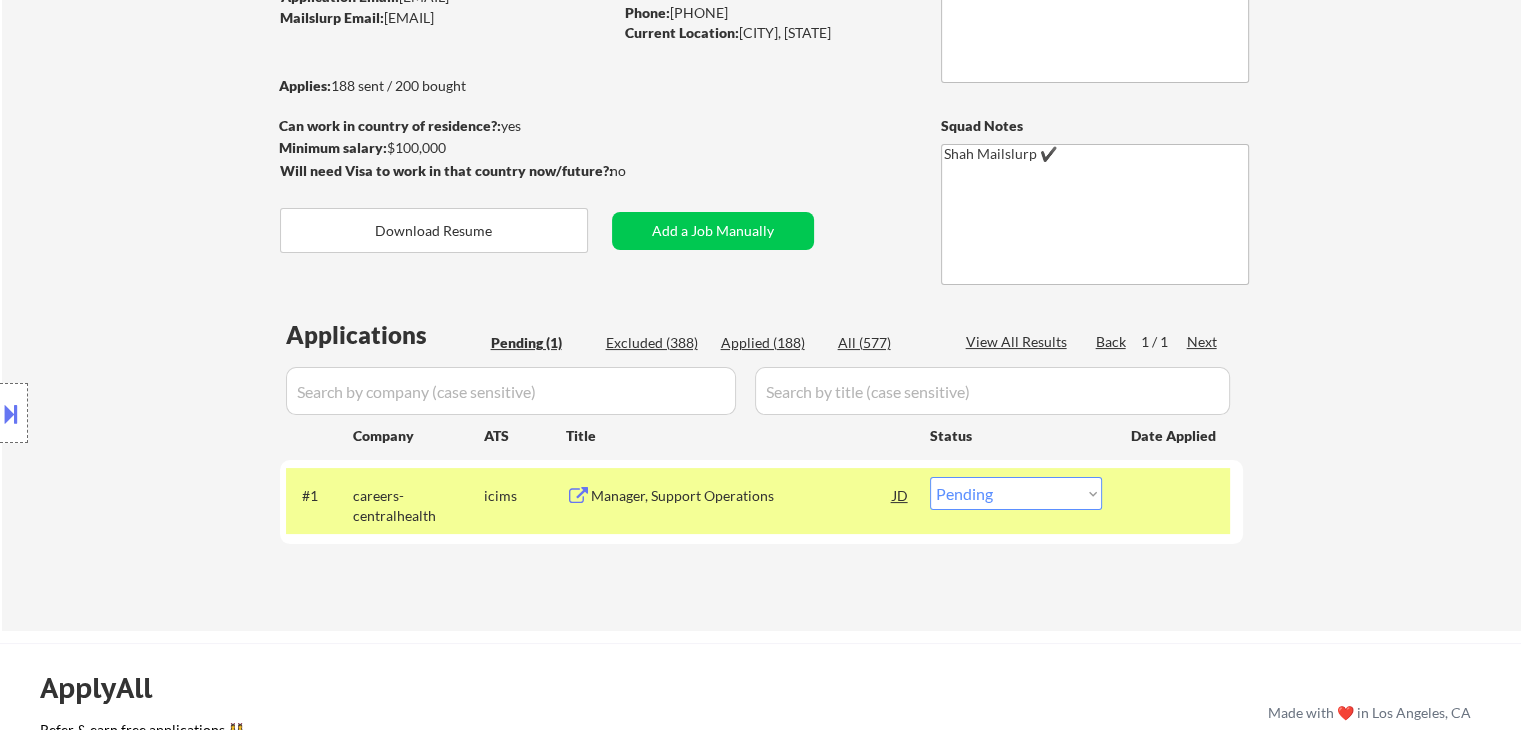 click on "Location Inclusions: [CITY], [STATE]   [CITY], [STATE]   [CITY], [STATE]   [CITY], [STATE]   [CITY], [STATE]   [CITY], [STATE]   [CITY], [STATE]   [CITY], [STATE]   [CITY], [STATE]   [CITY], [STATE]   [CITY], [STATE]   [CITY], [STATE]   [CITY], [STATE]   [CITY], [STATE]   [CITY], [STATE]   [CITY], [STATE]   [CITY], [STATE]   [CITY], [STATE]   [CITY], [STATE]   [CITY], [STATE]   [CITY], [STATE]   [CITY], [STATE]   [CITY], [STATE]   [CITY], [STATE]   [CITY], [STATE]   [CITY], [STATE]   [CITY], [STATE] [CITY], [STATE]   [CITY], [STATE]   [CITY], [STATE]   [CITY], [STATE]   [CITY], [STATE]   [CITY], [STATE]   [CITY], [STATE] [CITY], [STATE]   [CITY], [STATE]   [CITY], [STATE] [CITY], [STATE]   [CITY], [STATE]   [CITY], [STATE]   [CITY], [STATE]   [CITY], [STATE]   [CITY], [STATE]   [CITY], [STATE]   [CITY], [STATE]" at bounding box center (179, 413) 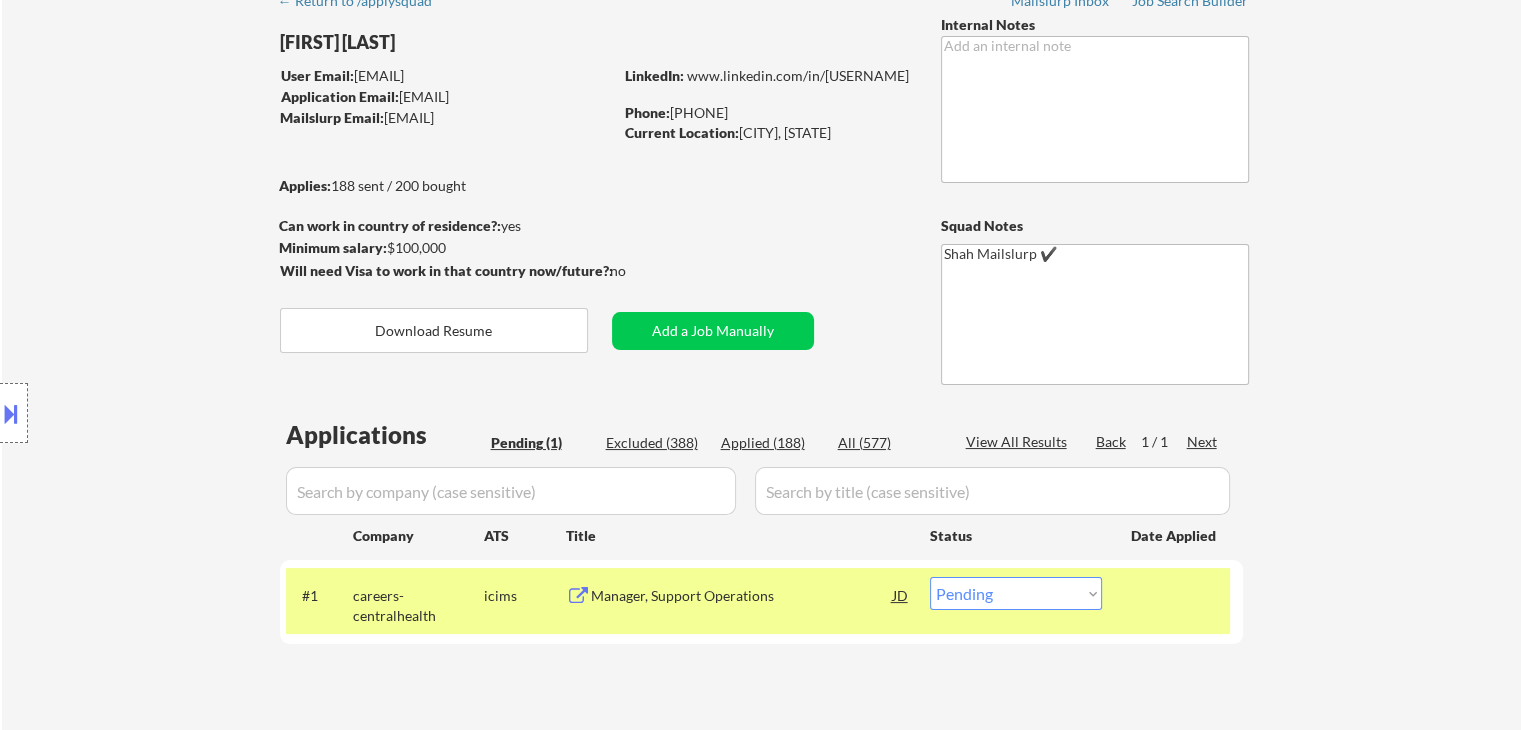 click on "Location Inclusions: [CITY], [STATE]   [CITY], [STATE]   [CITY], [STATE]   [CITY], [STATE]   [CITY], [STATE]   [CITY], [STATE]   [CITY], [STATE]   [CITY], [STATE]   [CITY], [STATE]   [CITY], [STATE]   [CITY], [STATE]   [CITY], [STATE]   [CITY], [STATE]   [CITY], [STATE]   [CITY], [STATE]   [CITY], [STATE]   [CITY], [STATE]   [CITY], [STATE]   [CITY], [STATE]   [CITY], [STATE]   [CITY], [STATE]   [CITY], [STATE]   [CITY], [STATE]   [CITY], [STATE]   [CITY], [STATE]   [CITY], [STATE]   [CITY], [STATE] [CITY], [STATE]   [CITY], [STATE]   [CITY], [STATE]   [CITY], [STATE]   [CITY], [STATE]   [CITY], [STATE]   [CITY], [STATE] [CITY], [STATE]   [CITY], [STATE]   [CITY], [STATE] [CITY], [STATE]   [CITY], [STATE]   [CITY], [STATE]   [CITY], [STATE]   [CITY], [STATE]   [CITY], [STATE]   [CITY], [STATE]   [CITY], [STATE]" at bounding box center [179, 413] 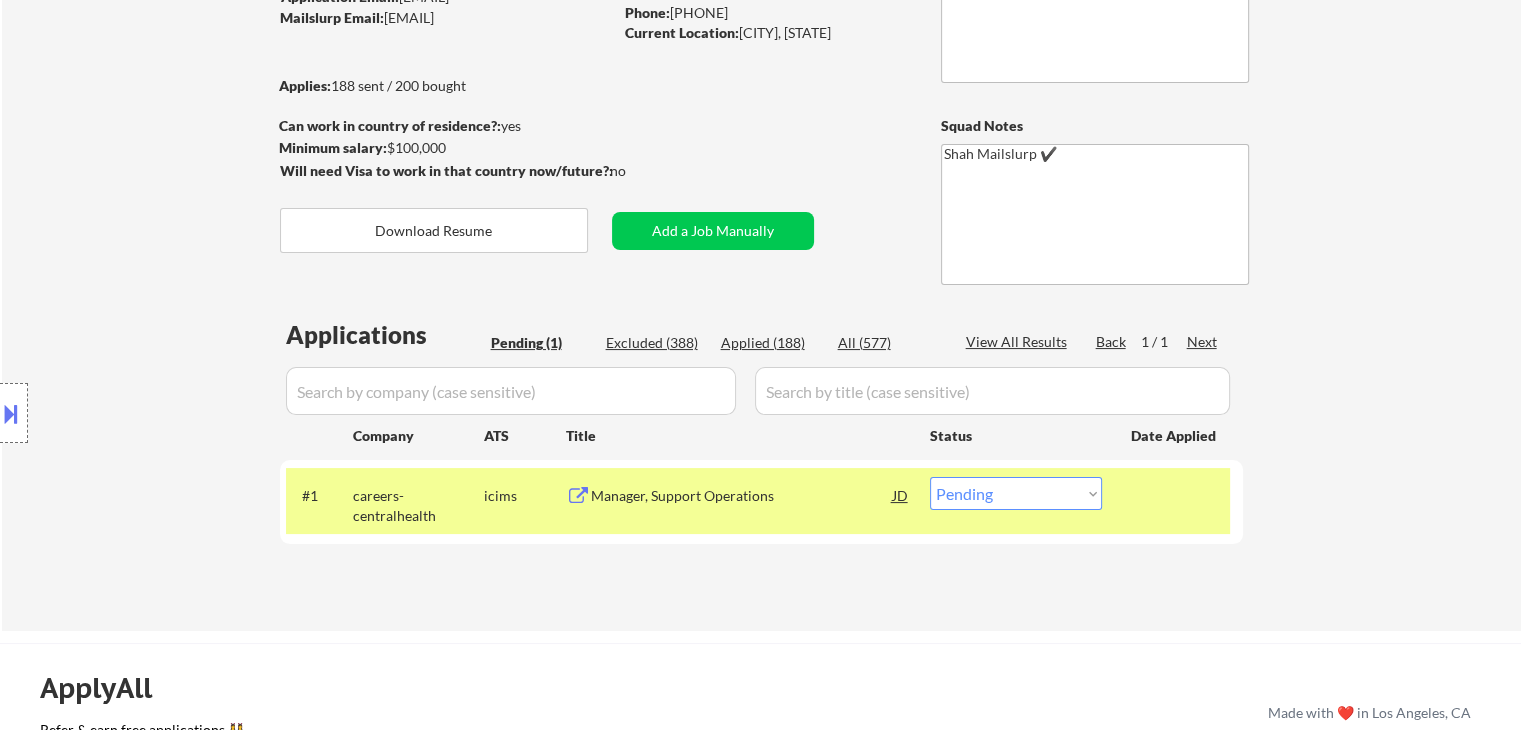 click on "Location Inclusions: [CITY], [STATE]   [CITY], [STATE]   [CITY], [STATE]   [CITY], [STATE]   [CITY], [STATE]   [CITY], [STATE]   [CITY], [STATE]   [CITY], [STATE]   [CITY], [STATE]   [CITY], [STATE]   [CITY], [STATE]   [CITY], [STATE]   [CITY], [STATE]   [CITY], [STATE]   [CITY], [STATE]   [CITY], [STATE]   [CITY], [STATE]   [CITY], [STATE]   [CITY], [STATE]   [CITY], [STATE]   [CITY], [STATE]   [CITY], [STATE]   [CITY], [STATE]   [CITY], [STATE]   [CITY], [STATE]   [CITY], [STATE]   [CITY], [STATE] [CITY], [STATE]   [CITY], [STATE]   [CITY], [STATE]   [CITY], [STATE]   [CITY], [STATE]   [CITY], [STATE]   [CITY], [STATE] [CITY], [STATE]   [CITY], [STATE]   [CITY], [STATE] [CITY], [STATE]   [CITY], [STATE]   [CITY], [STATE]   [CITY], [STATE]   [CITY], [STATE]   [CITY], [STATE]   [CITY], [STATE]   [CITY], [STATE]" at bounding box center [179, 413] 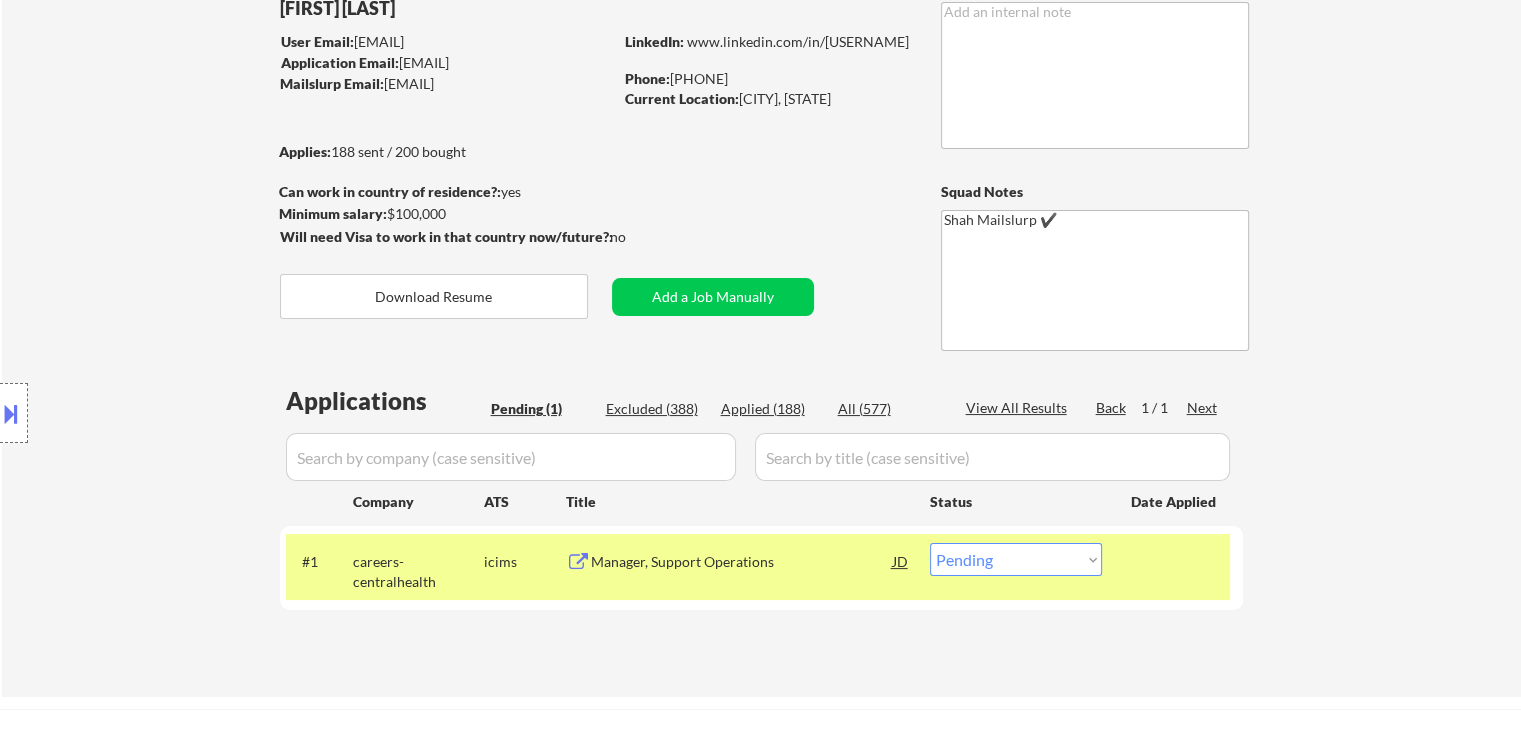 scroll, scrollTop: 100, scrollLeft: 0, axis: vertical 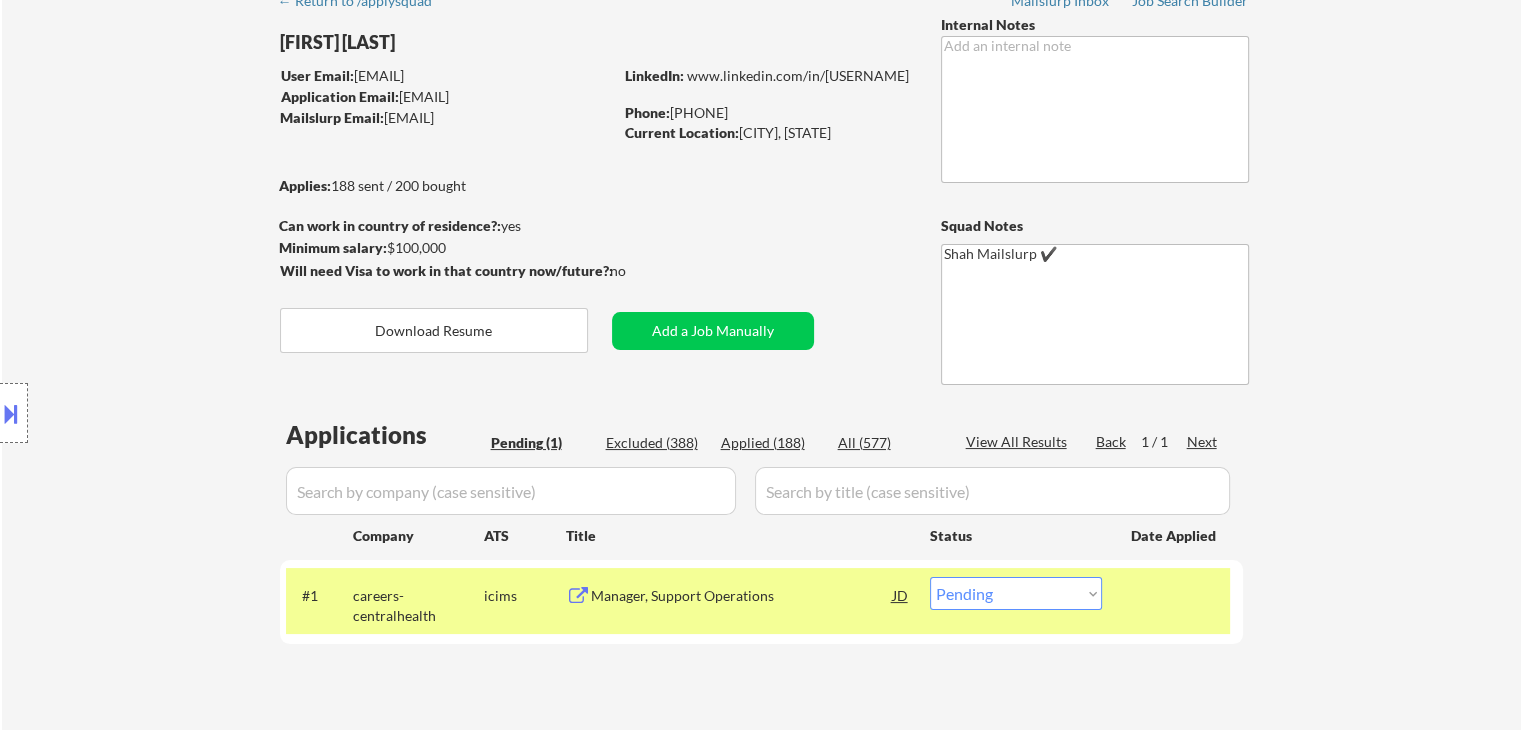 click on "Location Inclusions: [CITY], [STATE]   [CITY], [STATE]   [CITY], [STATE]   [CITY], [STATE]   [CITY], [STATE]   [CITY], [STATE]   [CITY], [STATE]   [CITY], [STATE]   [CITY], [STATE]   [CITY], [STATE]   [CITY], [STATE]   [CITY], [STATE]   [CITY], [STATE]   [CITY], [STATE]   [CITY], [STATE]   [CITY], [STATE]   [CITY], [STATE]   [CITY], [STATE]   [CITY], [STATE]   [CITY], [STATE]   [CITY], [STATE]   [CITY], [STATE]   [CITY], [STATE]   [CITY], [STATE]   [CITY], [STATE]   [CITY], [STATE]   [CITY], [STATE] [CITY], [STATE]   [CITY], [STATE]   [CITY], [STATE]   [CITY], [STATE]   [CITY], [STATE]   [CITY], [STATE]   [CITY], [STATE] [CITY], [STATE]   [CITY], [STATE]   [CITY], [STATE] [CITY], [STATE]   [CITY], [STATE]   [CITY], [STATE]   [CITY], [STATE]   [CITY], [STATE]   [CITY], [STATE]   [CITY], [STATE]   [CITY], [STATE]" at bounding box center [179, 413] 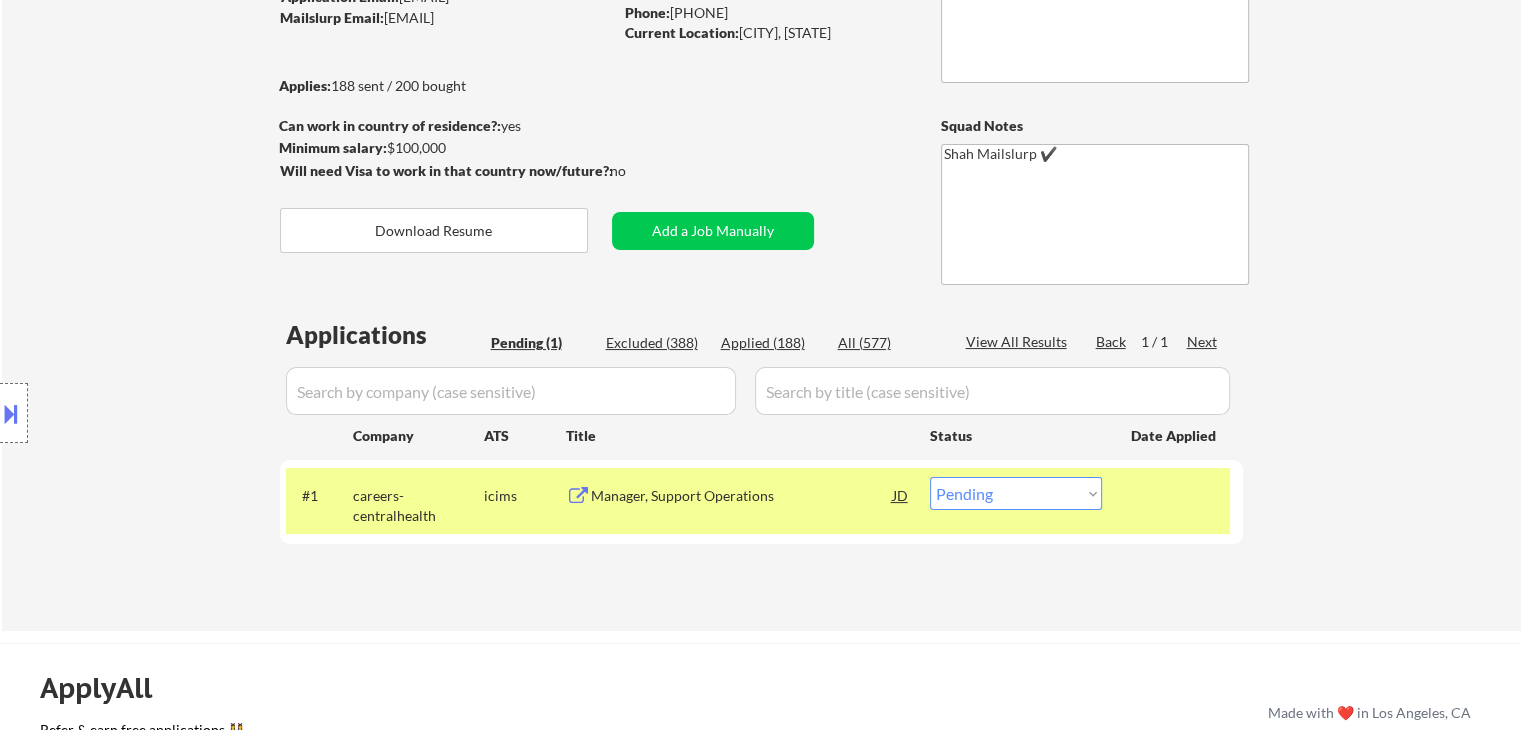 click on "Location Inclusions: [CITY], [STATE]   [CITY], [STATE]   [CITY], [STATE]   [CITY], [STATE]   [CITY], [STATE]   [CITY], [STATE]   [CITY], [STATE]   [CITY], [STATE]   [CITY], [STATE]   [CITY], [STATE]   [CITY], [STATE]   [CITY], [STATE]   [CITY], [STATE]   [CITY], [STATE]   [CITY], [STATE]   [CITY], [STATE]   [CITY], [STATE]   [CITY], [STATE]   [CITY], [STATE]   [CITY], [STATE]   [CITY], [STATE]   [CITY], [STATE]   [CITY], [STATE]   [CITY], [STATE]   [CITY], [STATE]   [CITY], [STATE]   [CITY], [STATE] [CITY], [STATE]   [CITY], [STATE]   [CITY], [STATE]   [CITY], [STATE]   [CITY], [STATE]   [CITY], [STATE]   [CITY], [STATE] [CITY], [STATE]   [CITY], [STATE]   [CITY], [STATE] [CITY], [STATE]   [CITY], [STATE]   [CITY], [STATE]   [CITY], [STATE]   [CITY], [STATE]   [CITY], [STATE]   [CITY], [STATE]   [CITY], [STATE]" at bounding box center [179, 413] 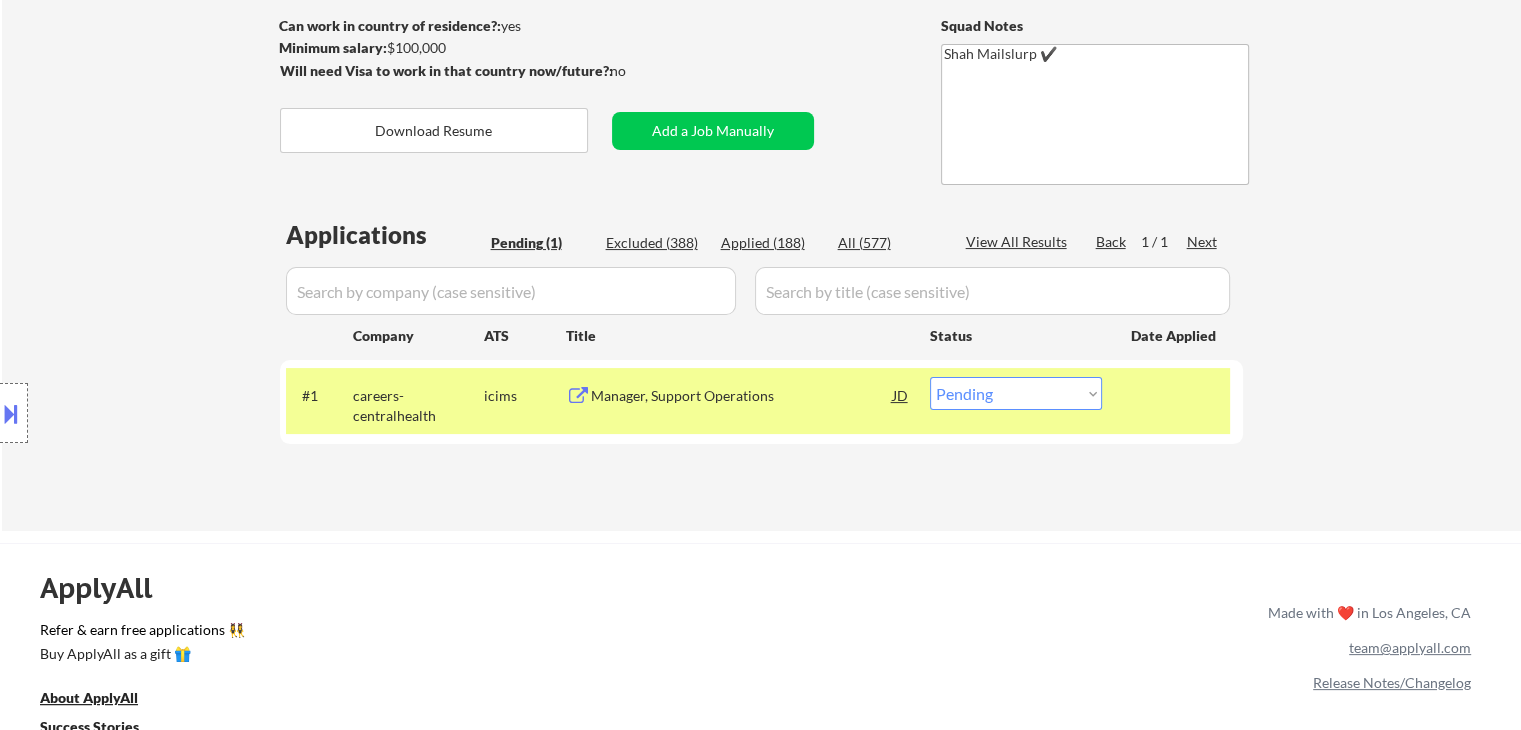 click on "Location Inclusions: [CITY], [STATE]   [CITY], [STATE]   [CITY], [STATE]   [CITY], [STATE]   [CITY], [STATE]   [CITY], [STATE]   [CITY], [STATE]   [CITY], [STATE]   [CITY], [STATE]   [CITY], [STATE]   [CITY], [STATE]   [CITY], [STATE]   [CITY], [STATE]   [CITY], [STATE]   [CITY], [STATE]   [CITY], [STATE]   [CITY], [STATE]   [CITY], [STATE]   [CITY], [STATE]   [CITY], [STATE]   [CITY], [STATE]   [CITY], [STATE]   [CITY], [STATE]   [CITY], [STATE]   [CITY], [STATE]   [CITY], [STATE]   [CITY], [STATE] [CITY], [STATE]   [CITY], [STATE]   [CITY], [STATE]   [CITY], [STATE]   [CITY], [STATE]   [CITY], [STATE]   [CITY], [STATE] [CITY], [STATE]   [CITY], [STATE]   [CITY], [STATE] [CITY], [STATE]   [CITY], [STATE]   [CITY], [STATE]   [CITY], [STATE]   [CITY], [STATE]   [CITY], [STATE]   [CITY], [STATE]   [CITY], [STATE]" at bounding box center (179, 413) 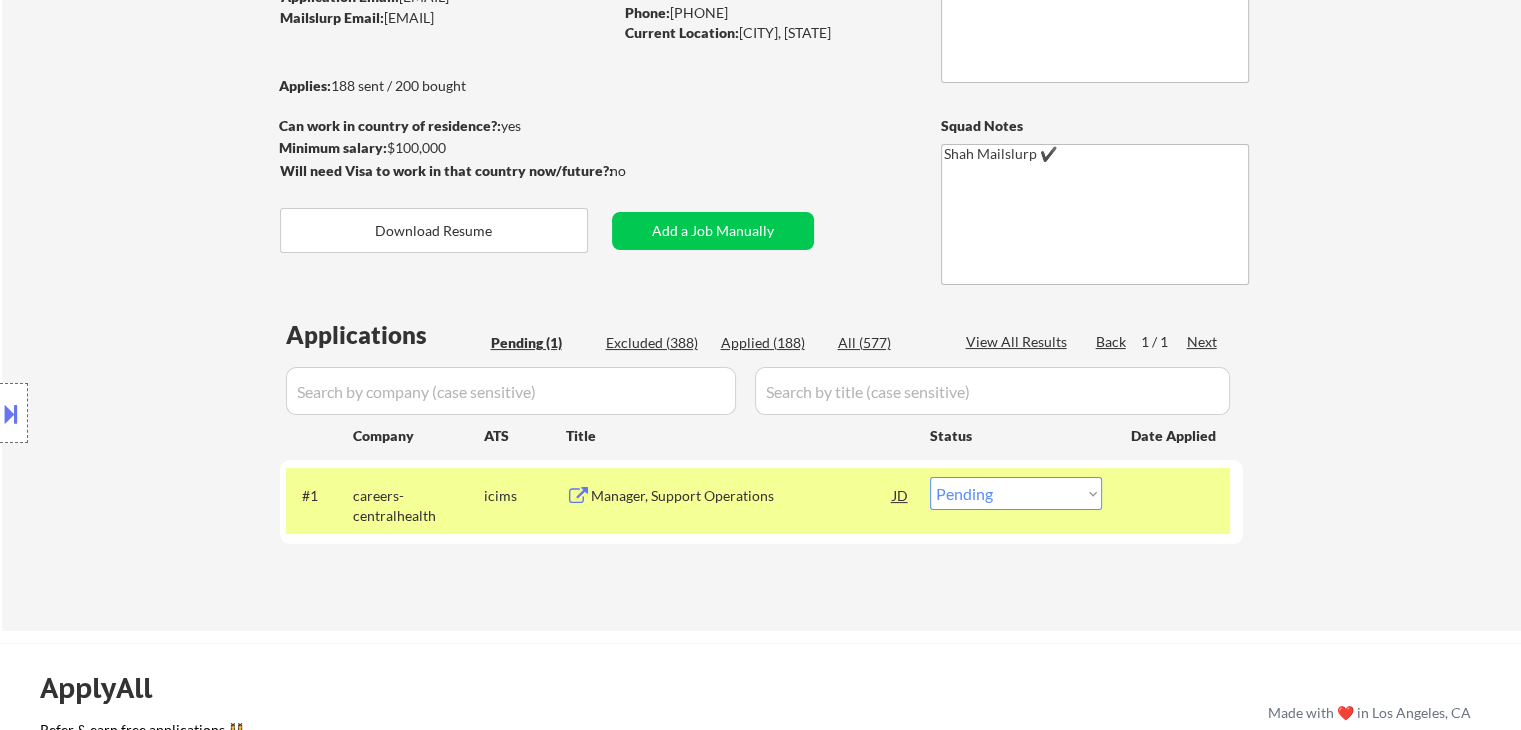 click on "Location Inclusions: [CITY], [STATE]   [CITY], [STATE]   [CITY], [STATE]   [CITY], [STATE]   [CITY], [STATE]   [CITY], [STATE]   [CITY], [STATE]   [CITY], [STATE]   [CITY], [STATE]   [CITY], [STATE]   [CITY], [STATE]   [CITY], [STATE]   [CITY], [STATE]   [CITY], [STATE]   [CITY], [STATE]   [CITY], [STATE]   [CITY], [STATE]   [CITY], [STATE]   [CITY], [STATE]   [CITY], [STATE]   [CITY], [STATE]   [CITY], [STATE]   [CITY], [STATE]   [CITY], [STATE]   [CITY], [STATE]   [CITY], [STATE]   [CITY], [STATE] [CITY], [STATE]   [CITY], [STATE]   [CITY], [STATE]   [CITY], [STATE]   [CITY], [STATE]   [CITY], [STATE]   [CITY], [STATE] [CITY], [STATE]   [CITY], [STATE]   [CITY], [STATE] [CITY], [STATE]   [CITY], [STATE]   [CITY], [STATE]   [CITY], [STATE]   [CITY], [STATE]   [CITY], [STATE]   [CITY], [STATE]   [CITY], [STATE]" at bounding box center (179, 413) 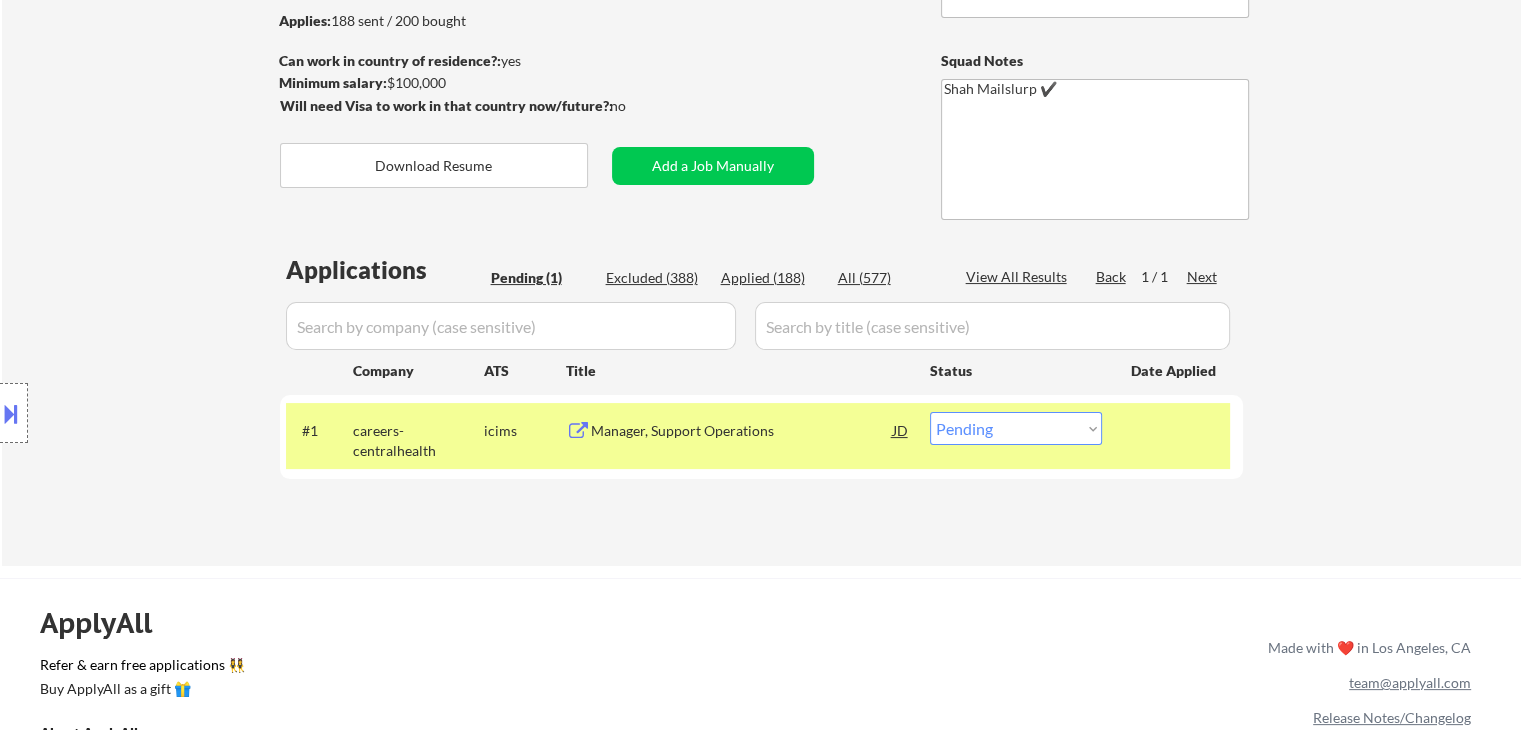 scroll, scrollTop: 300, scrollLeft: 0, axis: vertical 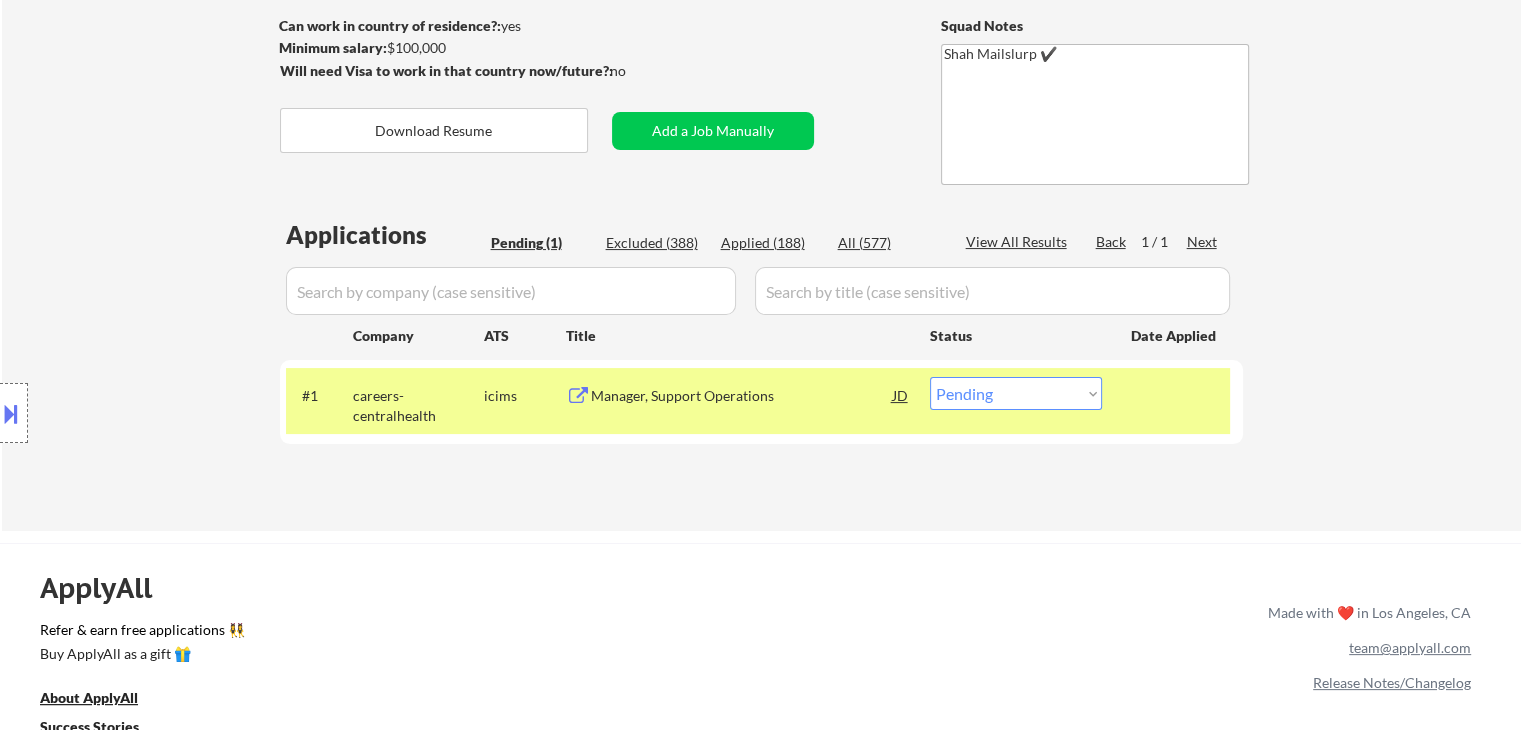 click on "Location Inclusions: [CITY], [STATE]   [CITY], [STATE]   [CITY], [STATE]   [CITY], [STATE]   [CITY], [STATE]   [CITY], [STATE]   [CITY], [STATE]   [CITY], [STATE]   [CITY], [STATE]   [CITY], [STATE]   [CITY], [STATE]   [CITY], [STATE]   [CITY], [STATE]   [CITY], [STATE]   [CITY], [STATE]   [CITY], [STATE]   [CITY], [STATE]   [CITY], [STATE]   [CITY], [STATE]   [CITY], [STATE]   [CITY], [STATE]   [CITY], [STATE]   [CITY], [STATE]   [CITY], [STATE]   [CITY], [STATE]   [CITY], [STATE]   [CITY], [STATE] [CITY], [STATE]   [CITY], [STATE]   [CITY], [STATE]   [CITY], [STATE]   [CITY], [STATE]   [CITY], [STATE]   [CITY], [STATE] [CITY], [STATE]   [CITY], [STATE]   [CITY], [STATE] [CITY], [STATE]   [CITY], [STATE]   [CITY], [STATE]   [CITY], [STATE]   [CITY], [STATE]   [CITY], [STATE]   [CITY], [STATE]   [CITY], [STATE]" at bounding box center (179, 413) 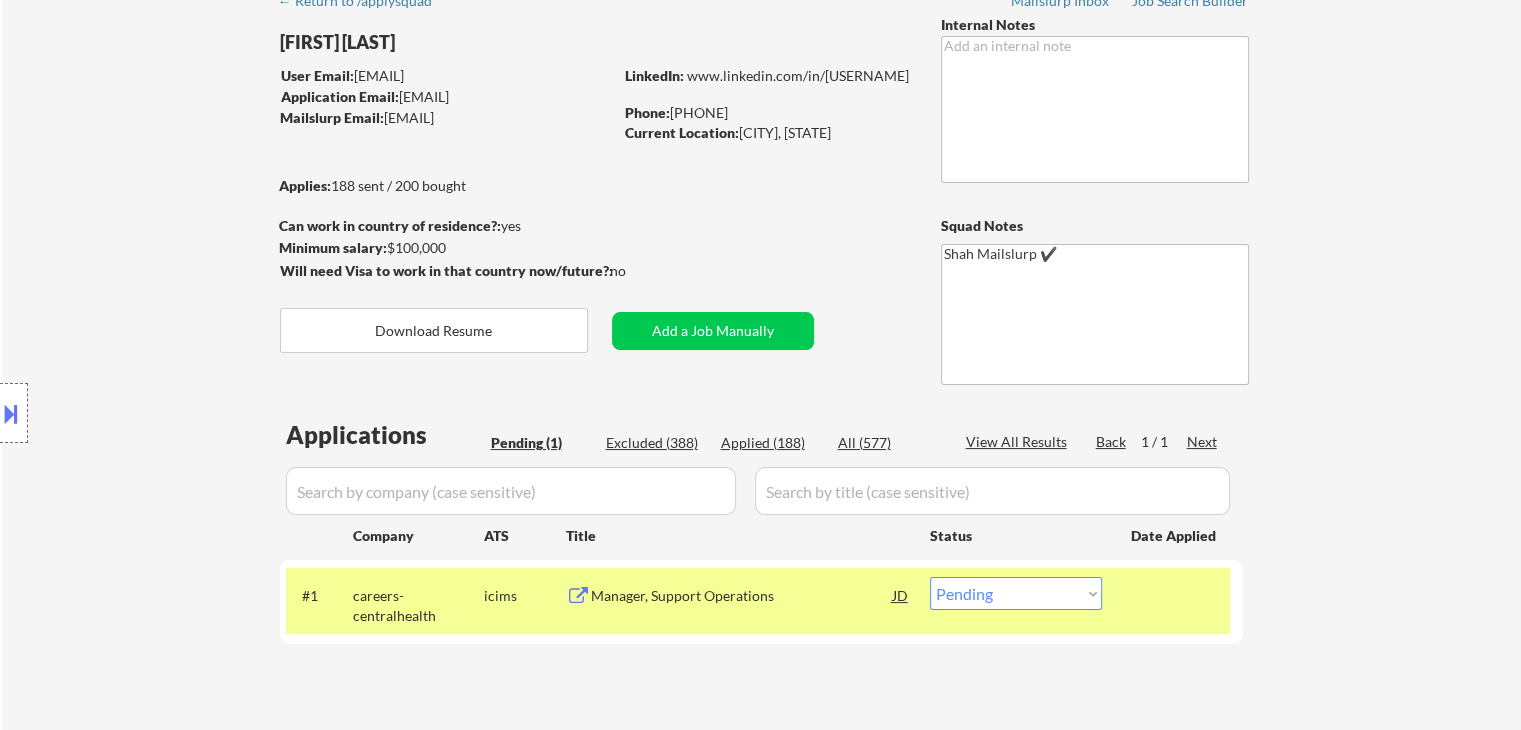 click on "Location Inclusions: [CITY], [STATE]   [CITY], [STATE]   [CITY], [STATE]   [CITY], [STATE]   [CITY], [STATE]   [CITY], [STATE]   [CITY], [STATE]   [CITY], [STATE]   [CITY], [STATE]   [CITY], [STATE]   [CITY], [STATE]   [CITY], [STATE]   [CITY], [STATE]   [CITY], [STATE]   [CITY], [STATE]   [CITY], [STATE]   [CITY], [STATE]   [CITY], [STATE]   [CITY], [STATE]   [CITY], [STATE]   [CITY], [STATE]   [CITY], [STATE]   [CITY], [STATE]   [CITY], [STATE]   [CITY], [STATE]   [CITY], [STATE]   [CITY], [STATE] [CITY], [STATE]   [CITY], [STATE]   [CITY], [STATE]   [CITY], [STATE]   [CITY], [STATE]   [CITY], [STATE]   [CITY], [STATE] [CITY], [STATE]   [CITY], [STATE]   [CITY], [STATE] [CITY], [STATE]   [CITY], [STATE]   [CITY], [STATE]   [CITY], [STATE]   [CITY], [STATE]   [CITY], [STATE]   [CITY], [STATE]   [CITY], [STATE]" at bounding box center [179, 413] 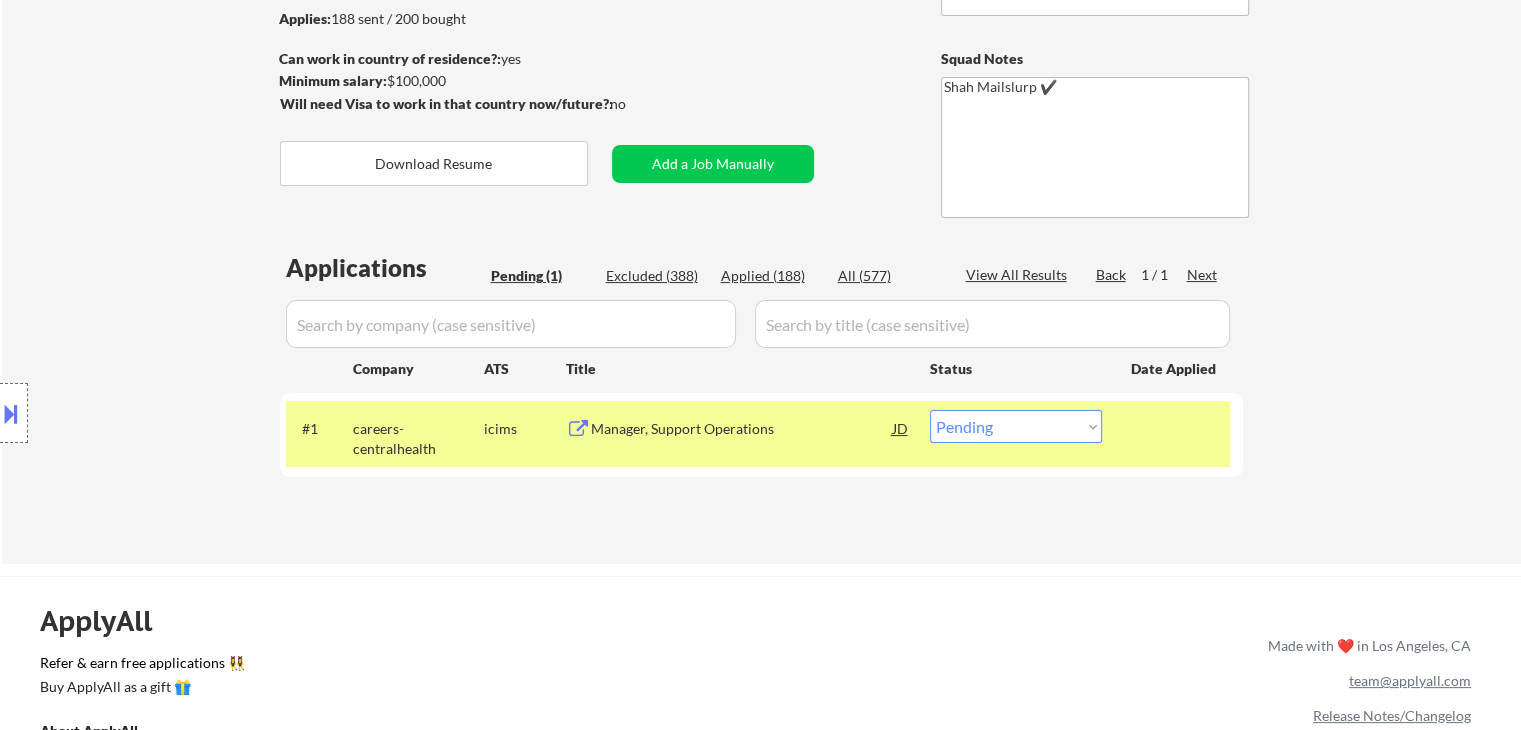 scroll, scrollTop: 300, scrollLeft: 0, axis: vertical 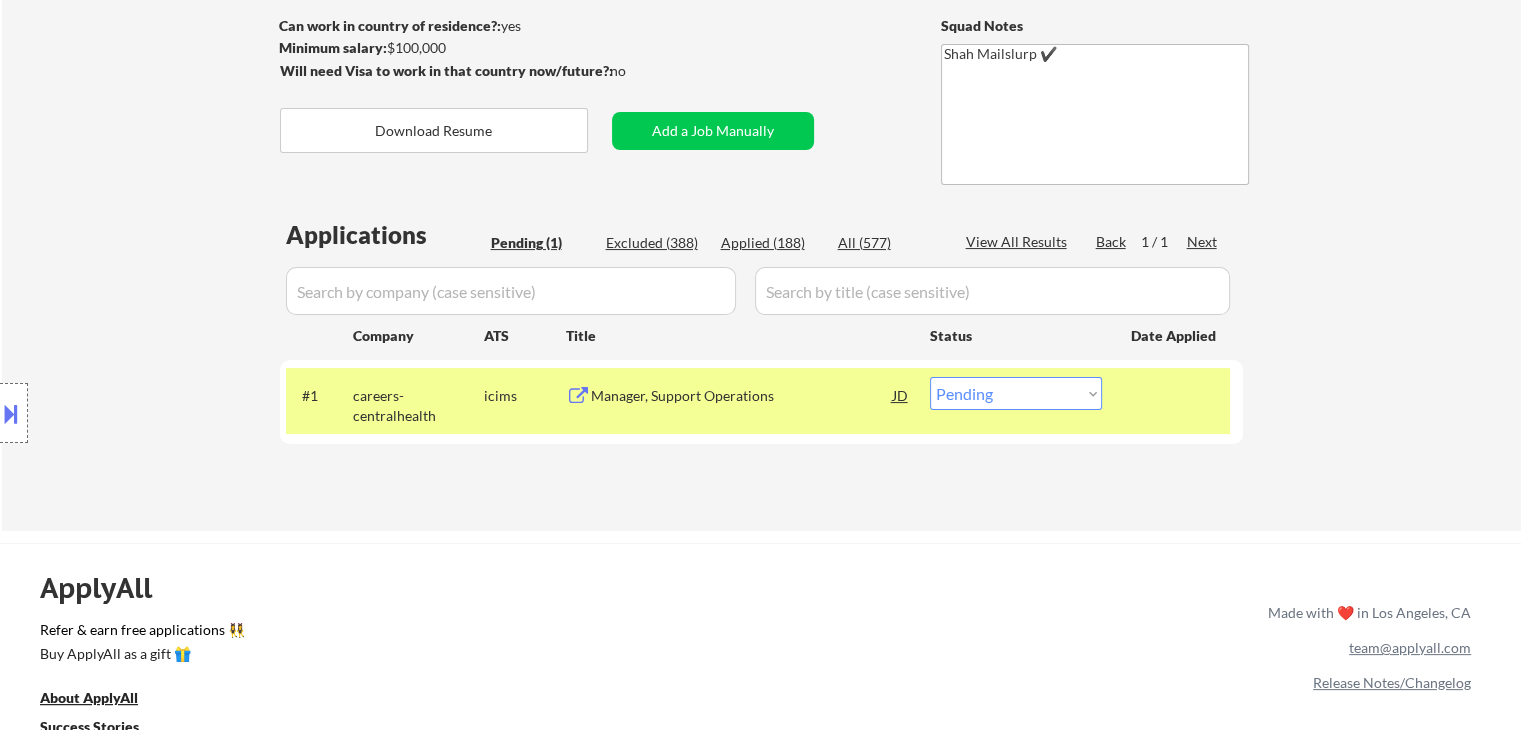 click on "Location Inclusions: [CITY], [STATE]   [CITY], [STATE]   [CITY], [STATE]   [CITY], [STATE]   [CITY], [STATE]   [CITY], [STATE]   [CITY], [STATE]   [CITY], [STATE]   [CITY], [STATE]   [CITY], [STATE]   [CITY], [STATE]   [CITY], [STATE]   [CITY], [STATE]   [CITY], [STATE]   [CITY], [STATE]   [CITY], [STATE]   [CITY], [STATE]   [CITY], [STATE]   [CITY], [STATE]   [CITY], [STATE]   [CITY], [STATE]   [CITY], [STATE]   [CITY], [STATE]   [CITY], [STATE]   [CITY], [STATE]   [CITY], [STATE]   [CITY], [STATE] [CITY], [STATE]   [CITY], [STATE]   [CITY], [STATE]   [CITY], [STATE]   [CITY], [STATE]   [CITY], [STATE]   [CITY], [STATE] [CITY], [STATE]   [CITY], [STATE]   [CITY], [STATE] [CITY], [STATE]   [CITY], [STATE]   [CITY], [STATE]   [CITY], [STATE]   [CITY], [STATE]   [CITY], [STATE]   [CITY], [STATE]   [CITY], [STATE]" at bounding box center (179, 413) 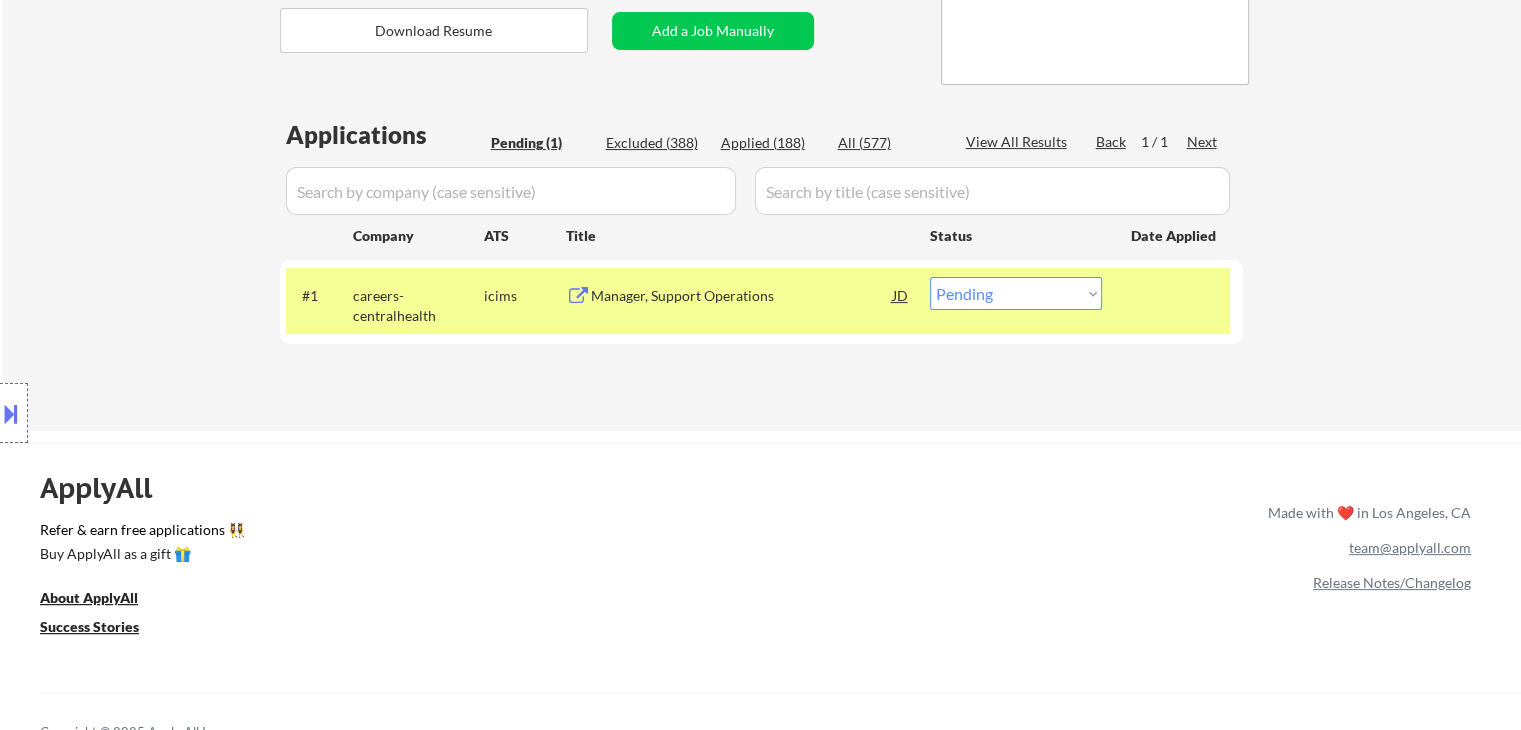 click on "Location Inclusions: [CITY], [STATE]   [CITY], [STATE]   [CITY], [STATE]   [CITY], [STATE]   [CITY], [STATE]   [CITY], [STATE]   [CITY], [STATE]   [CITY], [STATE]   [CITY], [STATE]   [CITY], [STATE]   [CITY], [STATE]   [CITY], [STATE]   [CITY], [STATE]   [CITY], [STATE]   [CITY], [STATE]   [CITY], [STATE]   [CITY], [STATE]   [CITY], [STATE]   [CITY], [STATE]   [CITY], [STATE]   [CITY], [STATE]   [CITY], [STATE]   [CITY], [STATE]   [CITY], [STATE]   [CITY], [STATE]   [CITY], [STATE]   [CITY], [STATE] [CITY], [STATE]   [CITY], [STATE]   [CITY], [STATE]   [CITY], [STATE]   [CITY], [STATE]   [CITY], [STATE]   [CITY], [STATE] [CITY], [STATE]   [CITY], [STATE]   [CITY], [STATE] [CITY], [STATE]   [CITY], [STATE]   [CITY], [STATE]   [CITY], [STATE]   [CITY], [STATE]   [CITY], [STATE]   [CITY], [STATE]   [CITY], [STATE]" at bounding box center [179, 413] 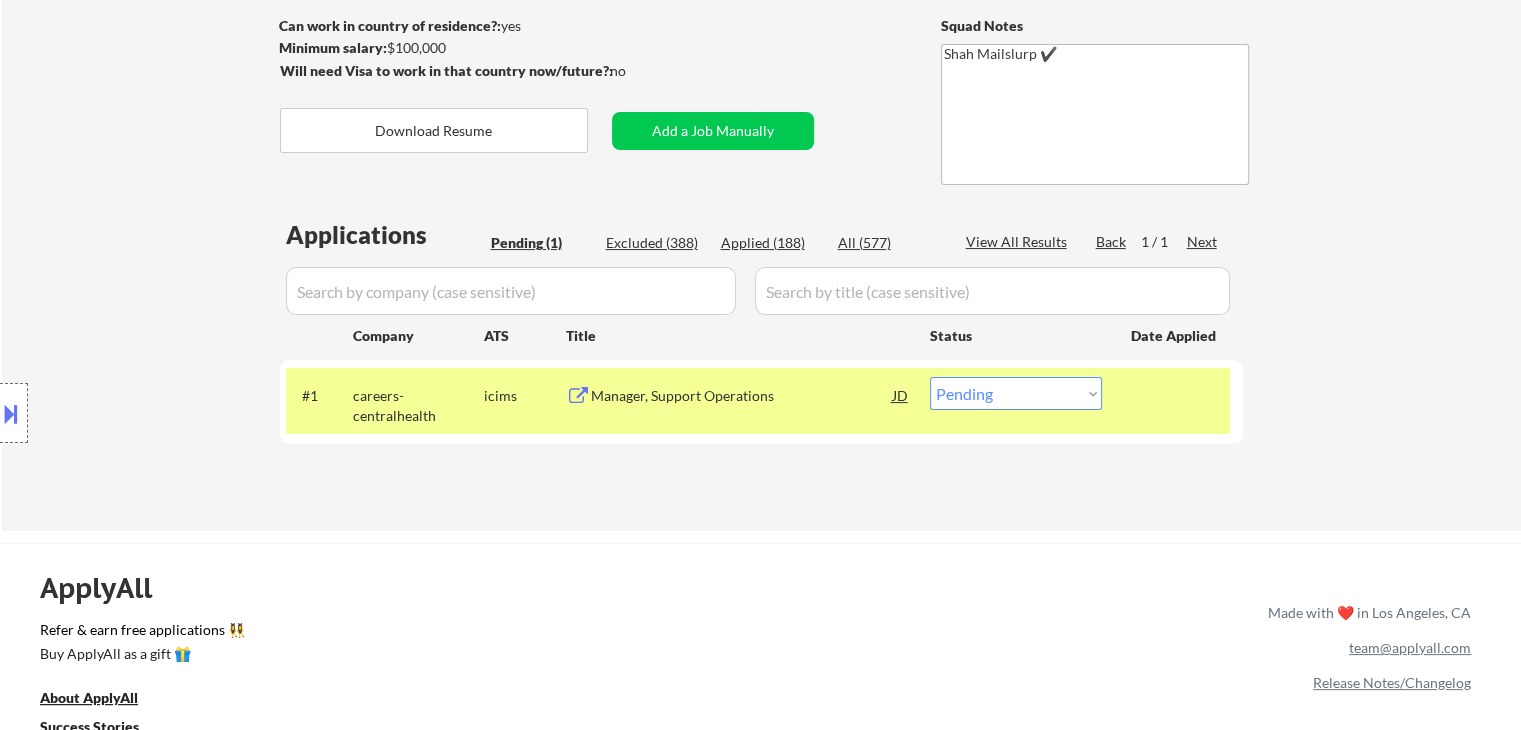 click on "Location Inclusions: [CITY], [STATE]   [CITY], [STATE]   [CITY], [STATE]   [CITY], [STATE]   [CITY], [STATE]   [CITY], [STATE]   [CITY], [STATE]   [CITY], [STATE]   [CITY], [STATE]   [CITY], [STATE]   [CITY], [STATE]   [CITY], [STATE]   [CITY], [STATE]   [CITY], [STATE]   [CITY], [STATE]   [CITY], [STATE]   [CITY], [STATE]   [CITY], [STATE]   [CITY], [STATE]   [CITY], [STATE]   [CITY], [STATE]   [CITY], [STATE]   [CITY], [STATE]   [CITY], [STATE]   [CITY], [STATE]   [CITY], [STATE]   [CITY], [STATE] [CITY], [STATE]   [CITY], [STATE]   [CITY], [STATE]   [CITY], [STATE]   [CITY], [STATE]   [CITY], [STATE]   [CITY], [STATE] [CITY], [STATE]   [CITY], [STATE]   [CITY], [STATE] [CITY], [STATE]   [CITY], [STATE]   [CITY], [STATE]   [CITY], [STATE]   [CITY], [STATE]   [CITY], [STATE]   [CITY], [STATE]   [CITY], [STATE]" at bounding box center [179, 413] 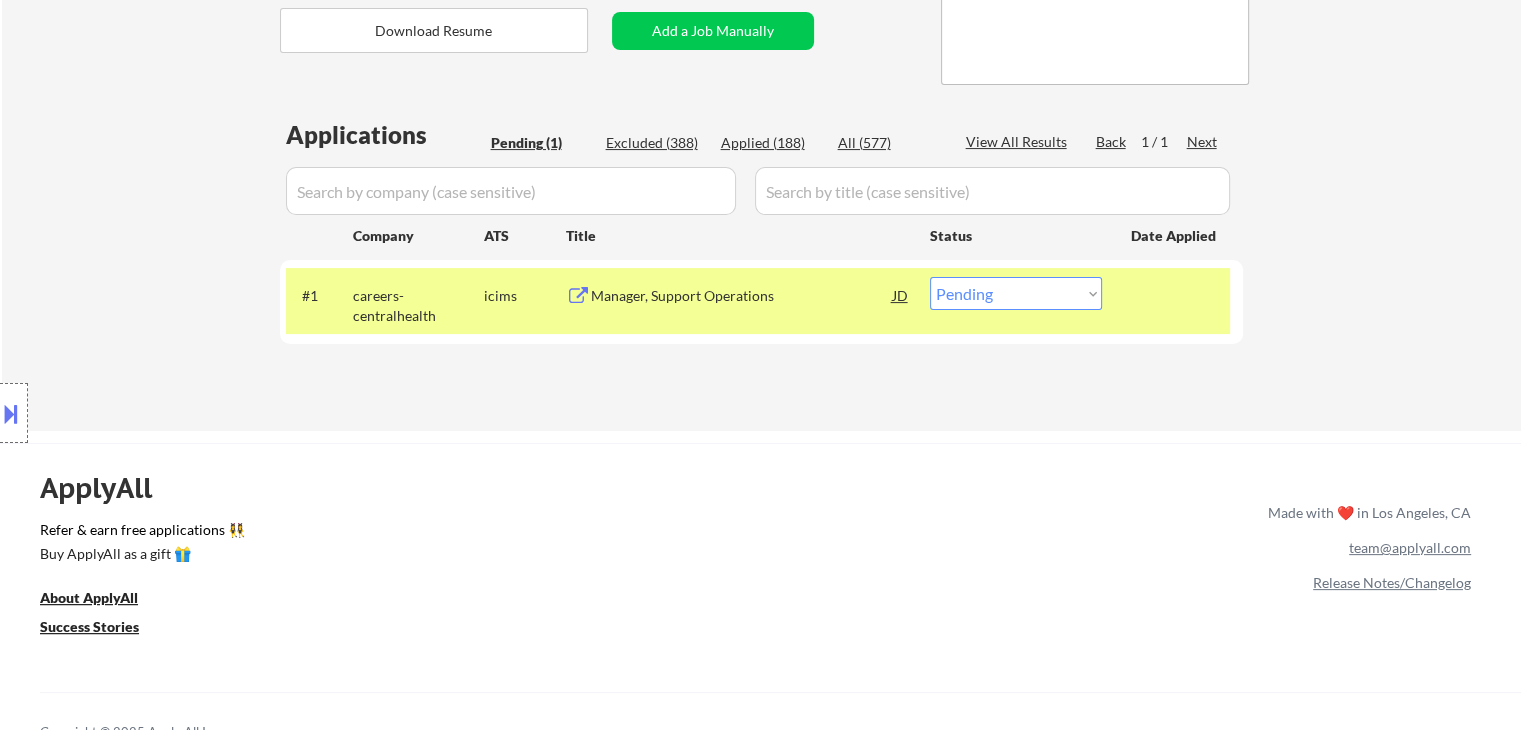 click on "Location Inclusions: [CITY], [STATE]   [CITY], [STATE]   [CITY], [STATE]   [CITY], [STATE]   [CITY], [STATE]   [CITY], [STATE]   [CITY], [STATE]   [CITY], [STATE]   [CITY], [STATE]   [CITY], [STATE]   [CITY], [STATE]   [CITY], [STATE]   [CITY], [STATE]   [CITY], [STATE]   [CITY], [STATE]   [CITY], [STATE]   [CITY], [STATE]   [CITY], [STATE]   [CITY], [STATE]   [CITY], [STATE]   [CITY], [STATE]   [CITY], [STATE]   [CITY], [STATE]   [CITY], [STATE]   [CITY], [STATE]   [CITY], [STATE]   [CITY], [STATE] [CITY], [STATE]   [CITY], [STATE]   [CITY], [STATE]   [CITY], [STATE]   [CITY], [STATE]   [CITY], [STATE]   [CITY], [STATE] [CITY], [STATE]   [CITY], [STATE]   [CITY], [STATE] [CITY], [STATE]   [CITY], [STATE]   [CITY], [STATE]   [CITY], [STATE]   [CITY], [STATE]   [CITY], [STATE]   [CITY], [STATE]   [CITY], [STATE]" at bounding box center (179, 413) 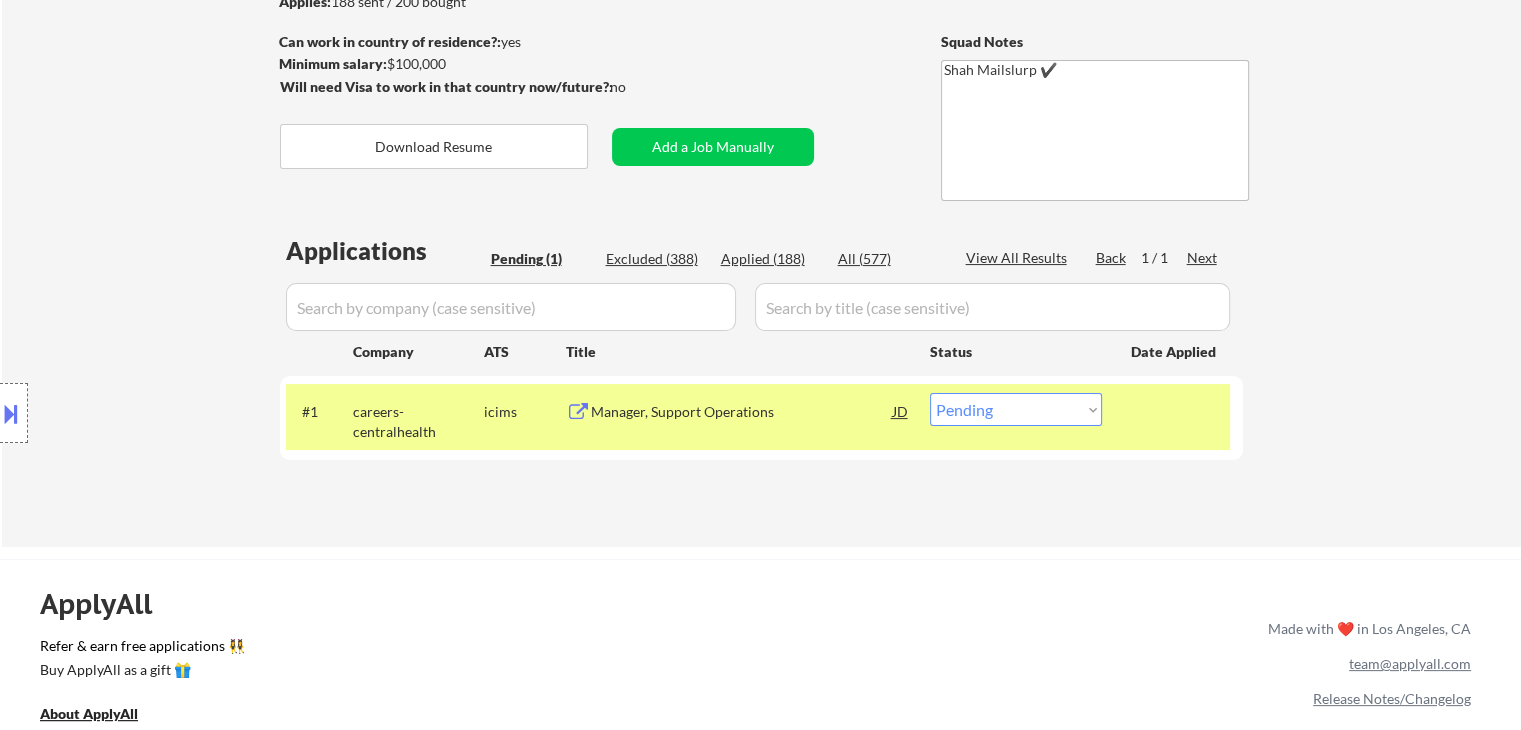scroll, scrollTop: 200, scrollLeft: 0, axis: vertical 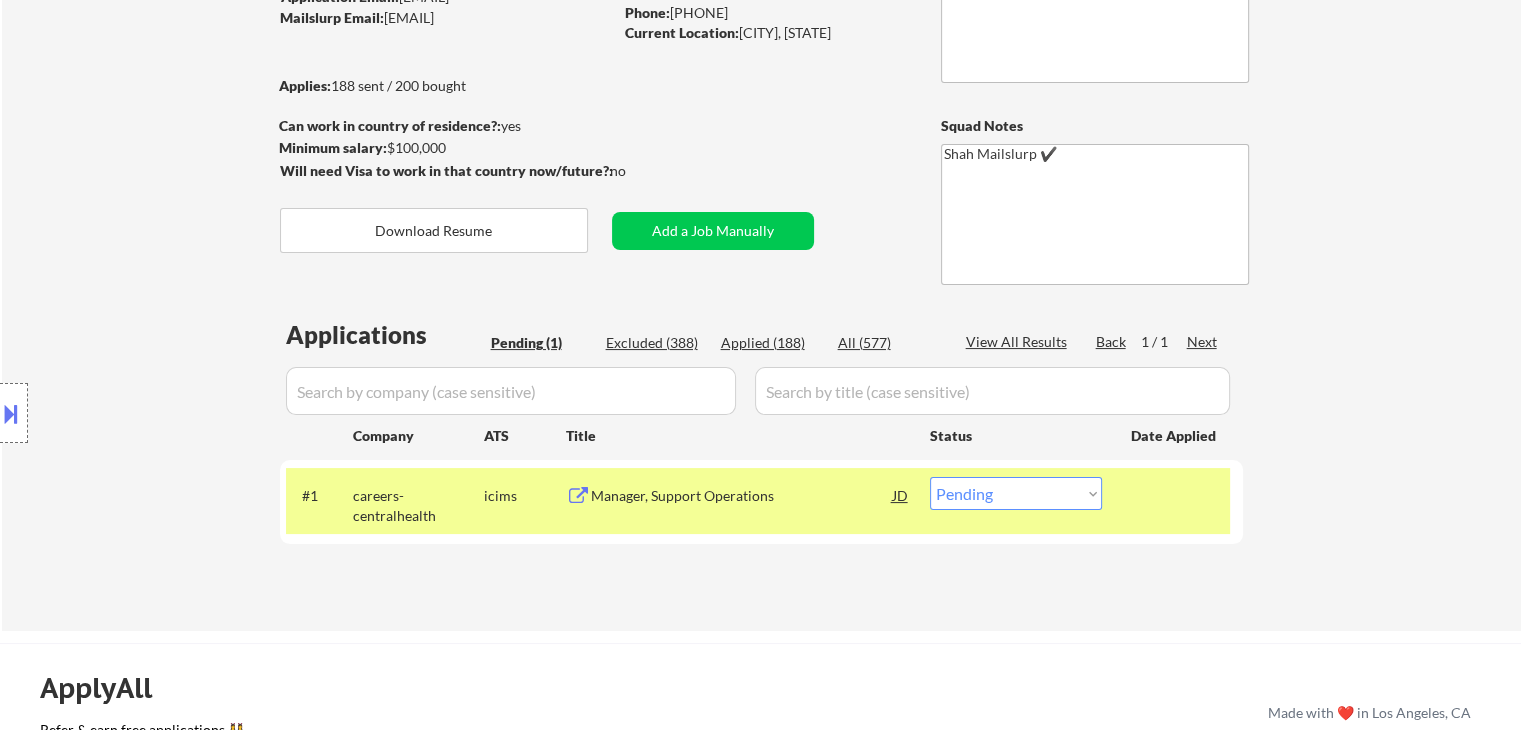 click on "Location Inclusions: [CITY], [STATE]   [CITY], [STATE]   [CITY], [STATE]   [CITY], [STATE]   [CITY], [STATE]   [CITY], [STATE]   [CITY], [STATE]   [CITY], [STATE]   [CITY], [STATE]   [CITY], [STATE]   [CITY], [STATE]   [CITY], [STATE]   [CITY], [STATE]   [CITY], [STATE]   [CITY], [STATE]   [CITY], [STATE]   [CITY], [STATE]   [CITY], [STATE]   [CITY], [STATE]   [CITY], [STATE]   [CITY], [STATE]   [CITY], [STATE]   [CITY], [STATE]   [CITY], [STATE]   [CITY], [STATE]   [CITY], [STATE]   [CITY], [STATE] [CITY], [STATE]   [CITY], [STATE]   [CITY], [STATE]   [CITY], [STATE]   [CITY], [STATE]   [CITY], [STATE]   [CITY], [STATE] [CITY], [STATE]   [CITY], [STATE]   [CITY], [STATE] [CITY], [STATE]   [CITY], [STATE]   [CITY], [STATE]   [CITY], [STATE]   [CITY], [STATE]   [CITY], [STATE]   [CITY], [STATE]   [CITY], [STATE]" at bounding box center (179, 413) 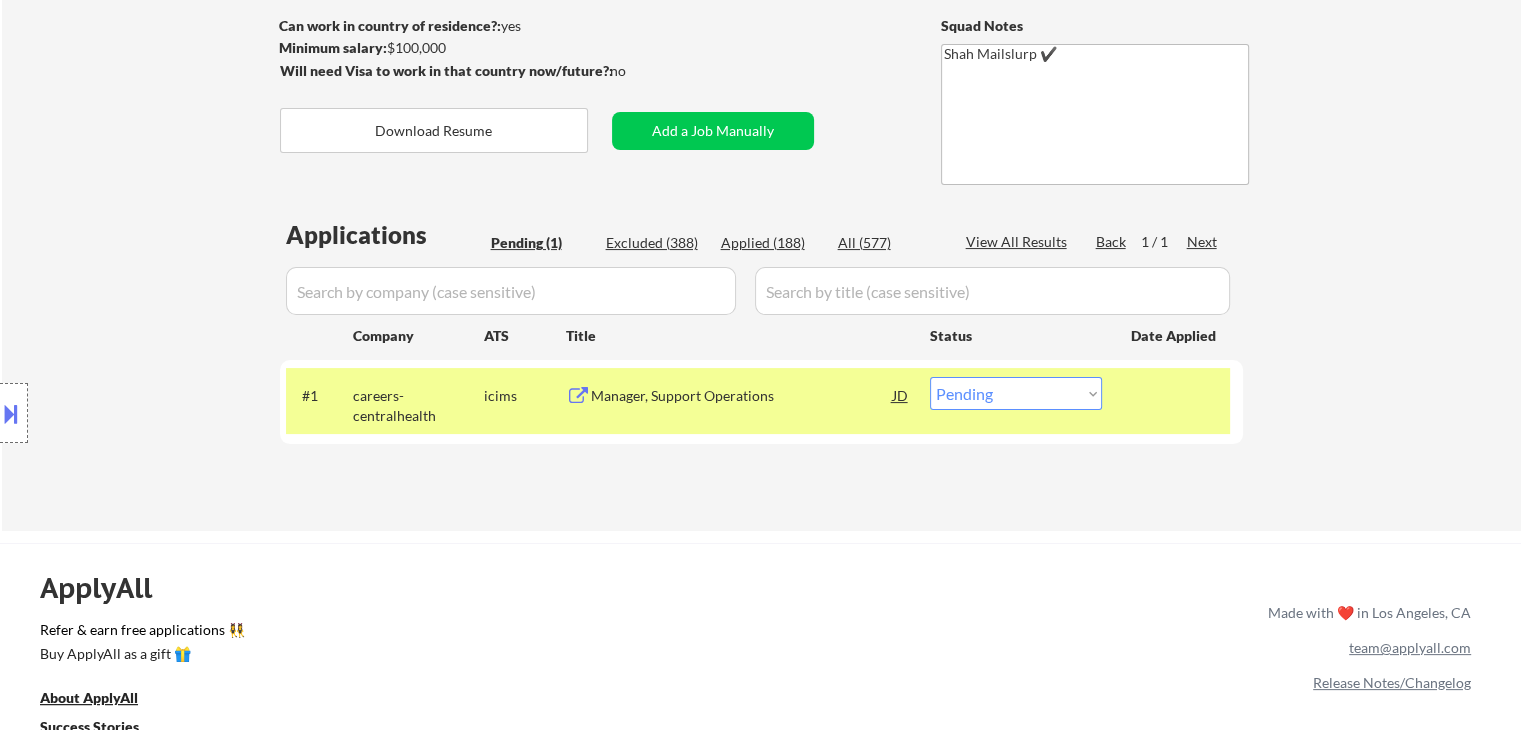 click on "Location Inclusions: [CITY], [STATE]   [CITY], [STATE]   [CITY], [STATE]   [CITY], [STATE]   [CITY], [STATE]   [CITY], [STATE]   [CITY], [STATE]   [CITY], [STATE]   [CITY], [STATE]   [CITY], [STATE]   [CITY], [STATE]   [CITY], [STATE]   [CITY], [STATE]   [CITY], [STATE]   [CITY], [STATE]   [CITY], [STATE]   [CITY], [STATE]   [CITY], [STATE]   [CITY], [STATE]   [CITY], [STATE]   [CITY], [STATE]   [CITY], [STATE]   [CITY], [STATE]   [CITY], [STATE]   [CITY], [STATE]   [CITY], [STATE]   [CITY], [STATE] [CITY], [STATE]   [CITY], [STATE]   [CITY], [STATE]   [CITY], [STATE]   [CITY], [STATE]   [CITY], [STATE]   [CITY], [STATE] [CITY], [STATE]   [CITY], [STATE]   [CITY], [STATE] [CITY], [STATE]   [CITY], [STATE]   [CITY], [STATE]   [CITY], [STATE]   [CITY], [STATE]   [CITY], [STATE]   [CITY], [STATE]   [CITY], [STATE]" at bounding box center (179, 413) 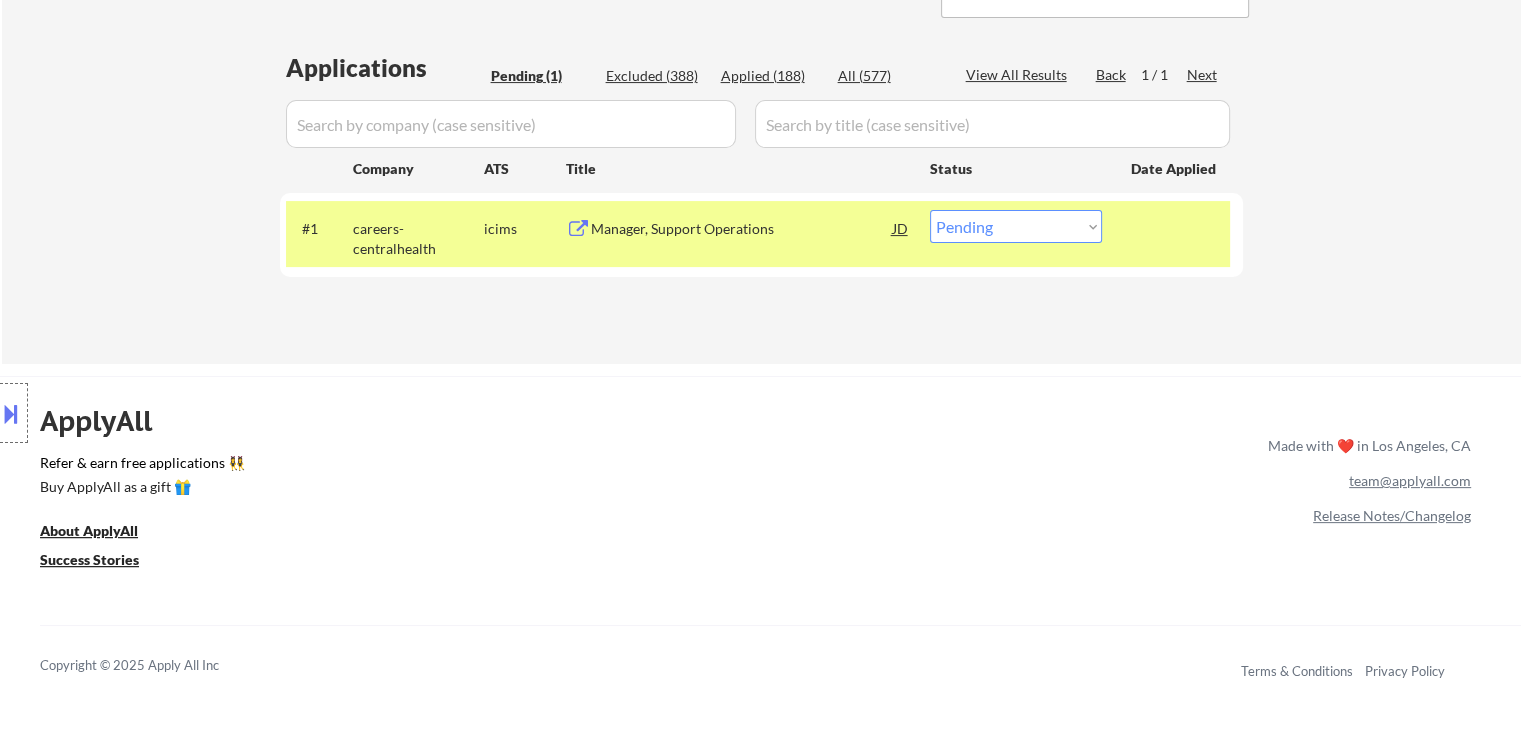 scroll, scrollTop: 500, scrollLeft: 0, axis: vertical 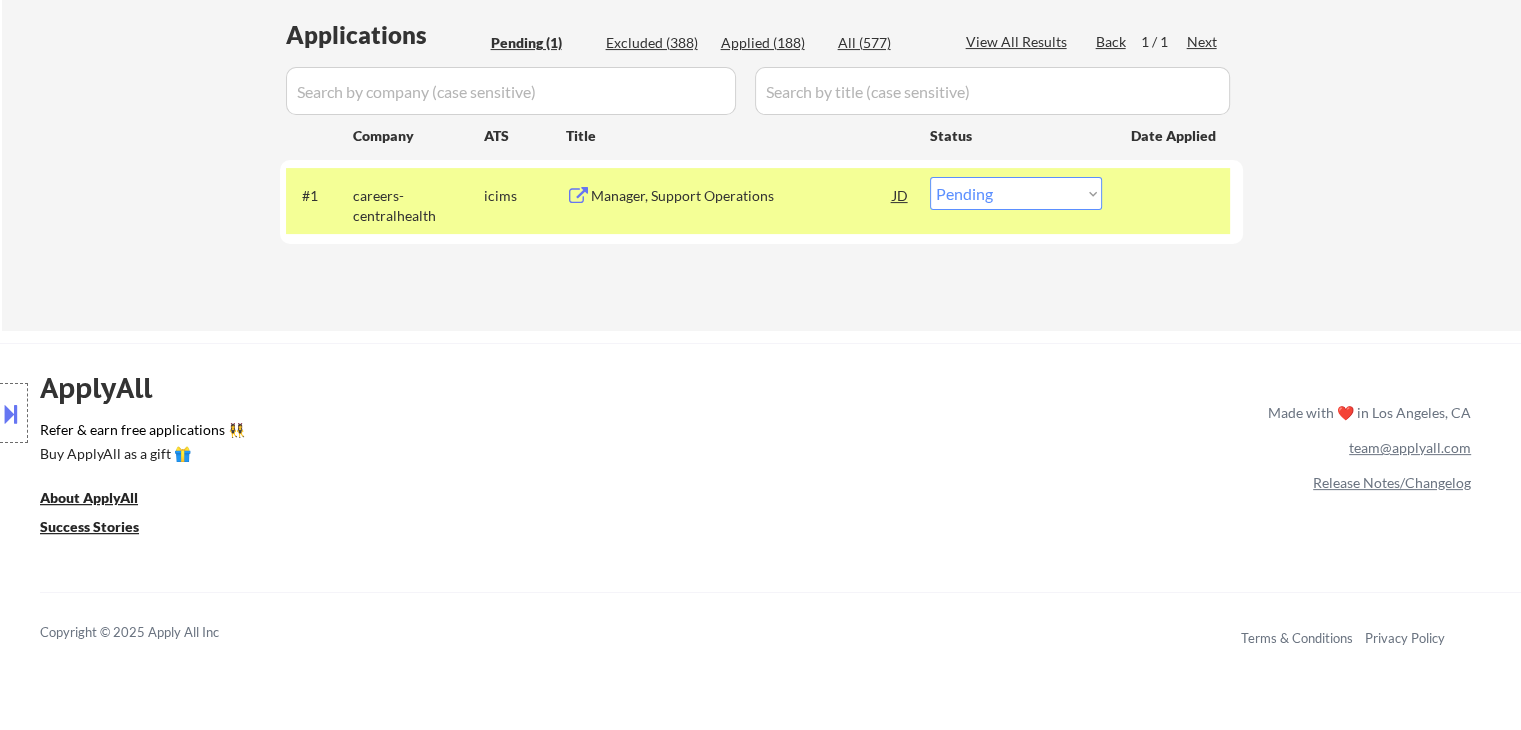 click on "Location Inclusions: [CITY], [STATE]   [CITY], [STATE]   [CITY], [STATE]   [CITY], [STATE]   [CITY], [STATE]   [CITY], [STATE]   [CITY], [STATE]   [CITY], [STATE]   [CITY], [STATE]   [CITY], [STATE]   [CITY], [STATE]   [CITY], [STATE]   [CITY], [STATE]   [CITY], [STATE]   [CITY], [STATE]   [CITY], [STATE]   [CITY], [STATE]   [CITY], [STATE]   [CITY], [STATE]   [CITY], [STATE]   [CITY], [STATE]   [CITY], [STATE]   [CITY], [STATE]   [CITY], [STATE]   [CITY], [STATE]   [CITY], [STATE]   [CITY], [STATE] [CITY], [STATE]   [CITY], [STATE]   [CITY], [STATE]   [CITY], [STATE]   [CITY], [STATE]   [CITY], [STATE]   [CITY], [STATE] [CITY], [STATE]   [CITY], [STATE]   [CITY], [STATE] [CITY], [STATE]   [CITY], [STATE]   [CITY], [STATE]   [CITY], [STATE]   [CITY], [STATE]   [CITY], [STATE]   [CITY], [STATE]   [CITY], [STATE]" at bounding box center [179, 413] 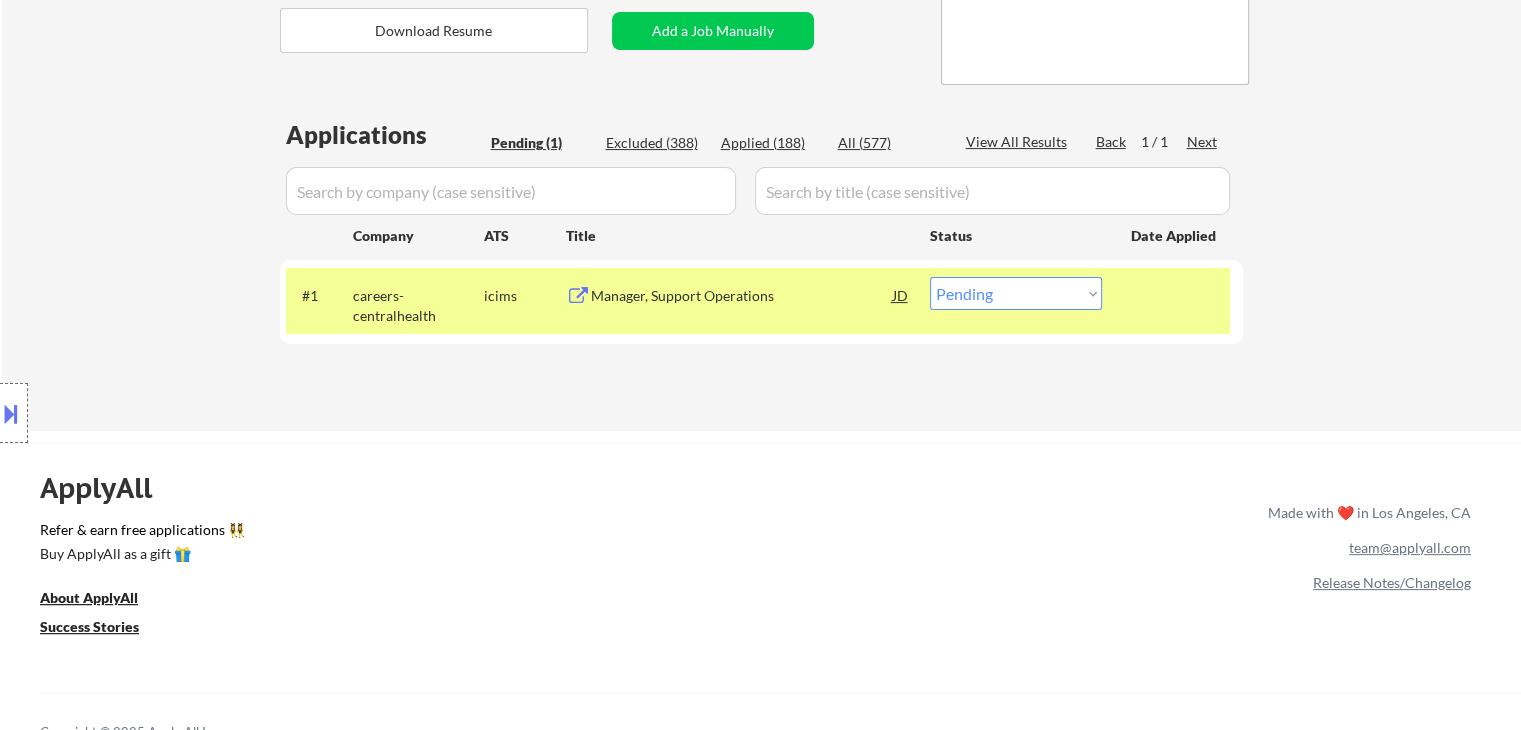 click on "Location Inclusions: [CITY], [STATE]   [CITY], [STATE]   [CITY], [STATE]   [CITY], [STATE]   [CITY], [STATE]   [CITY], [STATE]   [CITY], [STATE]   [CITY], [STATE]   [CITY], [STATE]   [CITY], [STATE]   [CITY], [STATE]   [CITY], [STATE]   [CITY], [STATE]   [CITY], [STATE]   [CITY], [STATE]   [CITY], [STATE]   [CITY], [STATE]   [CITY], [STATE]   [CITY], [STATE]   [CITY], [STATE]   [CITY], [STATE]   [CITY], [STATE]   [CITY], [STATE]   [CITY], [STATE]   [CITY], [STATE]   [CITY], [STATE]   [CITY], [STATE] [CITY], [STATE]   [CITY], [STATE]   [CITY], [STATE]   [CITY], [STATE]   [CITY], [STATE]   [CITY], [STATE]   [CITY], [STATE] [CITY], [STATE]   [CITY], [STATE]   [CITY], [STATE] [CITY], [STATE]   [CITY], [STATE]   [CITY], [STATE]   [CITY], [STATE]   [CITY], [STATE]   [CITY], [STATE]   [CITY], [STATE]   [CITY], [STATE]" at bounding box center [179, 413] 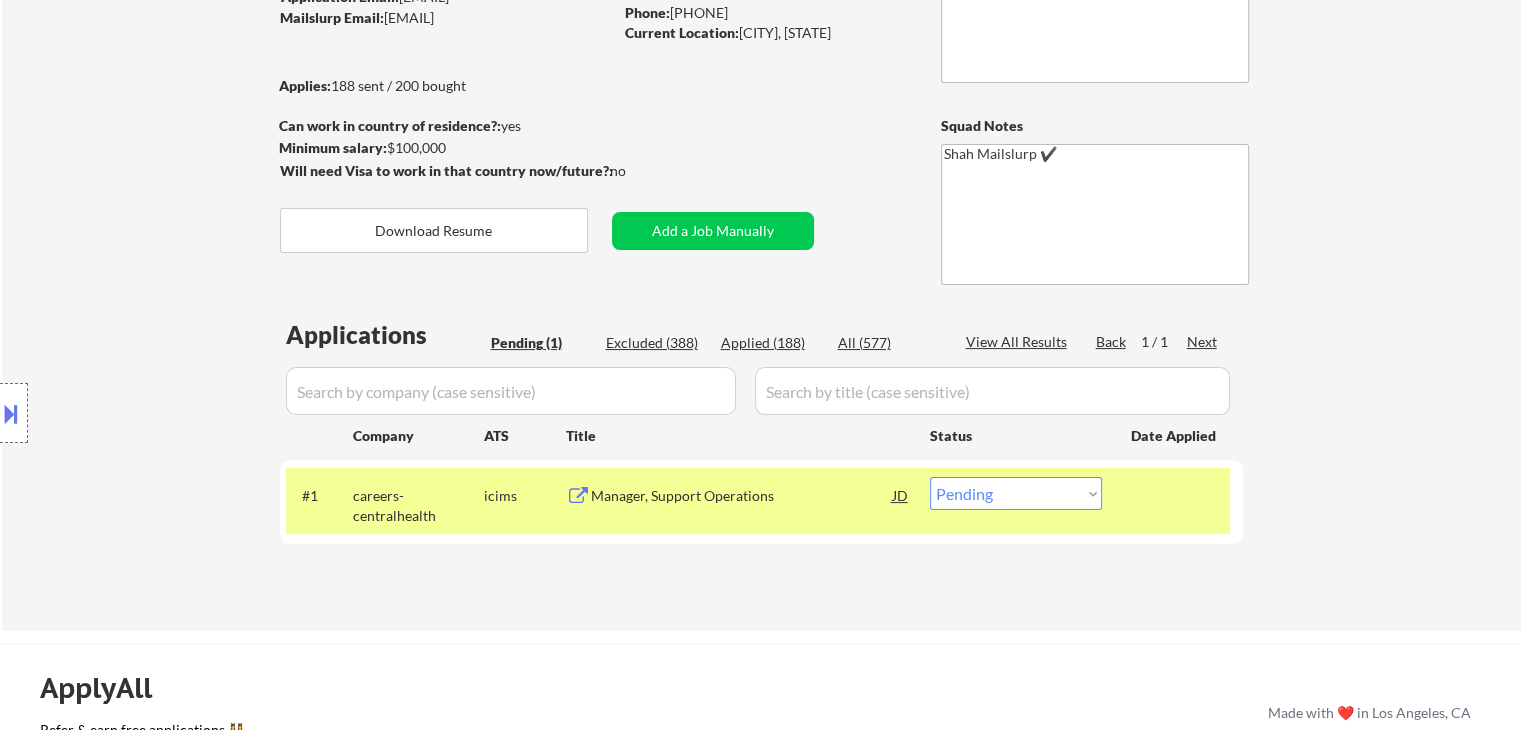 click on "Location Inclusions: [CITY], [STATE]   [CITY], [STATE]   [CITY], [STATE]   [CITY], [STATE]   [CITY], [STATE]   [CITY], [STATE]   [CITY], [STATE]   [CITY], [STATE]   [CITY], [STATE]   [CITY], [STATE]   [CITY], [STATE]   [CITY], [STATE]   [CITY], [STATE]   [CITY], [STATE]   [CITY], [STATE]   [CITY], [STATE]   [CITY], [STATE]   [CITY], [STATE]   [CITY], [STATE]   [CITY], [STATE]   [CITY], [STATE]   [CITY], [STATE]   [CITY], [STATE]   [CITY], [STATE]   [CITY], [STATE]   [CITY], [STATE]   [CITY], [STATE] [CITY], [STATE]   [CITY], [STATE]   [CITY], [STATE]   [CITY], [STATE]   [CITY], [STATE]   [CITY], [STATE]   [CITY], [STATE] [CITY], [STATE]   [CITY], [STATE]   [CITY], [STATE] [CITY], [STATE]   [CITY], [STATE]   [CITY], [STATE]   [CITY], [STATE]   [CITY], [STATE]   [CITY], [STATE]   [CITY], [STATE]   [CITY], [STATE]" at bounding box center (179, 413) 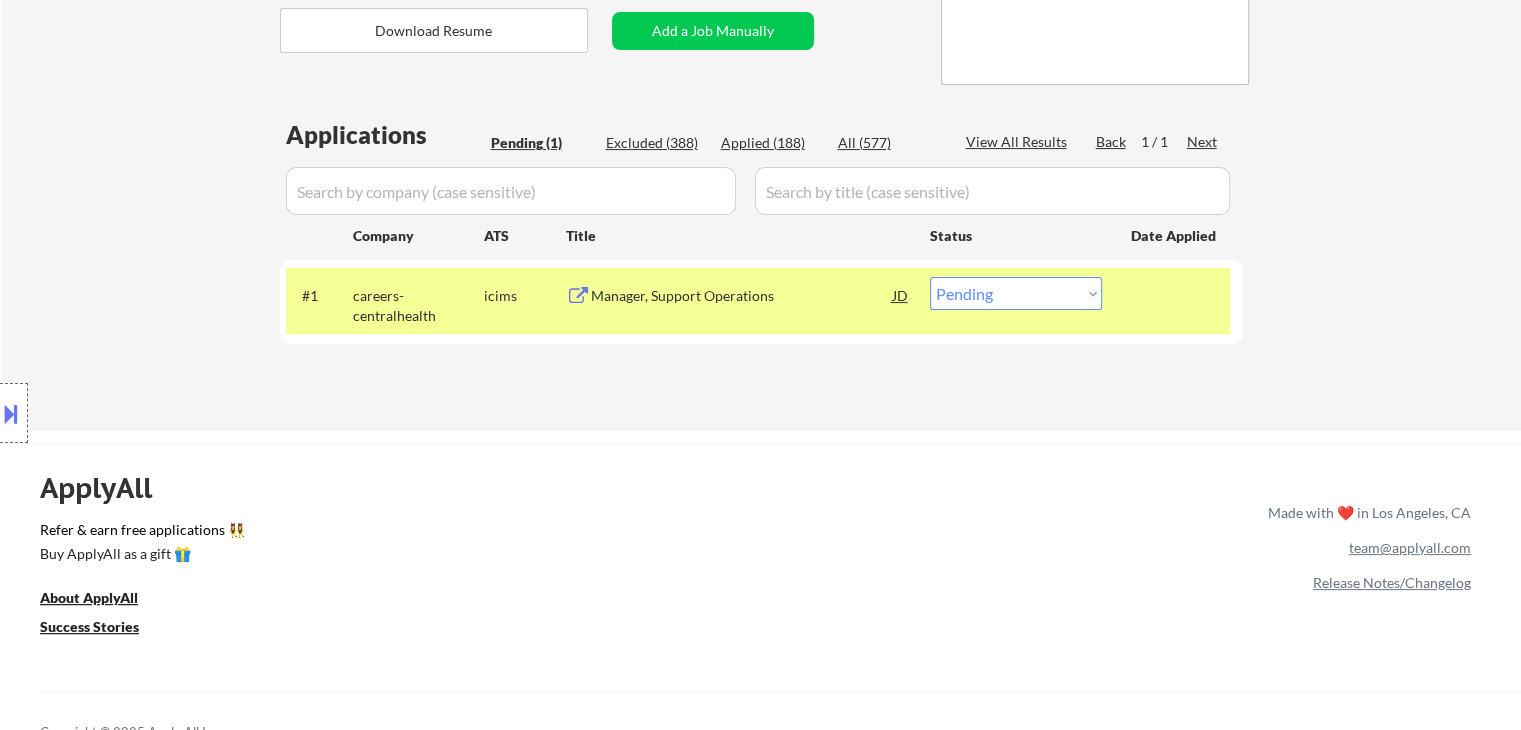 click on "Location Inclusions: [CITY], [STATE]   [CITY], [STATE]   [CITY], [STATE]   [CITY], [STATE]   [CITY], [STATE]   [CITY], [STATE]   [CITY], [STATE]   [CITY], [STATE]   [CITY], [STATE]   [CITY], [STATE]   [CITY], [STATE]   [CITY], [STATE]   [CITY], [STATE]   [CITY], [STATE]   [CITY], [STATE]   [CITY], [STATE]   [CITY], [STATE]   [CITY], [STATE]   [CITY], [STATE]   [CITY], [STATE]   [CITY], [STATE]   [CITY], [STATE]   [CITY], [STATE]   [CITY], [STATE]   [CITY], [STATE]   [CITY], [STATE]   [CITY], [STATE] [CITY], [STATE]   [CITY], [STATE]   [CITY], [STATE]   [CITY], [STATE]   [CITY], [STATE]   [CITY], [STATE]   [CITY], [STATE] [CITY], [STATE]   [CITY], [STATE]   [CITY], [STATE] [CITY], [STATE]   [CITY], [STATE]   [CITY], [STATE]   [CITY], [STATE]   [CITY], [STATE]   [CITY], [STATE]   [CITY], [STATE]   [CITY], [STATE]" at bounding box center [179, 413] 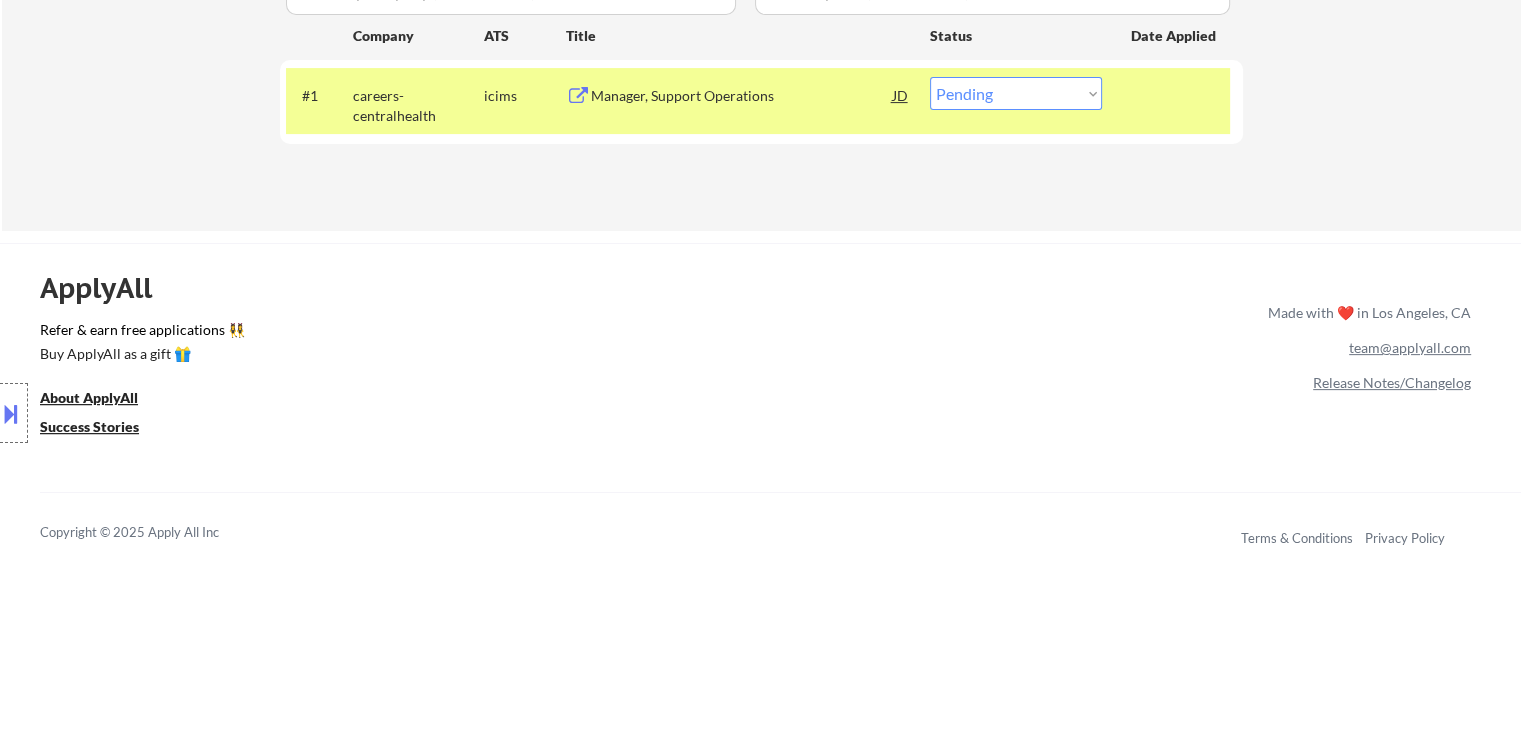 click on "Location Inclusions: [CITY], [STATE]   [CITY], [STATE]   [CITY], [STATE]   [CITY], [STATE]   [CITY], [STATE]   [CITY], [STATE]   [CITY], [STATE]   [CITY], [STATE]   [CITY], [STATE]   [CITY], [STATE]   [CITY], [STATE]   [CITY], [STATE]   [CITY], [STATE]   [CITY], [STATE]   [CITY], [STATE]   [CITY], [STATE]   [CITY], [STATE]   [CITY], [STATE]   [CITY], [STATE]   [CITY], [STATE]   [CITY], [STATE]   [CITY], [STATE]   [CITY], [STATE]   [CITY], [STATE]   [CITY], [STATE]   [CITY], [STATE]   [CITY], [STATE] [CITY], [STATE]   [CITY], [STATE]   [CITY], [STATE]   [CITY], [STATE]   [CITY], [STATE]   [CITY], [STATE]   [CITY], [STATE] [CITY], [STATE]   [CITY], [STATE]   [CITY], [STATE] [CITY], [STATE]   [CITY], [STATE]   [CITY], [STATE]   [CITY], [STATE]   [CITY], [STATE]   [CITY], [STATE]   [CITY], [STATE]   [CITY], [STATE]" at bounding box center [179, 413] 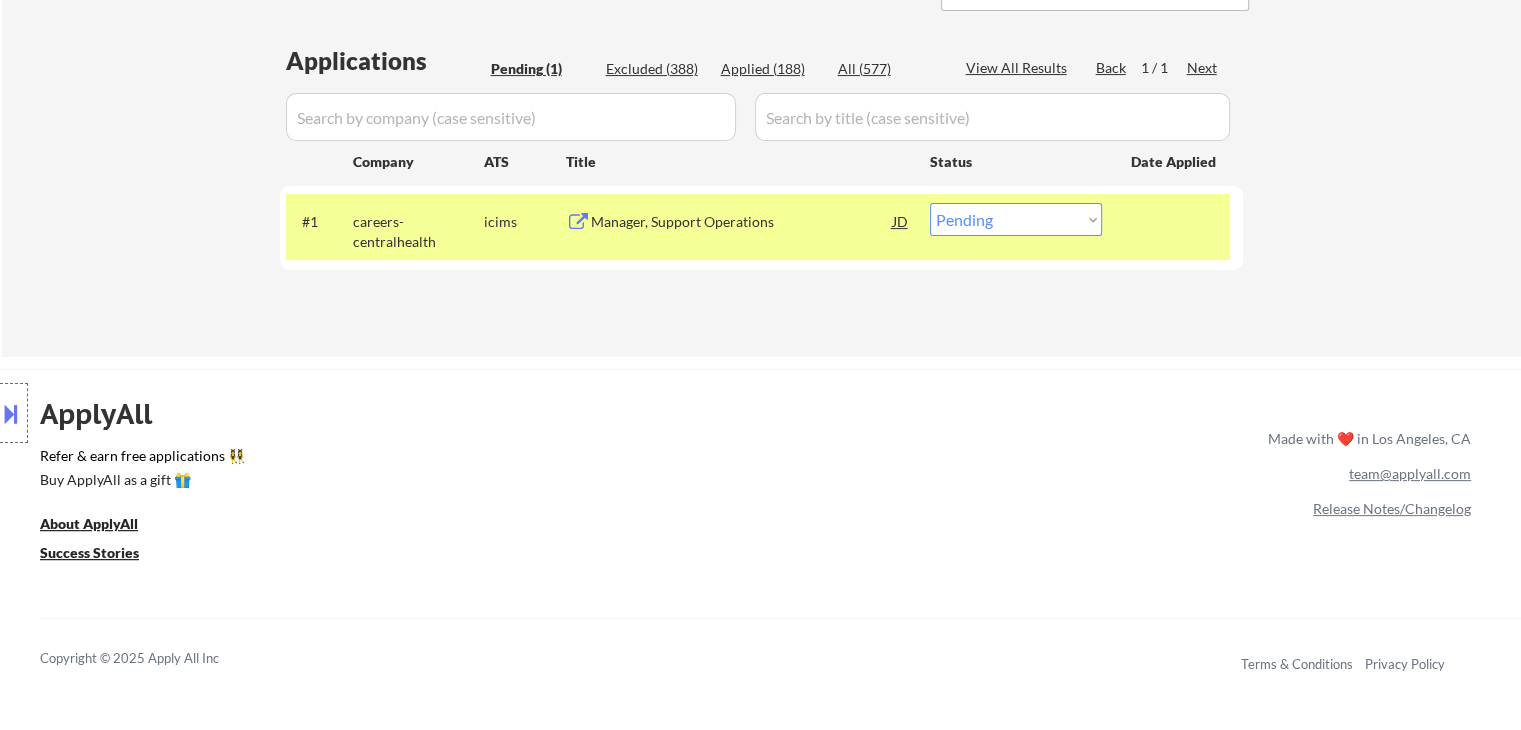 scroll, scrollTop: 400, scrollLeft: 0, axis: vertical 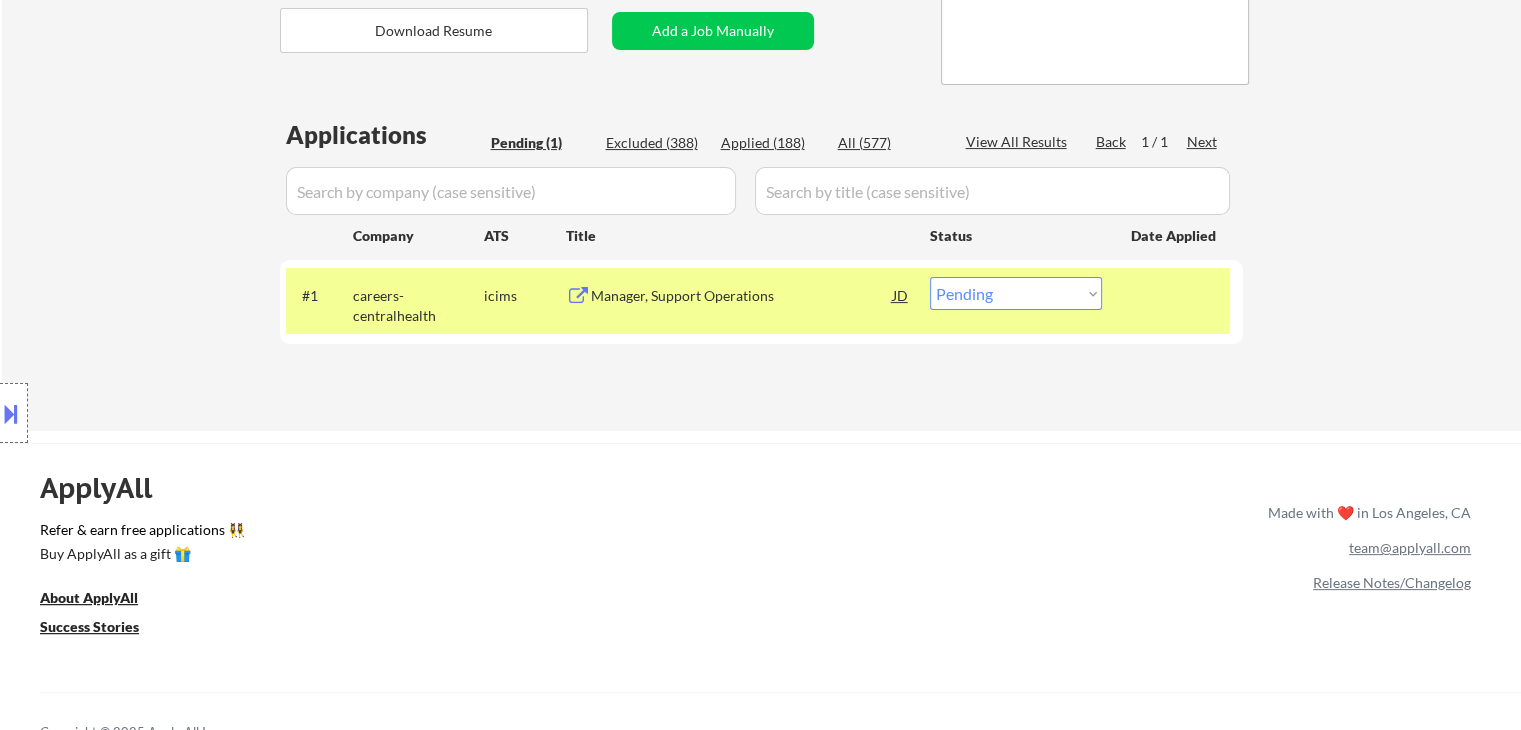 click on "Location Inclusions: [CITY], [STATE]   [CITY], [STATE]   [CITY], [STATE]   [CITY], [STATE]   [CITY], [STATE]   [CITY], [STATE]   [CITY], [STATE]   [CITY], [STATE]   [CITY], [STATE]   [CITY], [STATE]   [CITY], [STATE]   [CITY], [STATE]   [CITY], [STATE]   [CITY], [STATE]   [CITY], [STATE]   [CITY], [STATE]   [CITY], [STATE]   [CITY], [STATE]   [CITY], [STATE]   [CITY], [STATE]   [CITY], [STATE]   [CITY], [STATE]   [CITY], [STATE]   [CITY], [STATE]   [CITY], [STATE]   [CITY], [STATE]   [CITY], [STATE] [CITY], [STATE]   [CITY], [STATE]   [CITY], [STATE]   [CITY], [STATE]   [CITY], [STATE]   [CITY], [STATE]   [CITY], [STATE] [CITY], [STATE]   [CITY], [STATE]   [CITY], [STATE] [CITY], [STATE]   [CITY], [STATE]   [CITY], [STATE]   [CITY], [STATE]   [CITY], [STATE]   [CITY], [STATE]   [CITY], [STATE]   [CITY], [STATE]" at bounding box center [179, 413] 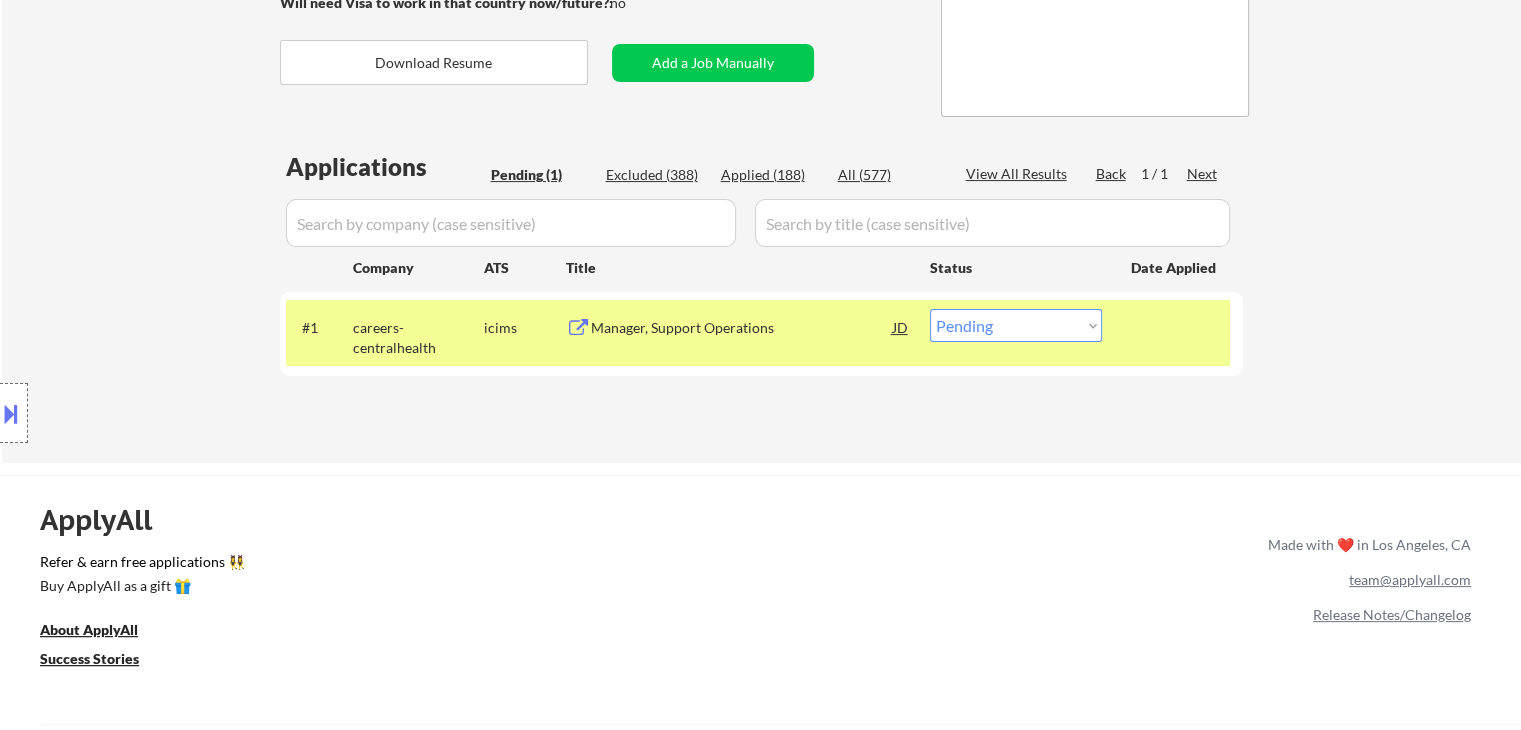 scroll, scrollTop: 200, scrollLeft: 0, axis: vertical 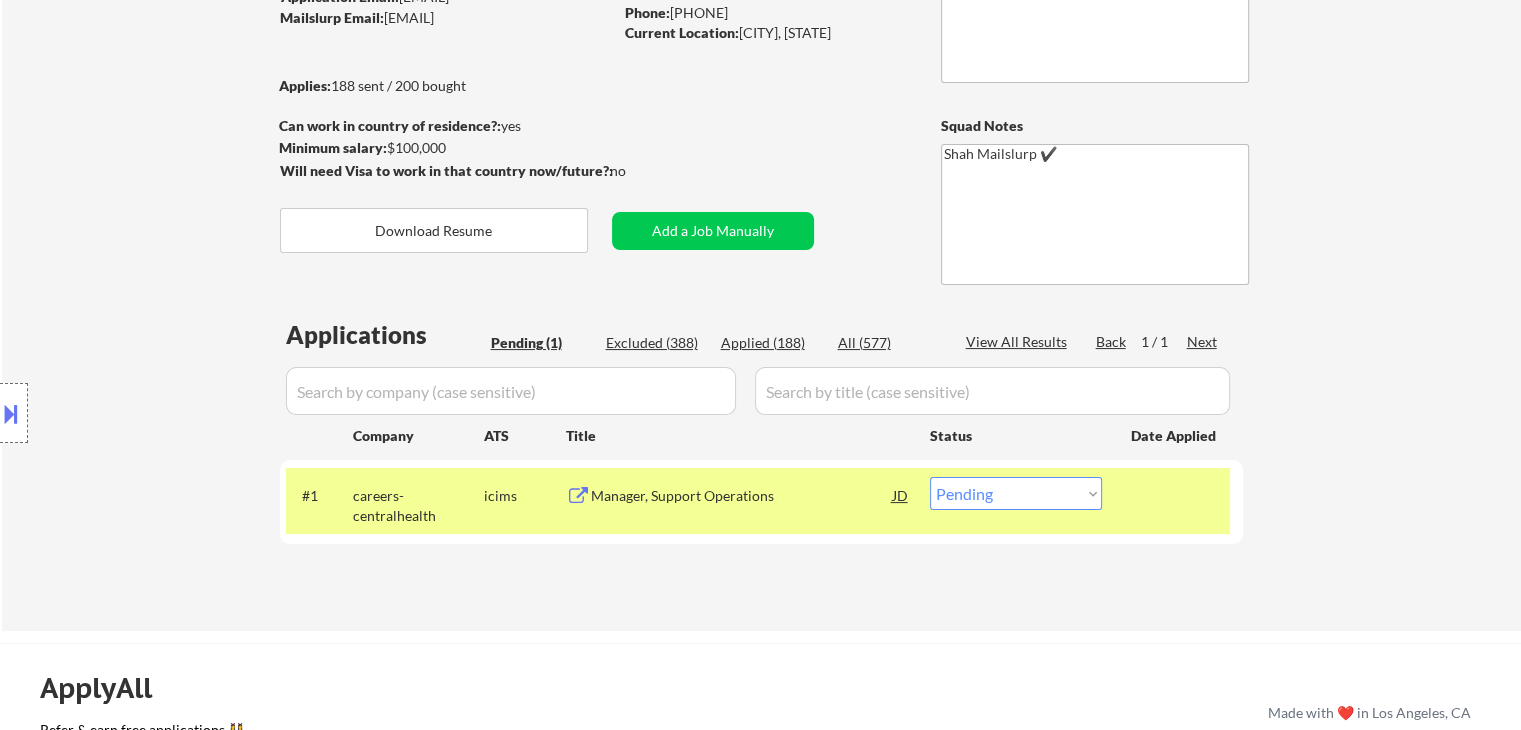 click on "Location Inclusions: [CITY], [STATE]   [CITY], [STATE]   [CITY], [STATE]   [CITY], [STATE]   [CITY], [STATE]   [CITY], [STATE]   [CITY], [STATE]   [CITY], [STATE]   [CITY], [STATE]   [CITY], [STATE]   [CITY], [STATE]   [CITY], [STATE]   [CITY], [STATE]   [CITY], [STATE]   [CITY], [STATE]   [CITY], [STATE]   [CITY], [STATE]   [CITY], [STATE]   [CITY], [STATE]   [CITY], [STATE]   [CITY], [STATE]   [CITY], [STATE]   [CITY], [STATE]   [CITY], [STATE]   [CITY], [STATE]   [CITY], [STATE]   [CITY], [STATE] [CITY], [STATE]   [CITY], [STATE]   [CITY], [STATE]   [CITY], [STATE]   [CITY], [STATE]   [CITY], [STATE]   [CITY], [STATE] [CITY], [STATE]   [CITY], [STATE]   [CITY], [STATE] [CITY], [STATE]   [CITY], [STATE]   [CITY], [STATE]   [CITY], [STATE]   [CITY], [STATE]   [CITY], [STATE]   [CITY], [STATE]   [CITY], [STATE]" at bounding box center [179, 413] 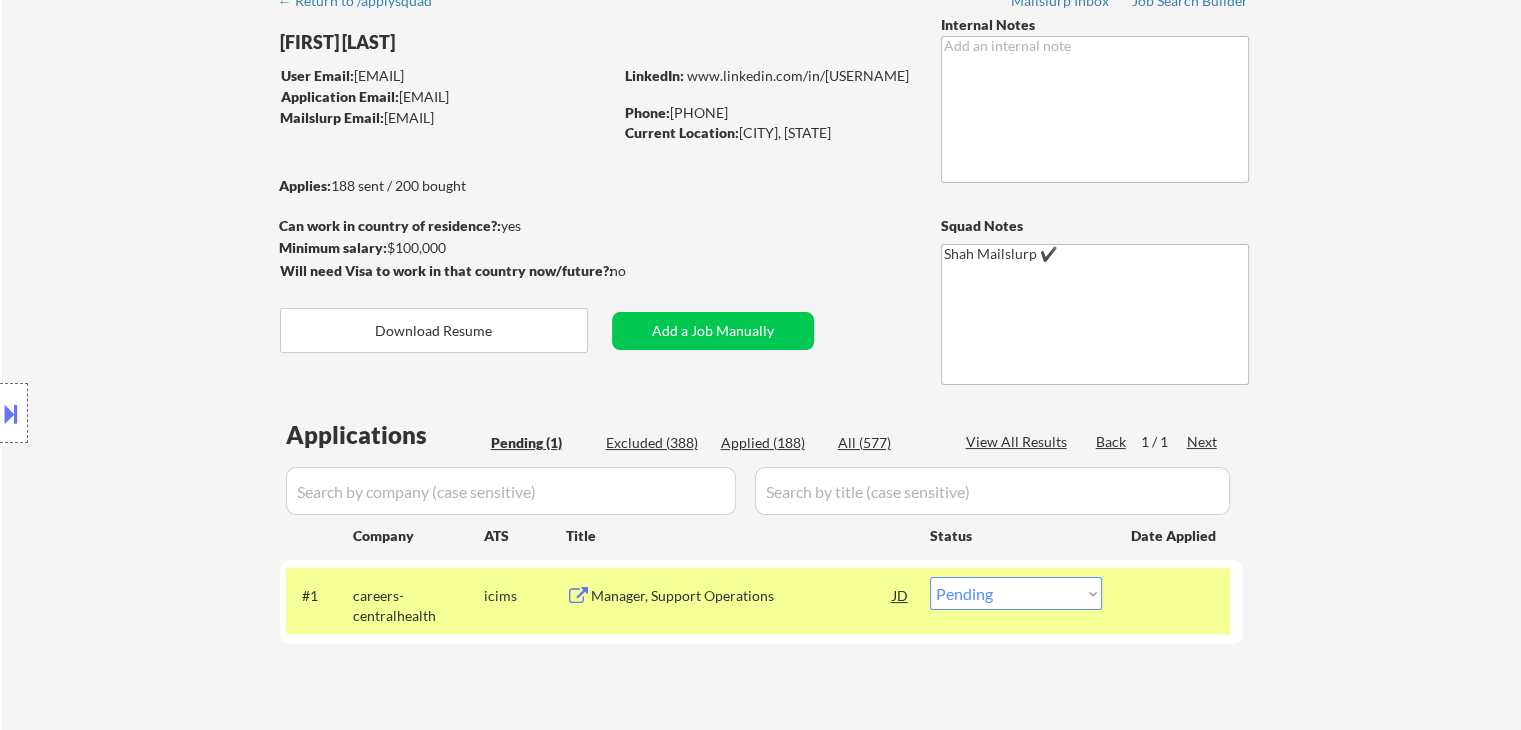 click on "Location Inclusions: [CITY], [STATE]   [CITY], [STATE]   [CITY], [STATE]   [CITY], [STATE]   [CITY], [STATE]   [CITY], [STATE]   [CITY], [STATE]   [CITY], [STATE]   [CITY], [STATE]   [CITY], [STATE]   [CITY], [STATE]   [CITY], [STATE]   [CITY], [STATE]   [CITY], [STATE]   [CITY], [STATE]   [CITY], [STATE]   [CITY], [STATE]   [CITY], [STATE]   [CITY], [STATE]   [CITY], [STATE]   [CITY], [STATE]   [CITY], [STATE]   [CITY], [STATE]   [CITY], [STATE]   [CITY], [STATE]   [CITY], [STATE]   [CITY], [STATE] [CITY], [STATE]   [CITY], [STATE]   [CITY], [STATE]   [CITY], [STATE]   [CITY], [STATE]   [CITY], [STATE]   [CITY], [STATE] [CITY], [STATE]   [CITY], [STATE]   [CITY], [STATE] [CITY], [STATE]   [CITY], [STATE]   [CITY], [STATE]   [CITY], [STATE]   [CITY], [STATE]   [CITY], [STATE]   [CITY], [STATE]   [CITY], [STATE]" at bounding box center (179, 413) 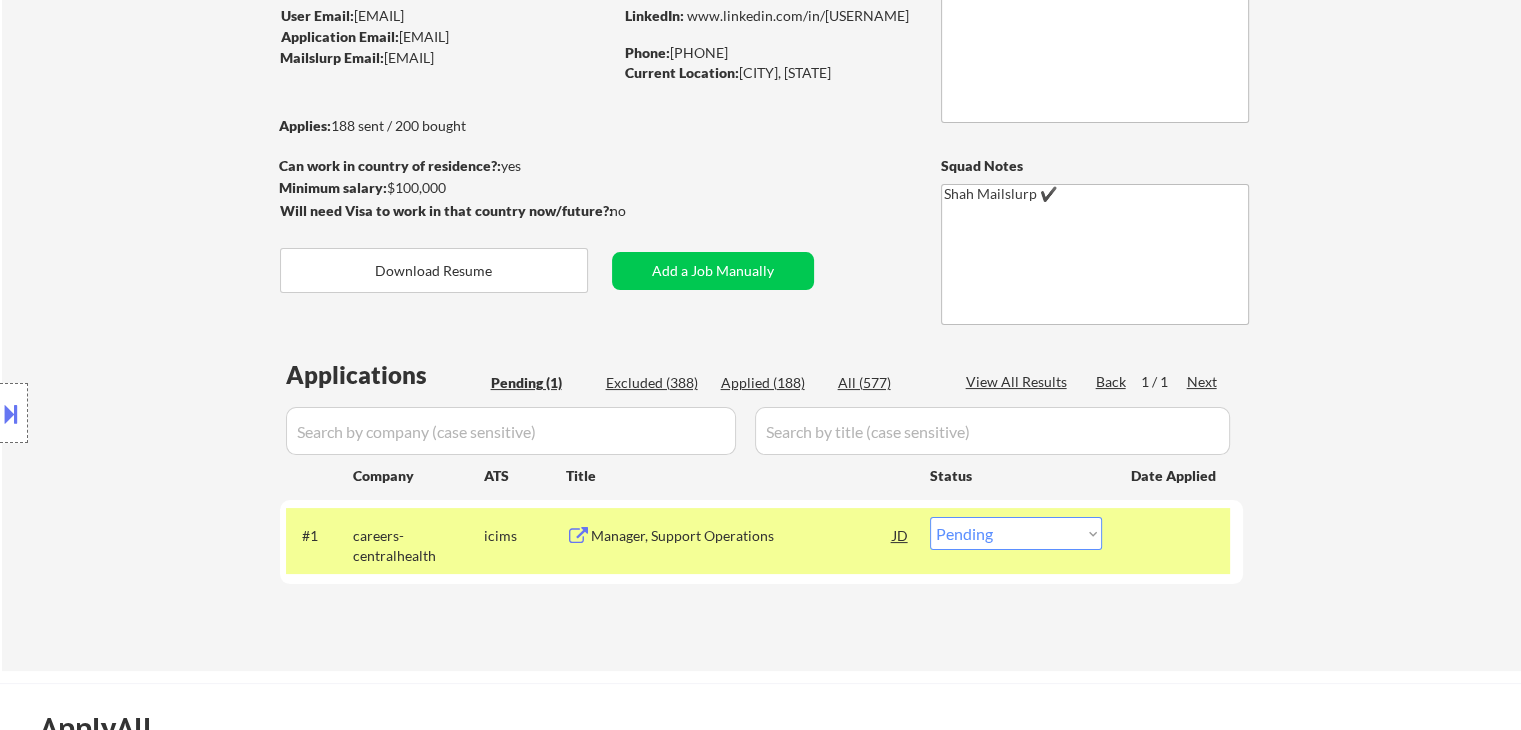 scroll, scrollTop: 300, scrollLeft: 0, axis: vertical 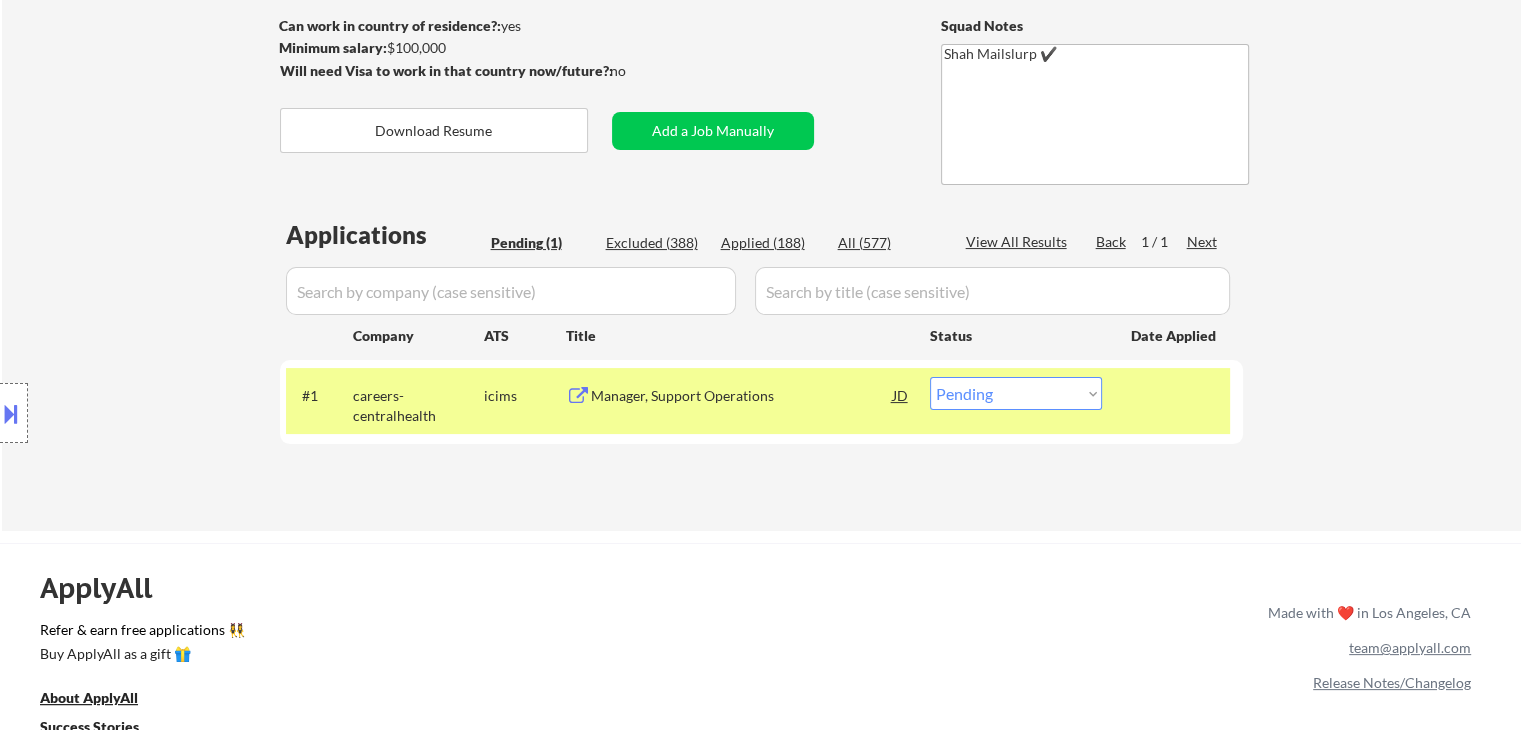 click on "Location Inclusions: [CITY], [STATE]   [CITY], [STATE]   [CITY], [STATE]   [CITY], [STATE]   [CITY], [STATE]   [CITY], [STATE]   [CITY], [STATE]   [CITY], [STATE]   [CITY], [STATE]   [CITY], [STATE]   [CITY], [STATE]   [CITY], [STATE]   [CITY], [STATE]   [CITY], [STATE]   [CITY], [STATE]   [CITY], [STATE]   [CITY], [STATE]   [CITY], [STATE]   [CITY], [STATE]   [CITY], [STATE]   [CITY], [STATE]   [CITY], [STATE]   [CITY], [STATE]   [CITY], [STATE]   [CITY], [STATE]   [CITY], [STATE]   [CITY], [STATE] [CITY], [STATE]   [CITY], [STATE]   [CITY], [STATE]   [CITY], [STATE]   [CITY], [STATE]   [CITY], [STATE]   [CITY], [STATE] [CITY], [STATE]   [CITY], [STATE]   [CITY], [STATE] [CITY], [STATE]   [CITY], [STATE]   [CITY], [STATE]   [CITY], [STATE]   [CITY], [STATE]   [CITY], [STATE]   [CITY], [STATE]   [CITY], [STATE]" at bounding box center (179, 413) 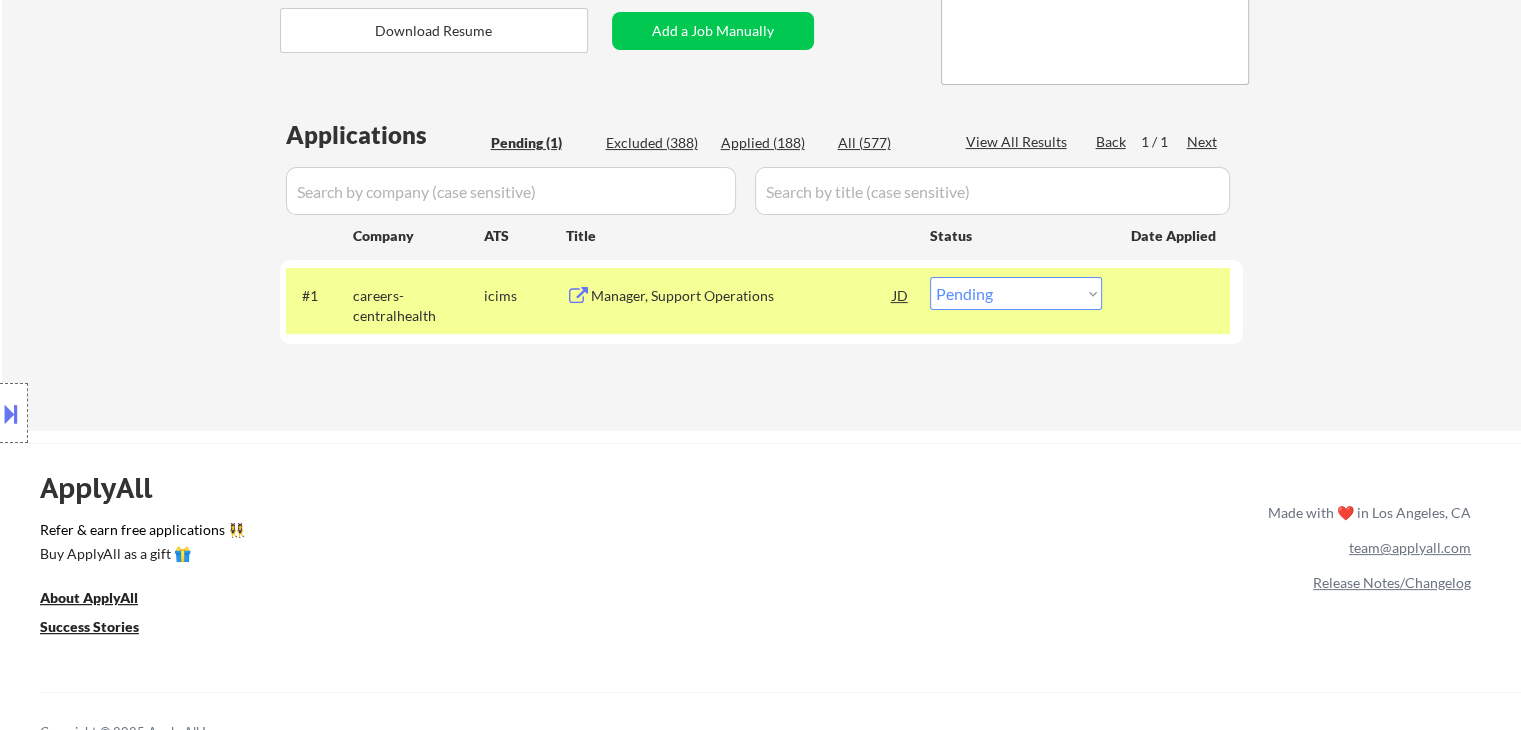 click on "Location Inclusions: [CITY], [STATE]   [CITY], [STATE]   [CITY], [STATE]   [CITY], [STATE]   [CITY], [STATE]   [CITY], [STATE]   [CITY], [STATE]   [CITY], [STATE]   [CITY], [STATE]   [CITY], [STATE]   [CITY], [STATE]   [CITY], [STATE]   [CITY], [STATE]   [CITY], [STATE]   [CITY], [STATE]   [CITY], [STATE]   [CITY], [STATE]   [CITY], [STATE]   [CITY], [STATE]   [CITY], [STATE]   [CITY], [STATE]   [CITY], [STATE]   [CITY], [STATE]   [CITY], [STATE]   [CITY], [STATE]   [CITY], [STATE]   [CITY], [STATE] [CITY], [STATE]   [CITY], [STATE]   [CITY], [STATE]   [CITY], [STATE]   [CITY], [STATE]   [CITY], [STATE]   [CITY], [STATE] [CITY], [STATE]   [CITY], [STATE]   [CITY], [STATE] [CITY], [STATE]   [CITY], [STATE]   [CITY], [STATE]   [CITY], [STATE]   [CITY], [STATE]   [CITY], [STATE]   [CITY], [STATE]   [CITY], [STATE]" at bounding box center (179, 413) 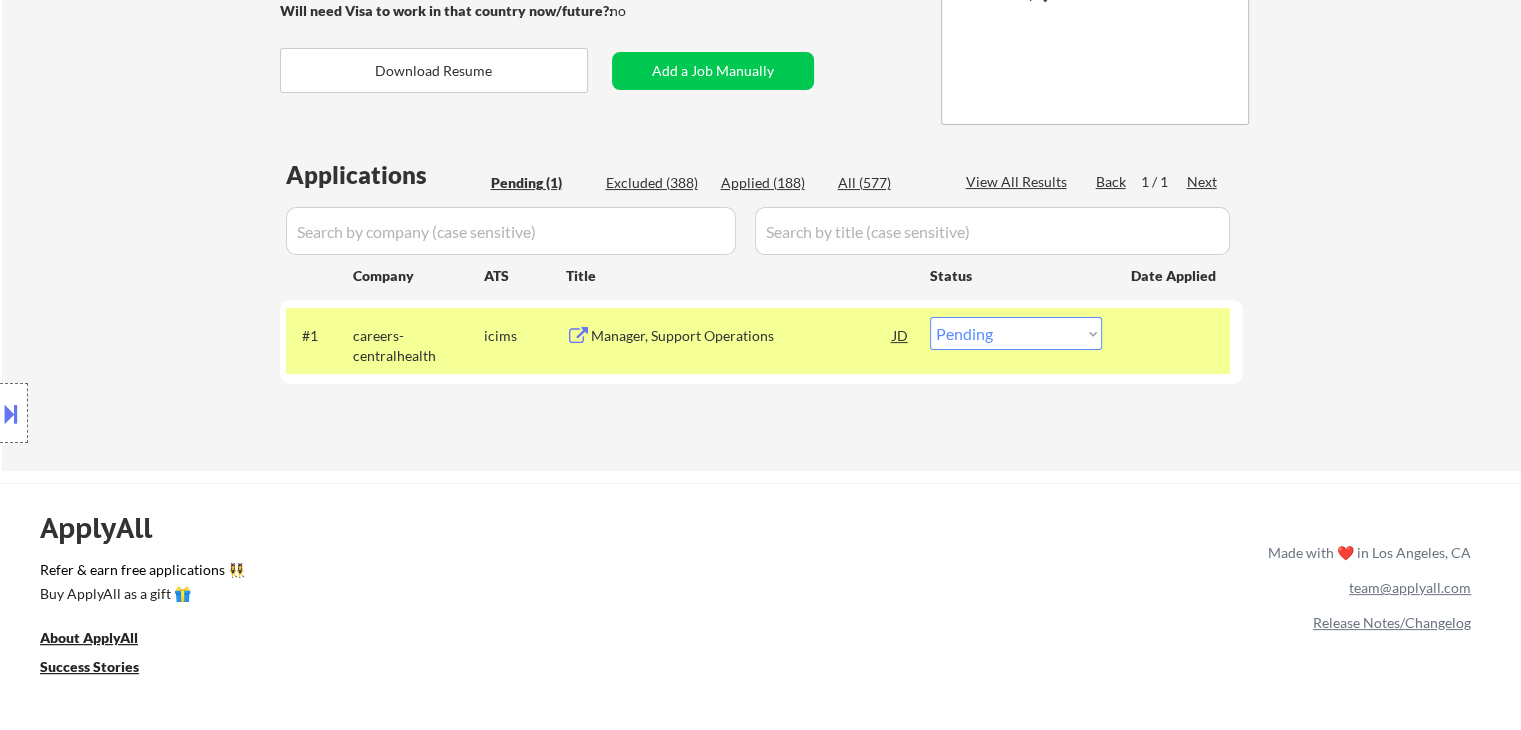 scroll, scrollTop: 300, scrollLeft: 0, axis: vertical 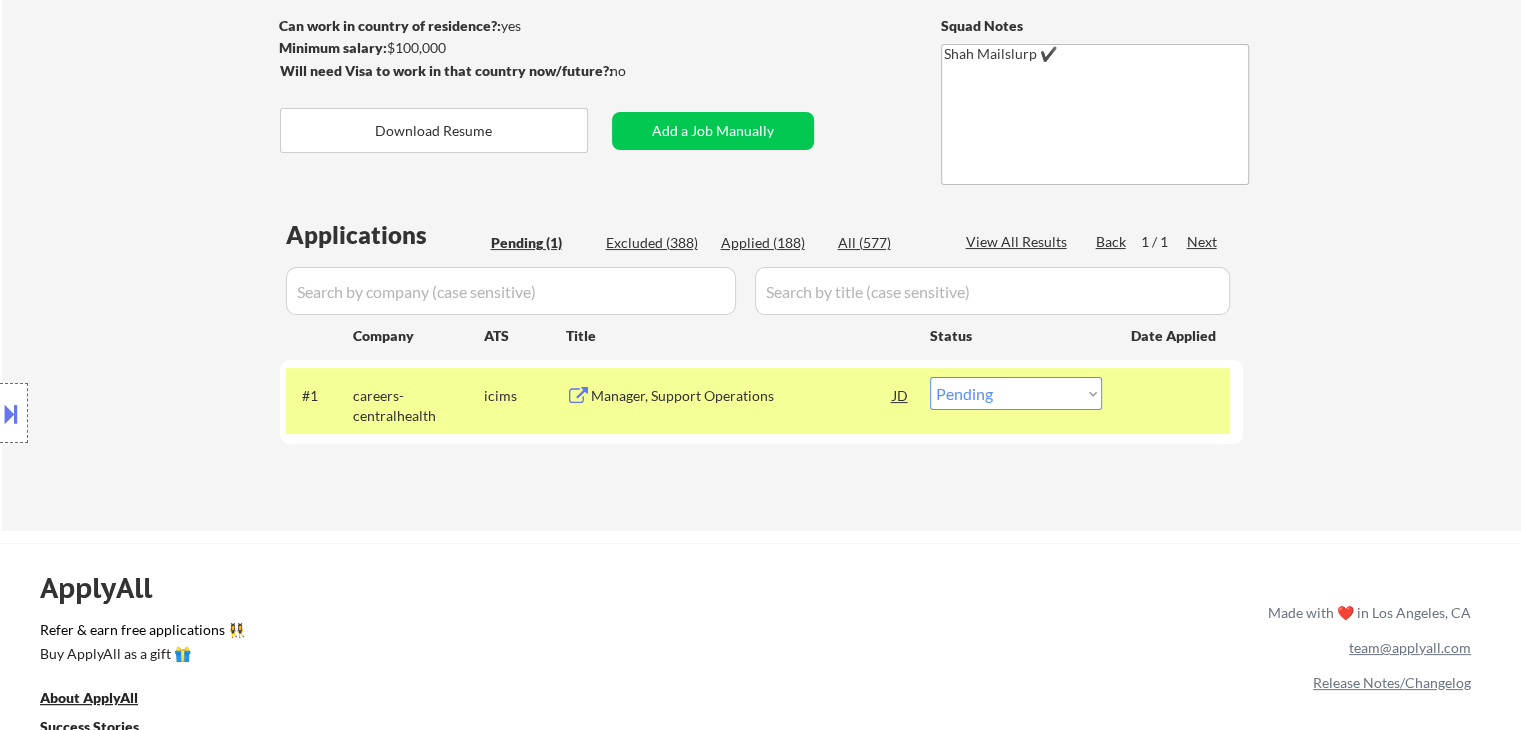 click on "Location Inclusions: [CITY], [STATE]   [CITY], [STATE]   [CITY], [STATE]   [CITY], [STATE]   [CITY], [STATE]   [CITY], [STATE]   [CITY], [STATE]   [CITY], [STATE]   [CITY], [STATE]   [CITY], [STATE]   [CITY], [STATE]   [CITY], [STATE]   [CITY], [STATE]   [CITY], [STATE]   [CITY], [STATE]   [CITY], [STATE]   [CITY], [STATE]   [CITY], [STATE]   [CITY], [STATE]   [CITY], [STATE]   [CITY], [STATE]   [CITY], [STATE]   [CITY], [STATE]   [CITY], [STATE]   [CITY], [STATE]   [CITY], [STATE]   [CITY], [STATE] [CITY], [STATE]   [CITY], [STATE]   [CITY], [STATE]   [CITY], [STATE]   [CITY], [STATE]   [CITY], [STATE]   [CITY], [STATE] [CITY], [STATE]   [CITY], [STATE]   [CITY], [STATE] [CITY], [STATE]   [CITY], [STATE]   [CITY], [STATE]   [CITY], [STATE]   [CITY], [STATE]   [CITY], [STATE]   [CITY], [STATE]   [CITY], [STATE]" at bounding box center [179, 413] 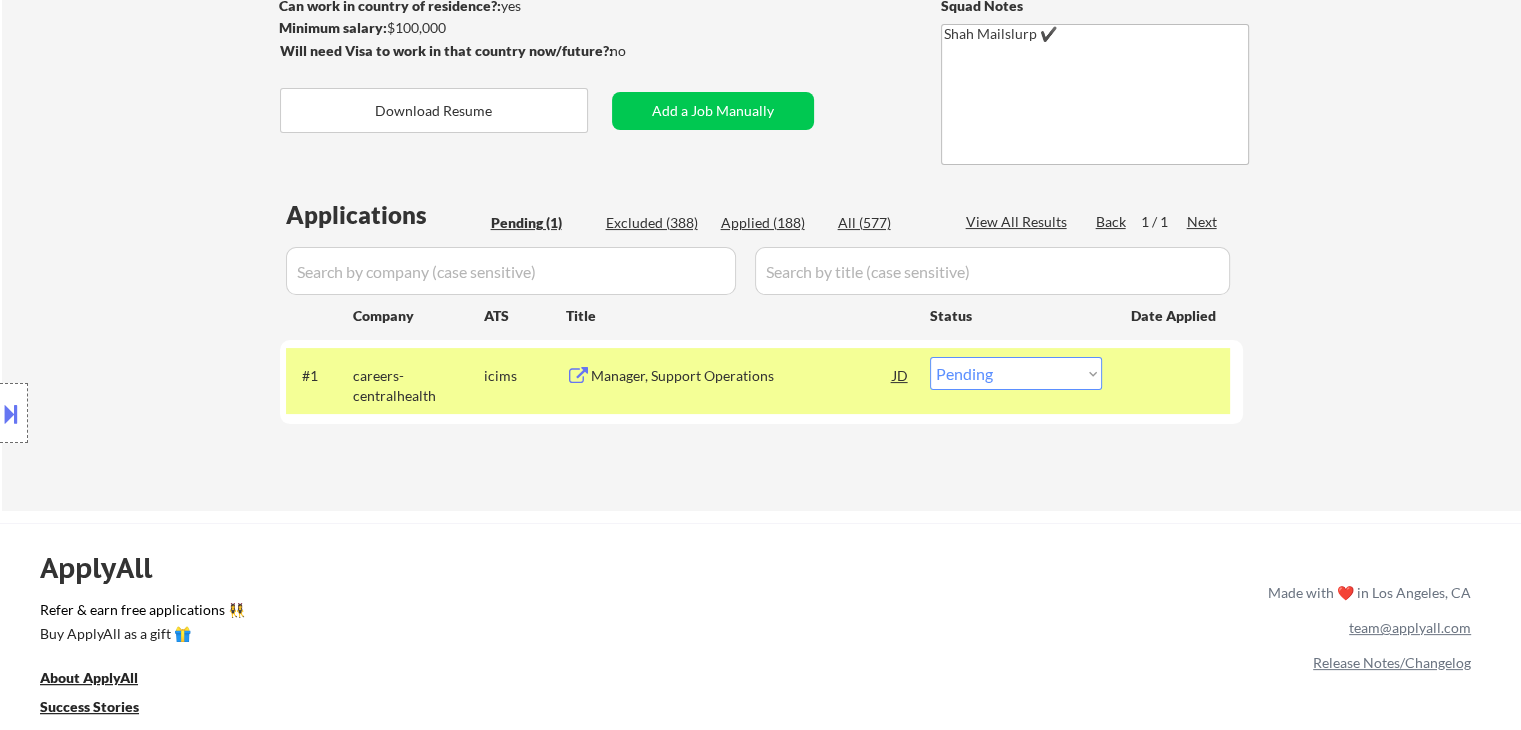 scroll, scrollTop: 200, scrollLeft: 0, axis: vertical 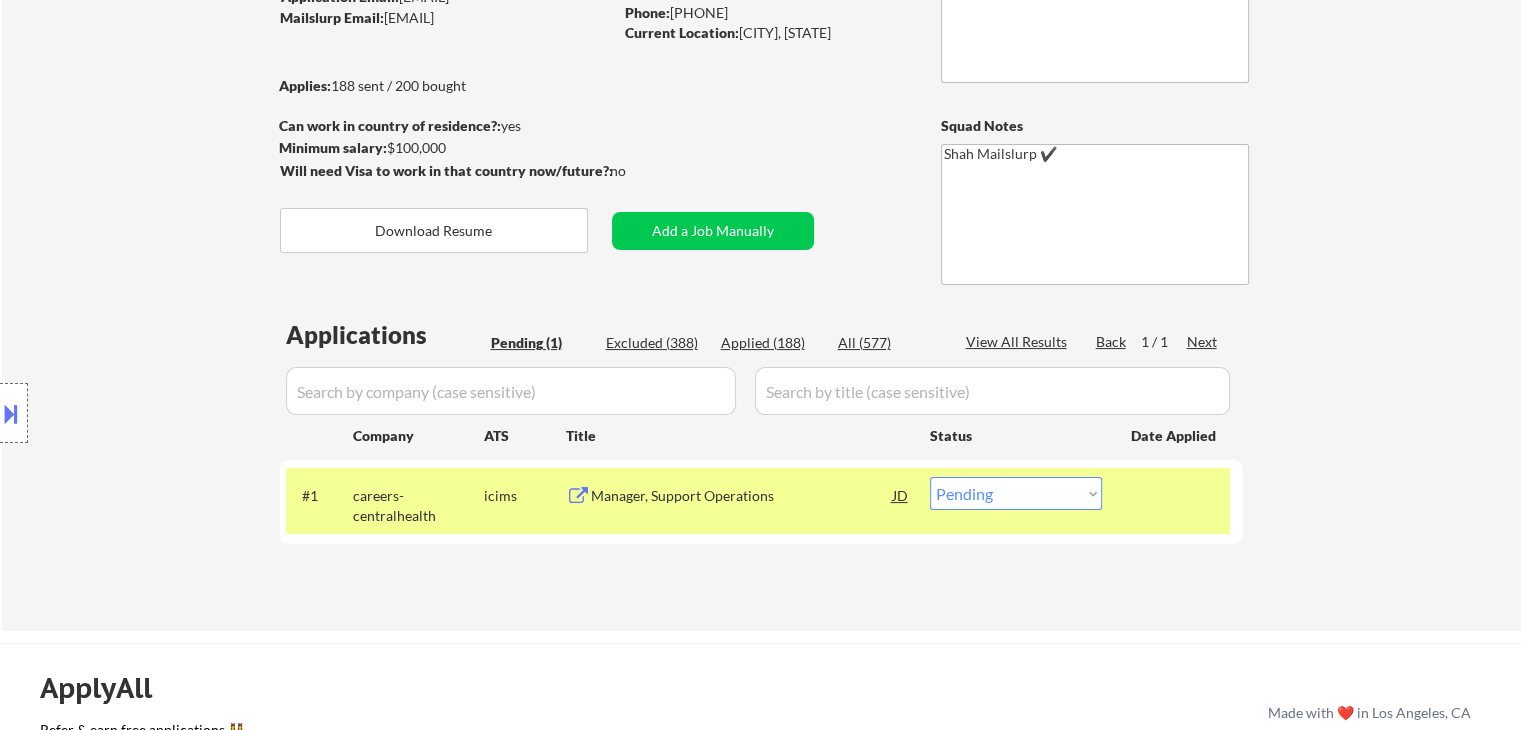 click on "Location Inclusions: [CITY], [STATE]   [CITY], [STATE]   [CITY], [STATE]   [CITY], [STATE]   [CITY], [STATE]   [CITY], [STATE]   [CITY], [STATE]   [CITY], [STATE]   [CITY], [STATE]   [CITY], [STATE]   [CITY], [STATE]   [CITY], [STATE]   [CITY], [STATE]   [CITY], [STATE]   [CITY], [STATE]   [CITY], [STATE]   [CITY], [STATE]   [CITY], [STATE]   [CITY], [STATE]   [CITY], [STATE]   [CITY], [STATE]   [CITY], [STATE]   [CITY], [STATE]   [CITY], [STATE]   [CITY], [STATE]   [CITY], [STATE]   [CITY], [STATE] [CITY], [STATE]   [CITY], [STATE]   [CITY], [STATE]   [CITY], [STATE]   [CITY], [STATE]   [CITY], [STATE]   [CITY], [STATE] [CITY], [STATE]   [CITY], [STATE]   [CITY], [STATE] [CITY], [STATE]   [CITY], [STATE]   [CITY], [STATE]   [CITY], [STATE]   [CITY], [STATE]   [CITY], [STATE]   [CITY], [STATE]   [CITY], [STATE]" at bounding box center [179, 413] 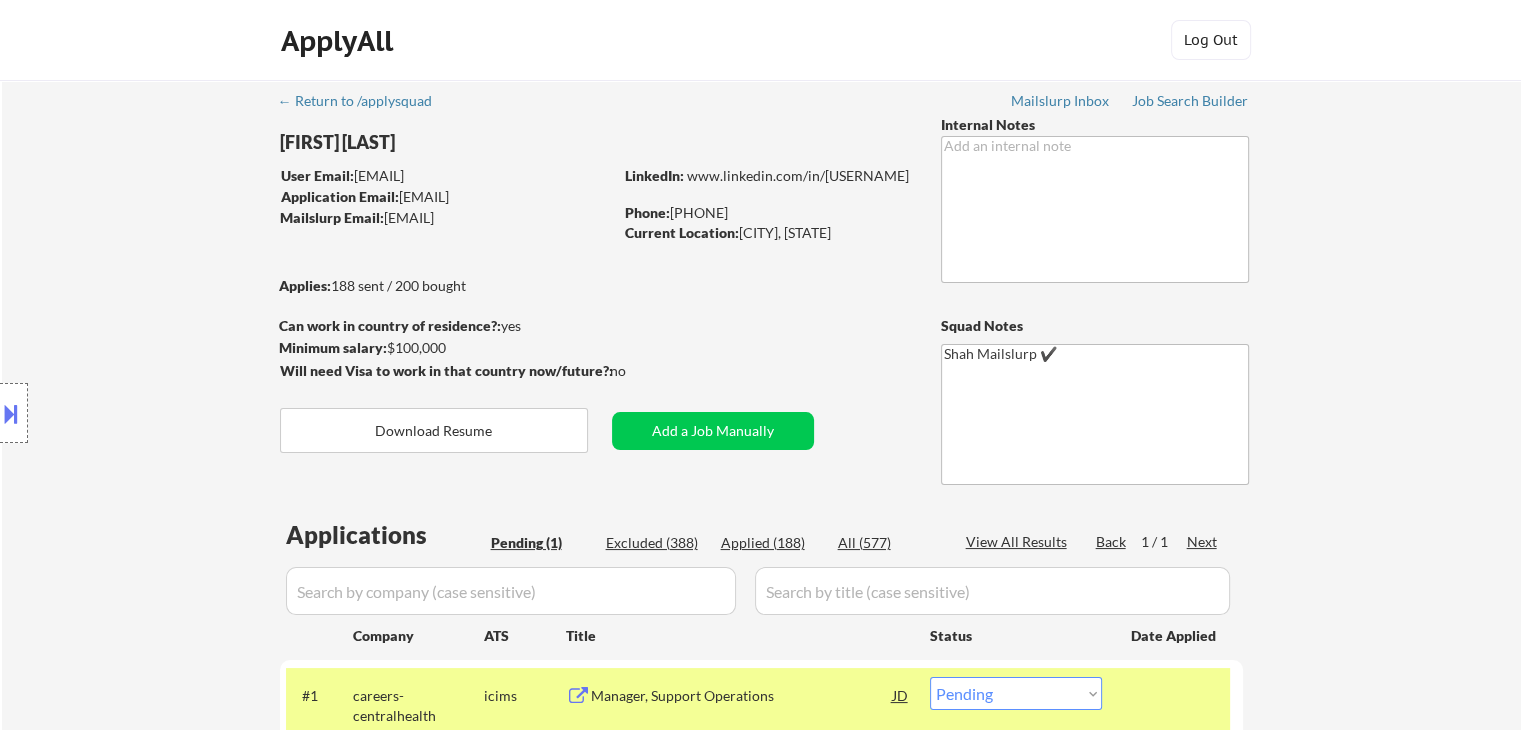 click on "Location Inclusions: [CITY], [STATE]   [CITY], [STATE]   [CITY], [STATE]   [CITY], [STATE]   [CITY], [STATE]   [CITY], [STATE]   [CITY], [STATE]   [CITY], [STATE]   [CITY], [STATE]   [CITY], [STATE]   [CITY], [STATE]   [CITY], [STATE]   [CITY], [STATE]   [CITY], [STATE]   [CITY], [STATE]   [CITY], [STATE]   [CITY], [STATE]   [CITY], [STATE]   [CITY], [STATE]   [CITY], [STATE]   [CITY], [STATE]   [CITY], [STATE]   [CITY], [STATE]   [CITY], [STATE]   [CITY], [STATE]   [CITY], [STATE]   [CITY], [STATE] [CITY], [STATE]   [CITY], [STATE]   [CITY], [STATE]   [CITY], [STATE]   [CITY], [STATE]   [CITY], [STATE]   [CITY], [STATE] [CITY], [STATE]   [CITY], [STATE]   [CITY], [STATE] [CITY], [STATE]   [CITY], [STATE]   [CITY], [STATE]   [CITY], [STATE]   [CITY], [STATE]   [CITY], [STATE]   [CITY], [STATE]   [CITY], [STATE]" at bounding box center (179, 413) 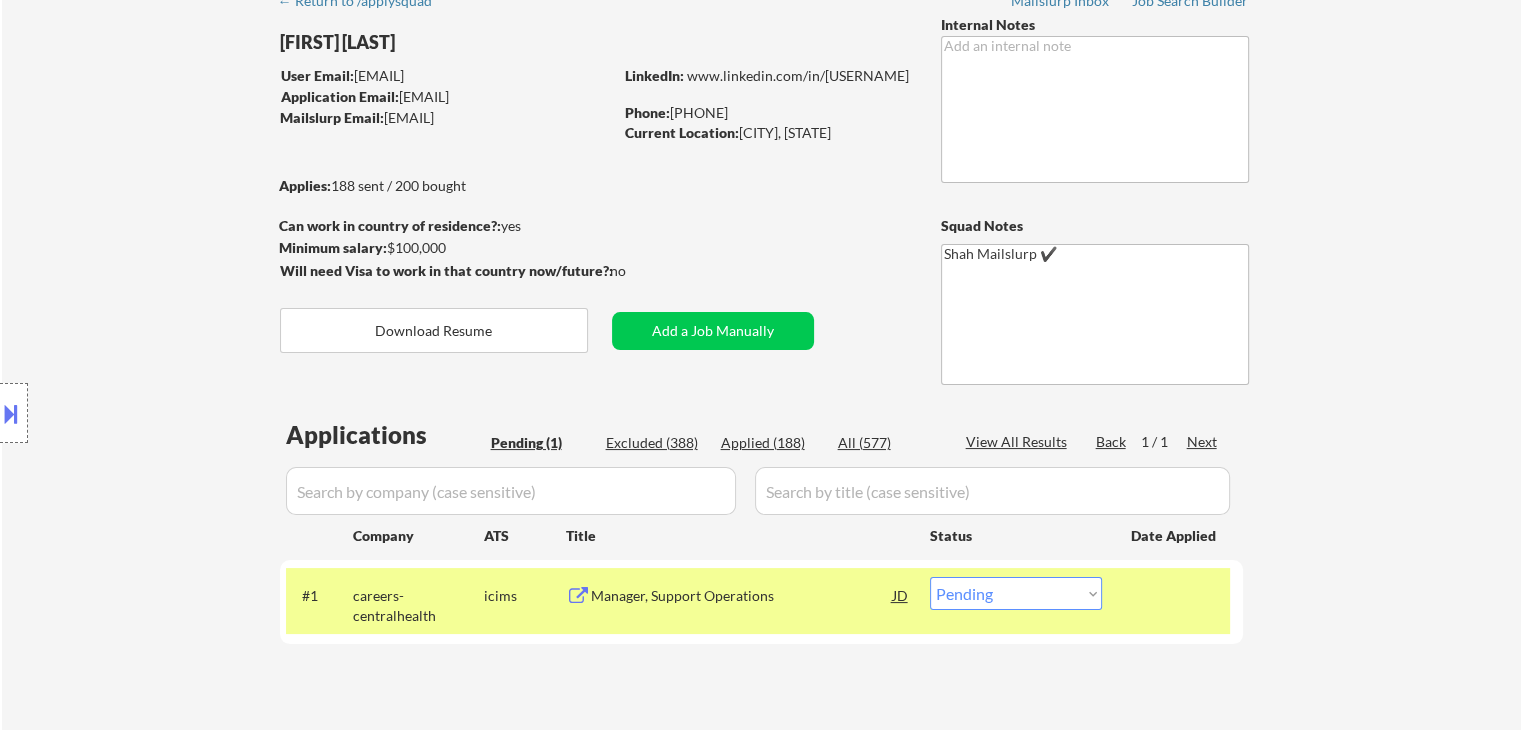 click on "Location Inclusions: [CITY], [STATE]   [CITY], [STATE]   [CITY], [STATE]   [CITY], [STATE]   [CITY], [STATE]   [CITY], [STATE]   [CITY], [STATE]   [CITY], [STATE]   [CITY], [STATE]   [CITY], [STATE]   [CITY], [STATE]   [CITY], [STATE]   [CITY], [STATE]   [CITY], [STATE]   [CITY], [STATE]   [CITY], [STATE]   [CITY], [STATE]   [CITY], [STATE]   [CITY], [STATE]   [CITY], [STATE]   [CITY], [STATE]   [CITY], [STATE]   [CITY], [STATE]   [CITY], [STATE]   [CITY], [STATE]   [CITY], [STATE]   [CITY], [STATE] [CITY], [STATE]   [CITY], [STATE]   [CITY], [STATE]   [CITY], [STATE]   [CITY], [STATE]   [CITY], [STATE]   [CITY], [STATE] [CITY], [STATE]   [CITY], [STATE]   [CITY], [STATE] [CITY], [STATE]   [CITY], [STATE]   [CITY], [STATE]   [CITY], [STATE]   [CITY], [STATE]   [CITY], [STATE]   [CITY], [STATE]   [CITY], [STATE]" at bounding box center [179, 413] 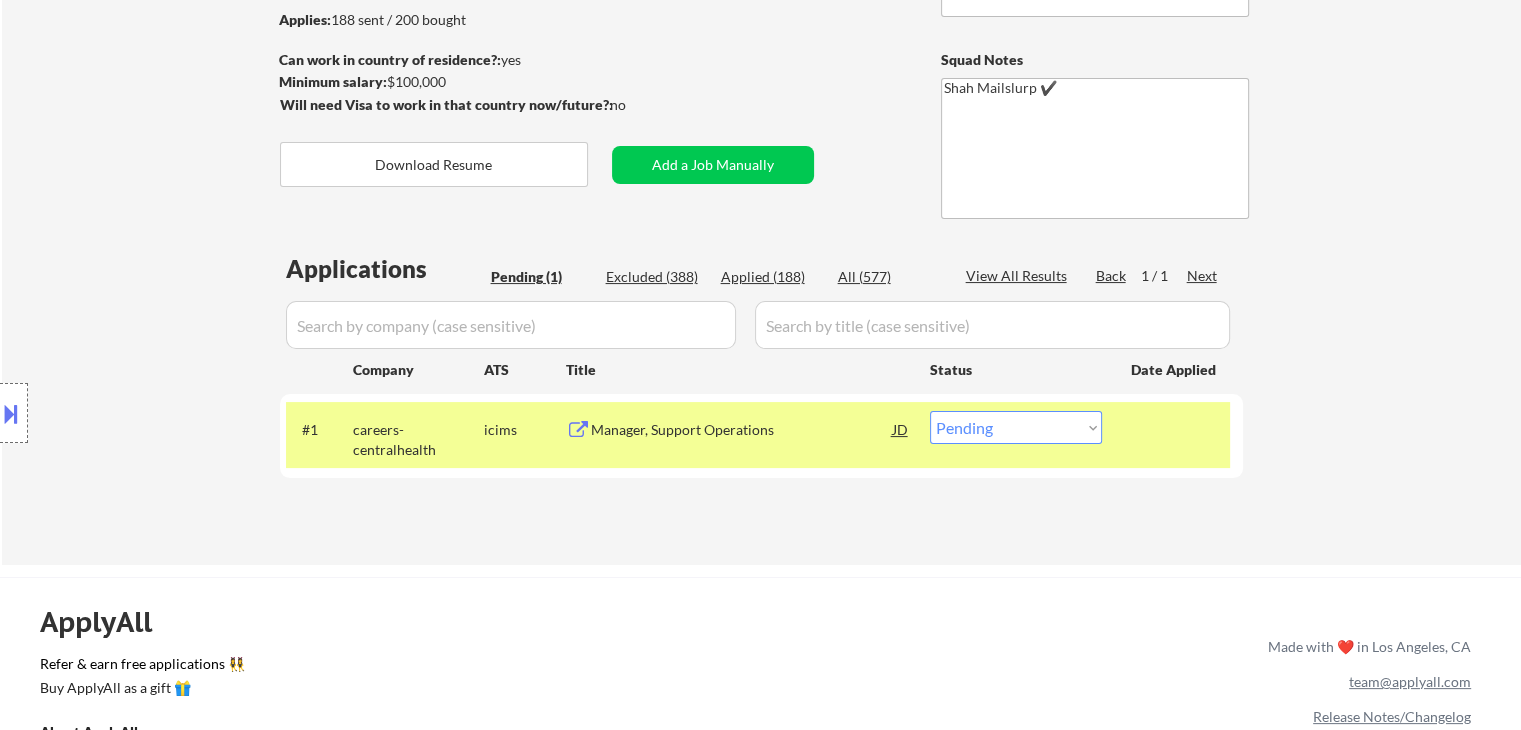 scroll, scrollTop: 300, scrollLeft: 0, axis: vertical 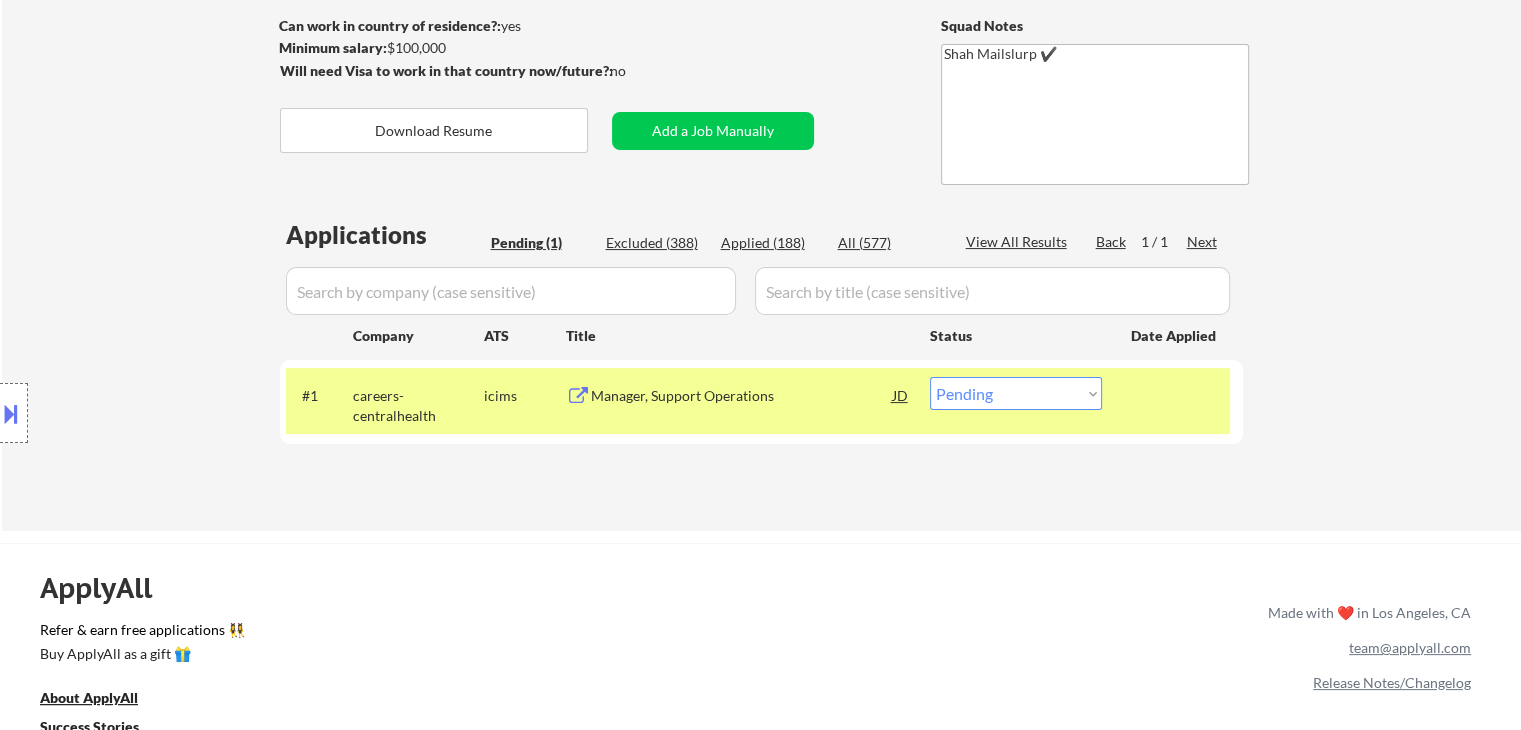 click on "Location Inclusions: [CITY], [STATE]   [CITY], [STATE]   [CITY], [STATE]   [CITY], [STATE]   [CITY], [STATE]   [CITY], [STATE]   [CITY], [STATE]   [CITY], [STATE]   [CITY], [STATE]   [CITY], [STATE]   [CITY], [STATE]   [CITY], [STATE]   [CITY], [STATE]   [CITY], [STATE]   [CITY], [STATE]   [CITY], [STATE]   [CITY], [STATE]   [CITY], [STATE]   [CITY], [STATE]   [CITY], [STATE]   [CITY], [STATE]   [CITY], [STATE]   [CITY], [STATE]   [CITY], [STATE]   [CITY], [STATE]   [CITY], [STATE]   [CITY], [STATE] [CITY], [STATE]   [CITY], [STATE]   [CITY], [STATE]   [CITY], [STATE]   [CITY], [STATE]   [CITY], [STATE]   [CITY], [STATE] [CITY], [STATE]   [CITY], [STATE]   [CITY], [STATE] [CITY], [STATE]   [CITY], [STATE]   [CITY], [STATE]   [CITY], [STATE]   [CITY], [STATE]   [CITY], [STATE]   [CITY], [STATE]   [CITY], [STATE]" at bounding box center (179, 413) 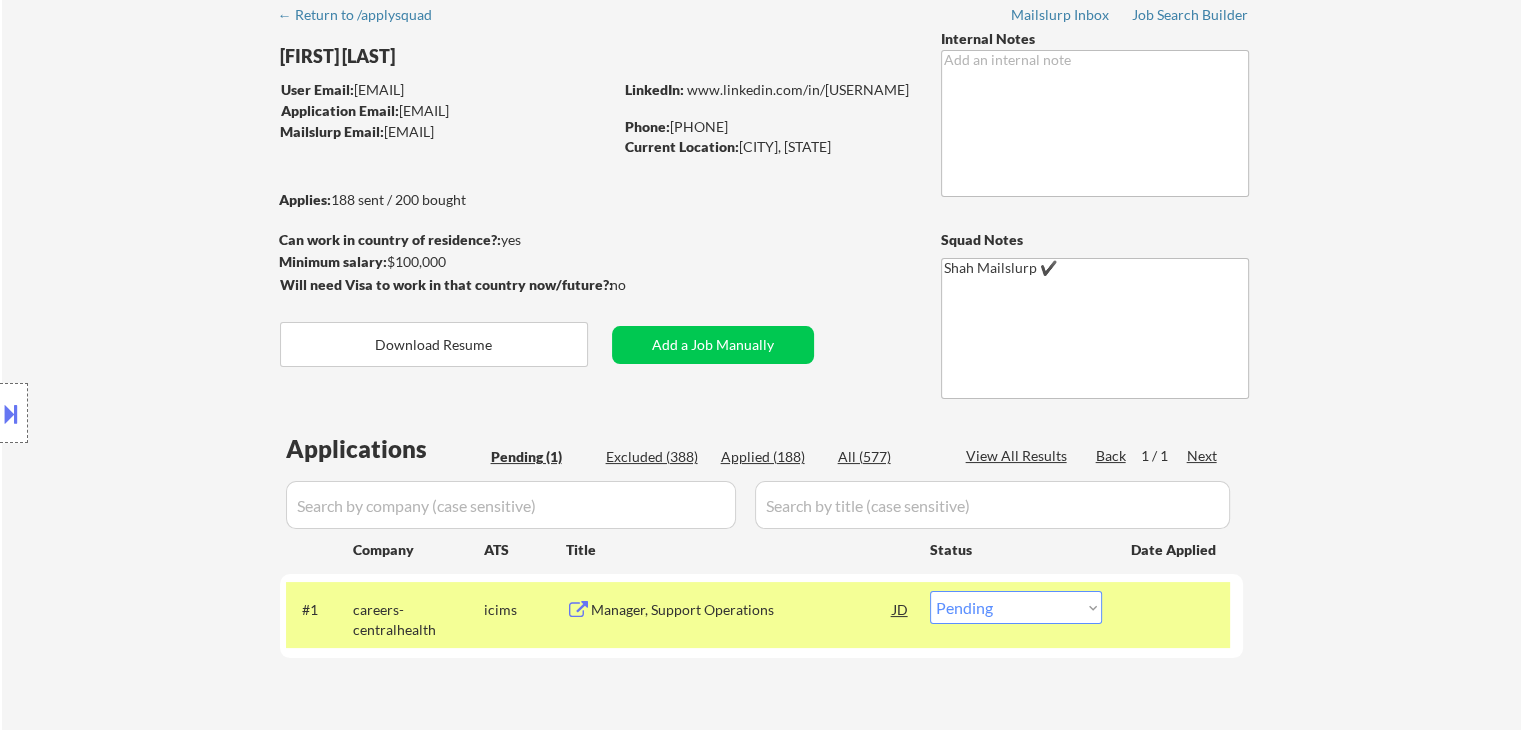 scroll, scrollTop: 0, scrollLeft: 0, axis: both 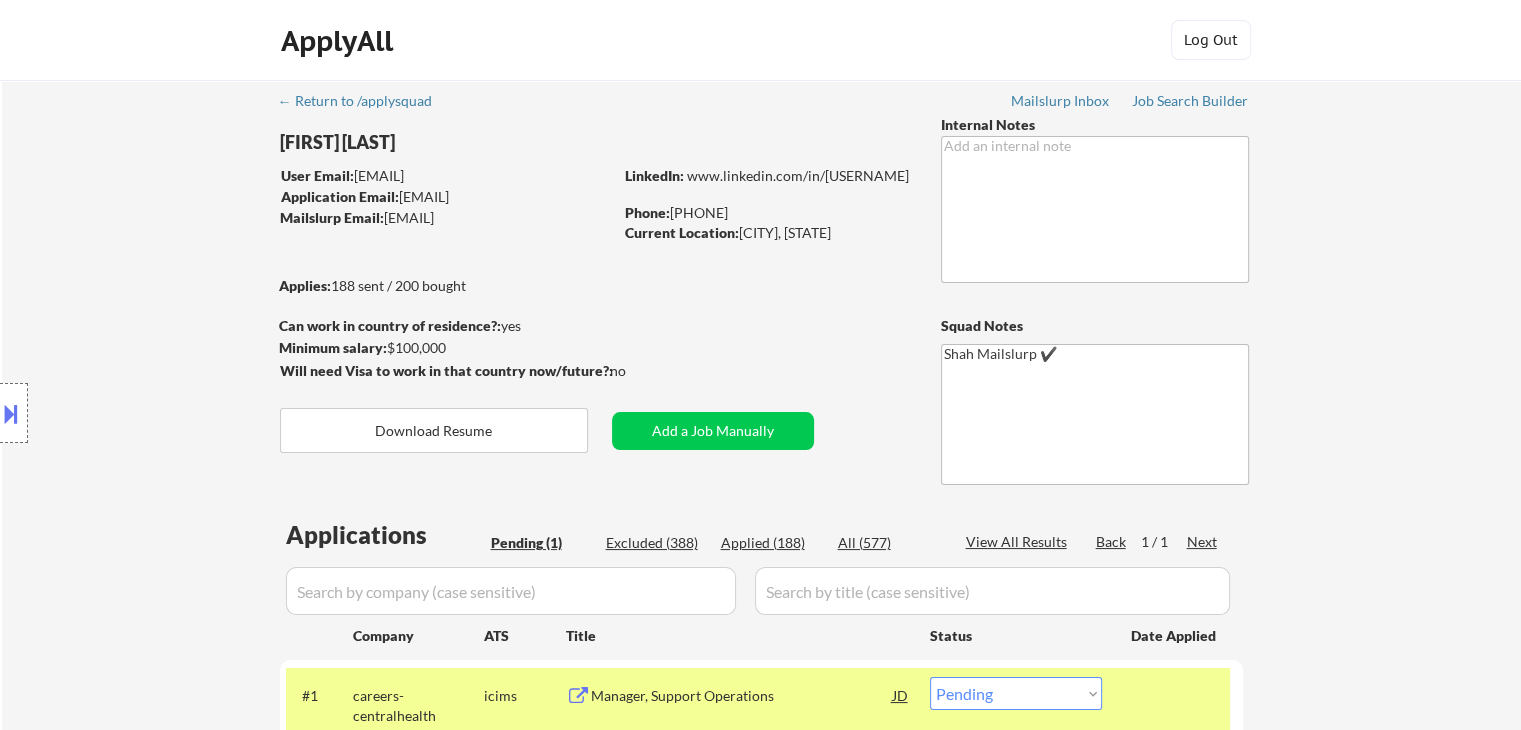 click on "Location Inclusions: [CITY], [STATE]   [CITY], [STATE]   [CITY], [STATE]   [CITY], [STATE]   [CITY], [STATE]   [CITY], [STATE]   [CITY], [STATE]   [CITY], [STATE]   [CITY], [STATE]   [CITY], [STATE]   [CITY], [STATE]   [CITY], [STATE]   [CITY], [STATE]   [CITY], [STATE]   [CITY], [STATE]   [CITY], [STATE]   [CITY], [STATE]   [CITY], [STATE]   [CITY], [STATE]   [CITY], [STATE]   [CITY], [STATE]   [CITY], [STATE]   [CITY], [STATE]   [CITY], [STATE]   [CITY], [STATE]   [CITY], [STATE]   [CITY], [STATE] [CITY], [STATE]   [CITY], [STATE]   [CITY], [STATE]   [CITY], [STATE]   [CITY], [STATE]   [CITY], [STATE]   [CITY], [STATE] [CITY], [STATE]   [CITY], [STATE]   [CITY], [STATE] [CITY], [STATE]   [CITY], [STATE]   [CITY], [STATE]   [CITY], [STATE]   [CITY], [STATE]   [CITY], [STATE]   [CITY], [STATE]   [CITY], [STATE]" at bounding box center [179, 413] 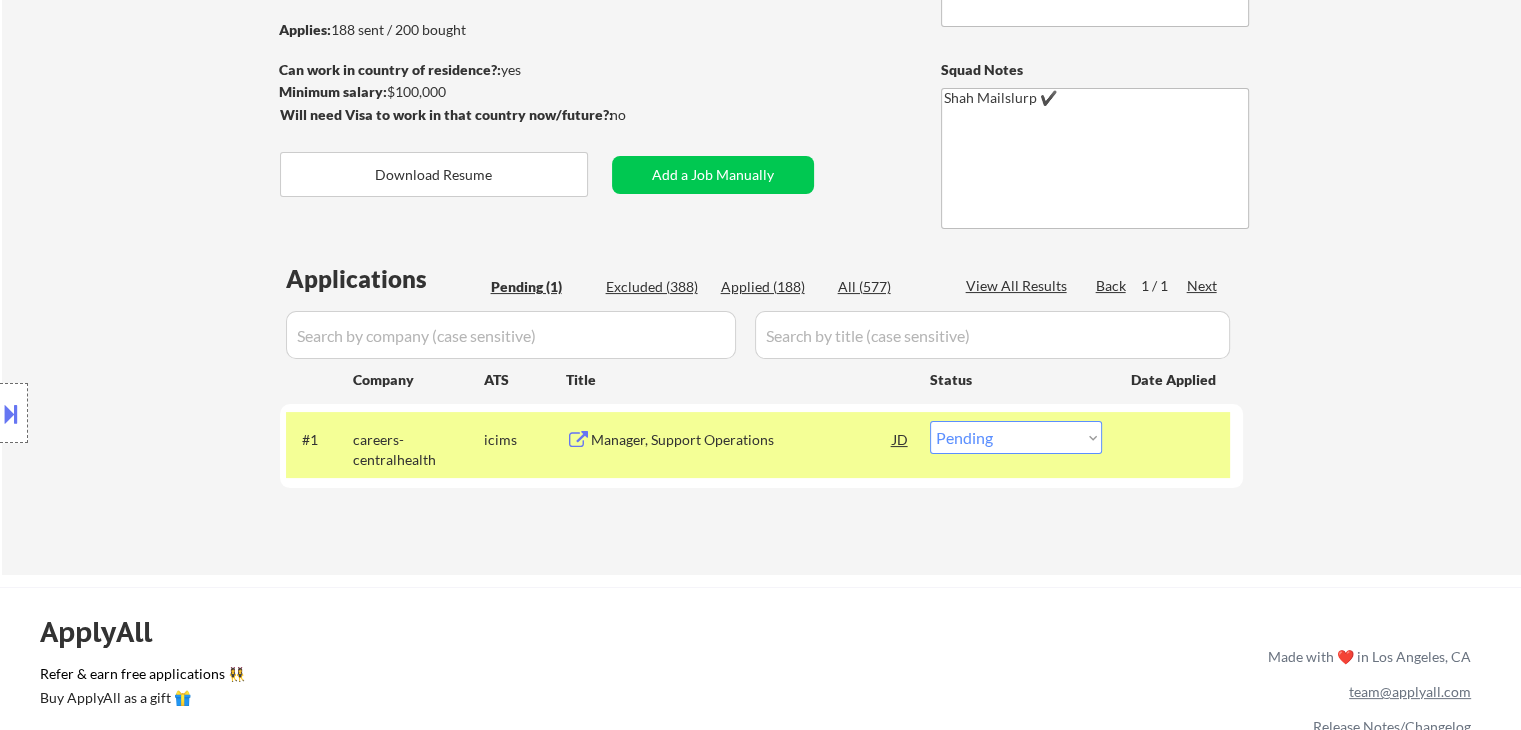 scroll, scrollTop: 300, scrollLeft: 0, axis: vertical 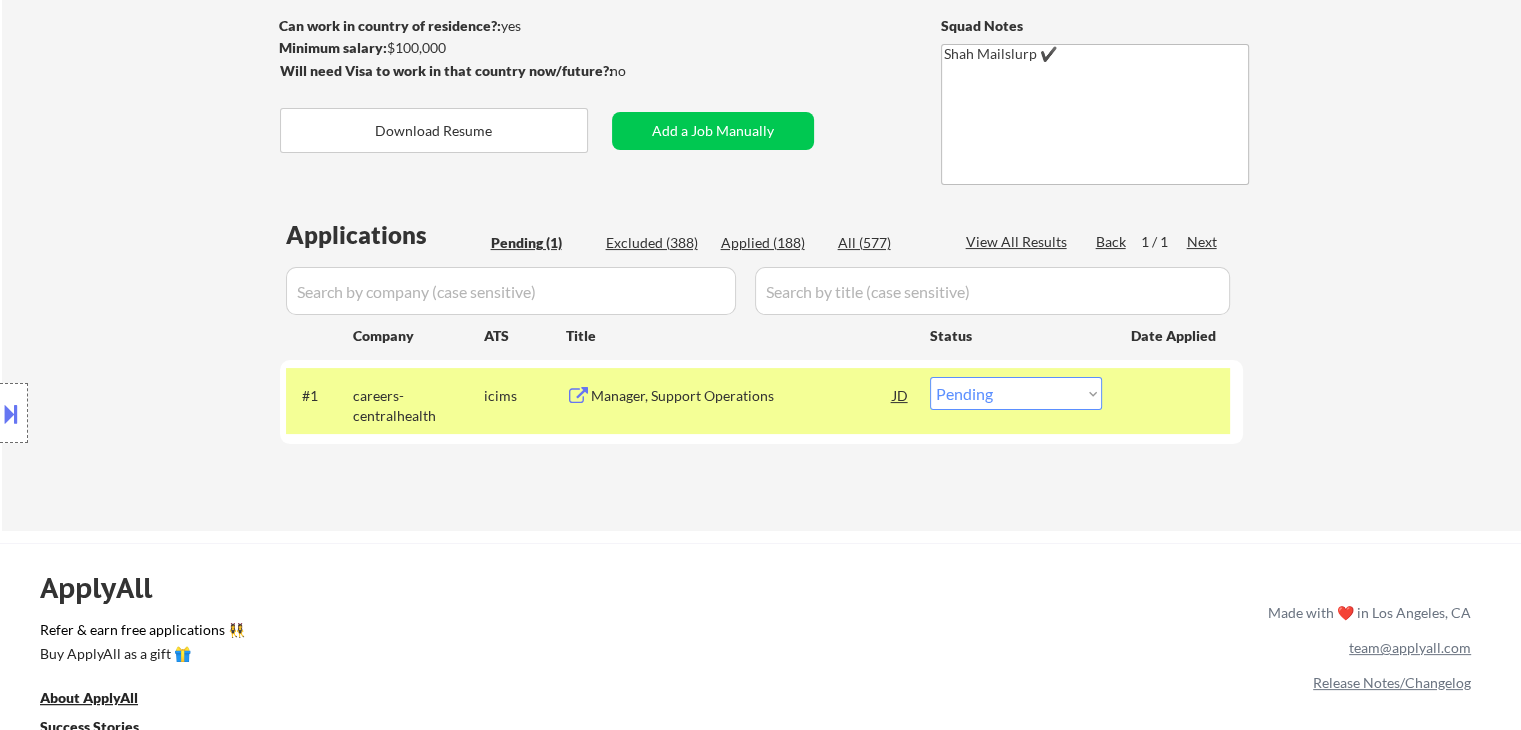 click on "Location Inclusions: [CITY], [STATE]   [CITY], [STATE]   [CITY], [STATE]   [CITY], [STATE]   [CITY], [STATE]   [CITY], [STATE]   [CITY], [STATE]   [CITY], [STATE]   [CITY], [STATE]   [CITY], [STATE]   [CITY], [STATE]   [CITY], [STATE]   [CITY], [STATE]   [CITY], [STATE]   [CITY], [STATE]   [CITY], [STATE]   [CITY], [STATE]   [CITY], [STATE]   [CITY], [STATE]   [CITY], [STATE]   [CITY], [STATE]   [CITY], [STATE]   [CITY], [STATE]   [CITY], [STATE]   [CITY], [STATE]   [CITY], [STATE]   [CITY], [STATE] [CITY], [STATE]   [CITY], [STATE]   [CITY], [STATE]   [CITY], [STATE]   [CITY], [STATE]   [CITY], [STATE]   [CITY], [STATE] [CITY], [STATE]   [CITY], [STATE]   [CITY], [STATE] [CITY], [STATE]   [CITY], [STATE]   [CITY], [STATE]   [CITY], [STATE]   [CITY], [STATE]   [CITY], [STATE]   [CITY], [STATE]   [CITY], [STATE]" at bounding box center (179, 413) 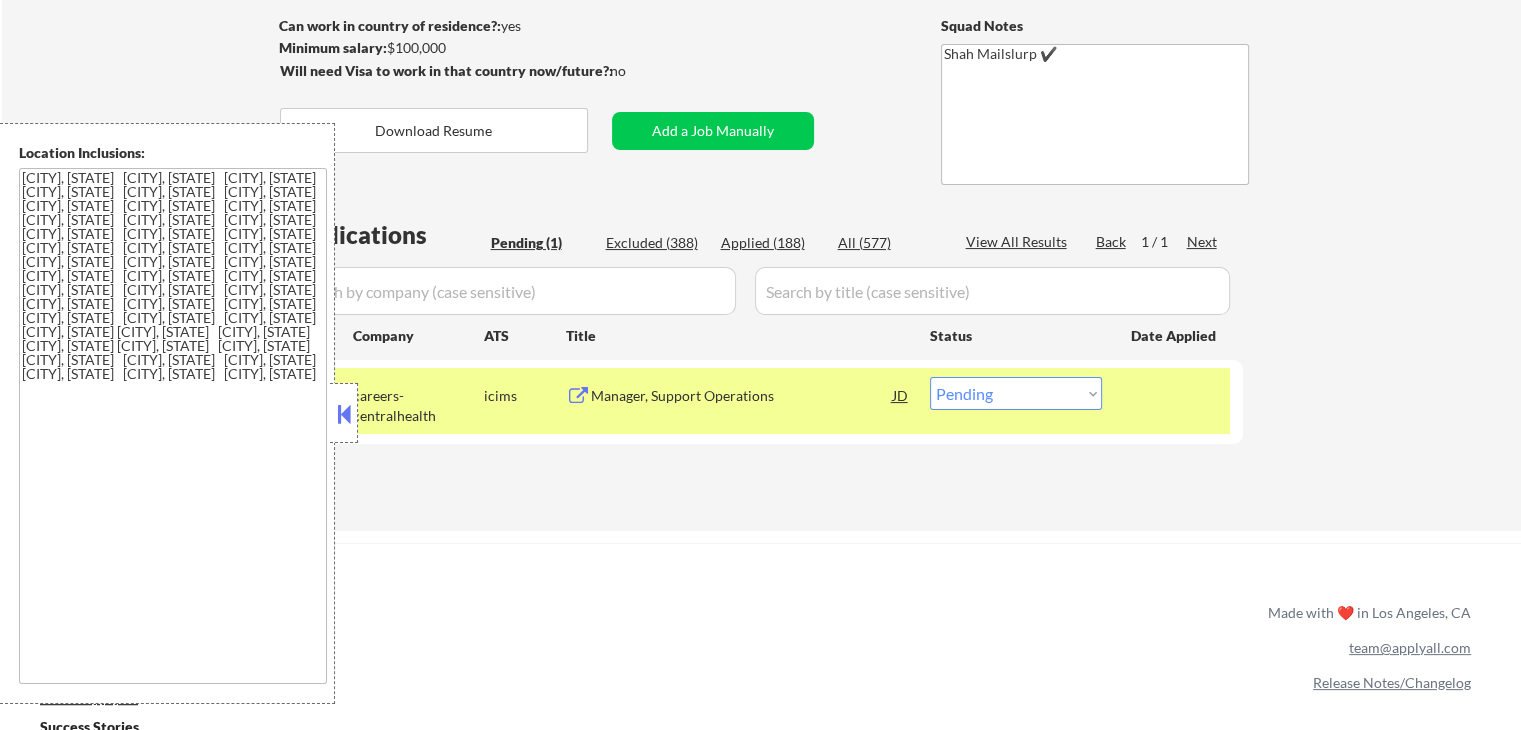 click at bounding box center (344, 413) 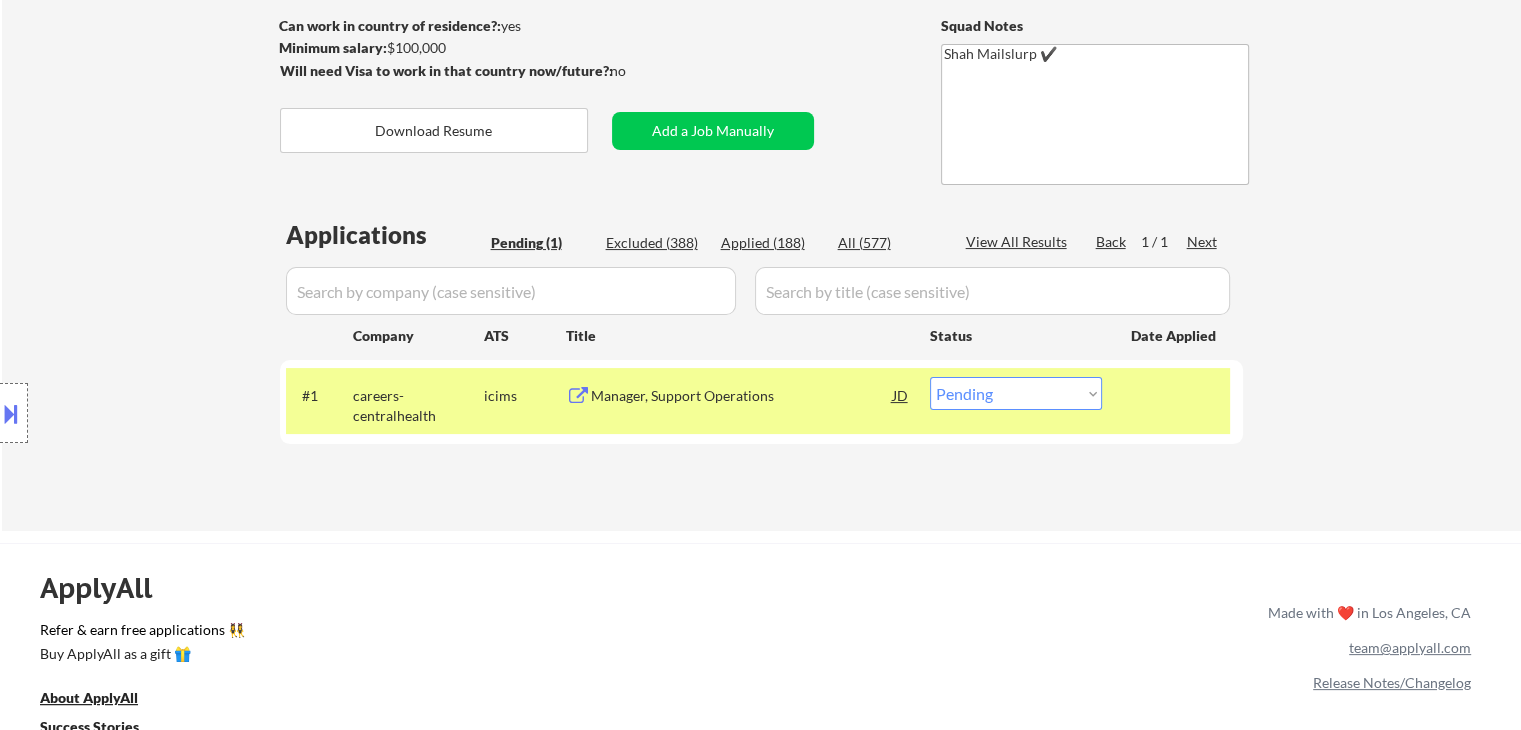 click on "Location Inclusions: [CITY], [STATE]   [CITY], [STATE]   [CITY], [STATE]   [CITY], [STATE]   [CITY], [STATE]   [CITY], [STATE]   [CITY], [STATE]   [CITY], [STATE]   [CITY], [STATE]   [CITY], [STATE]   [CITY], [STATE]   [CITY], [STATE]   [CITY], [STATE]   [CITY], [STATE]   [CITY], [STATE]   [CITY], [STATE]   [CITY], [STATE]   [CITY], [STATE]   [CITY], [STATE]   [CITY], [STATE]   [CITY], [STATE]   [CITY], [STATE]   [CITY], [STATE]   [CITY], [STATE]   [CITY], [STATE]   [CITY], [STATE]   [CITY], [STATE] [CITY], [STATE]   [CITY], [STATE]   [CITY], [STATE]   [CITY], [STATE]   [CITY], [STATE]   [CITY], [STATE]   [CITY], [STATE] [CITY], [STATE]   [CITY], [STATE]   [CITY], [STATE] [CITY], [STATE]   [CITY], [STATE]   [CITY], [STATE]   [CITY], [STATE]   [CITY], [STATE]   [CITY], [STATE]   [CITY], [STATE]   [CITY], [STATE]" at bounding box center (179, 413) 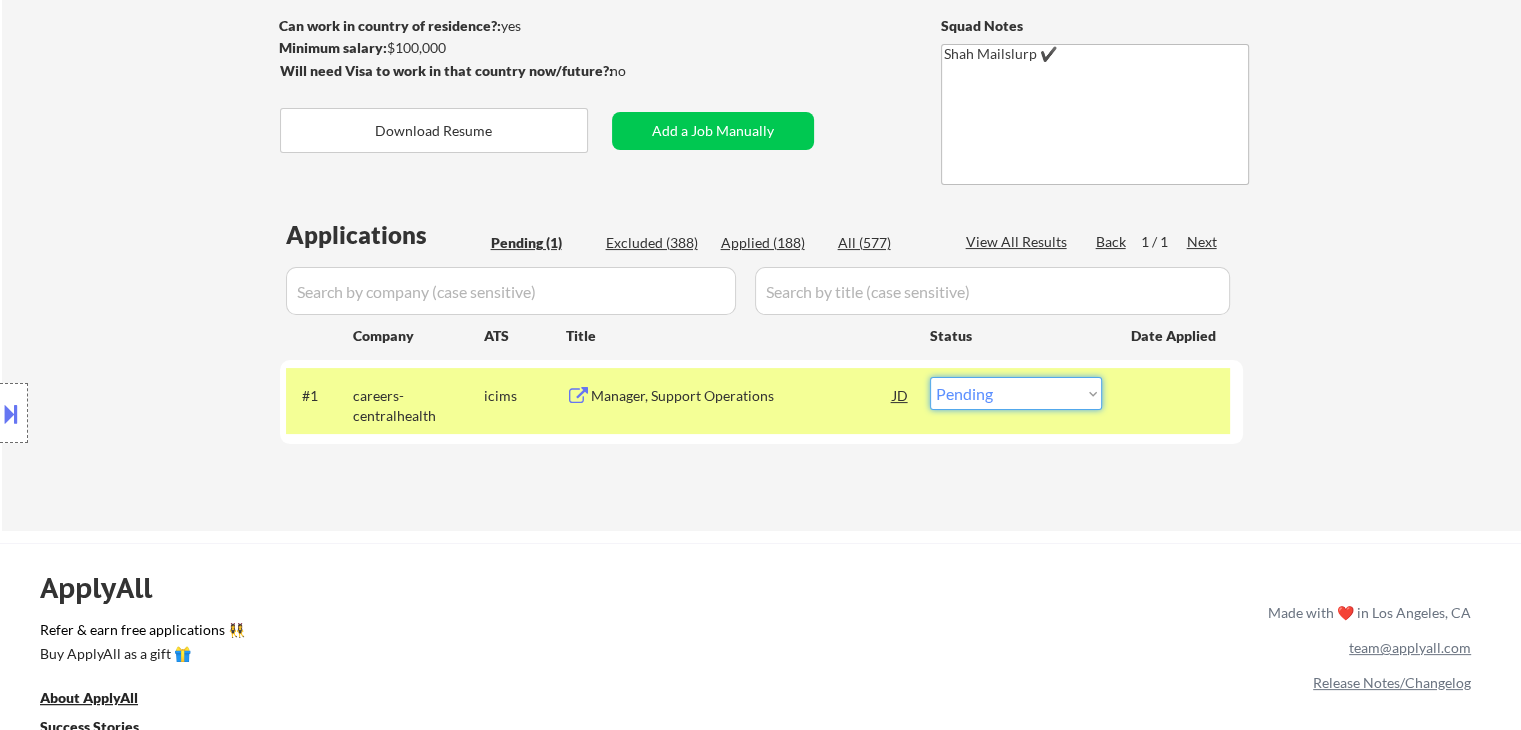 select on ""excluded__location_"" 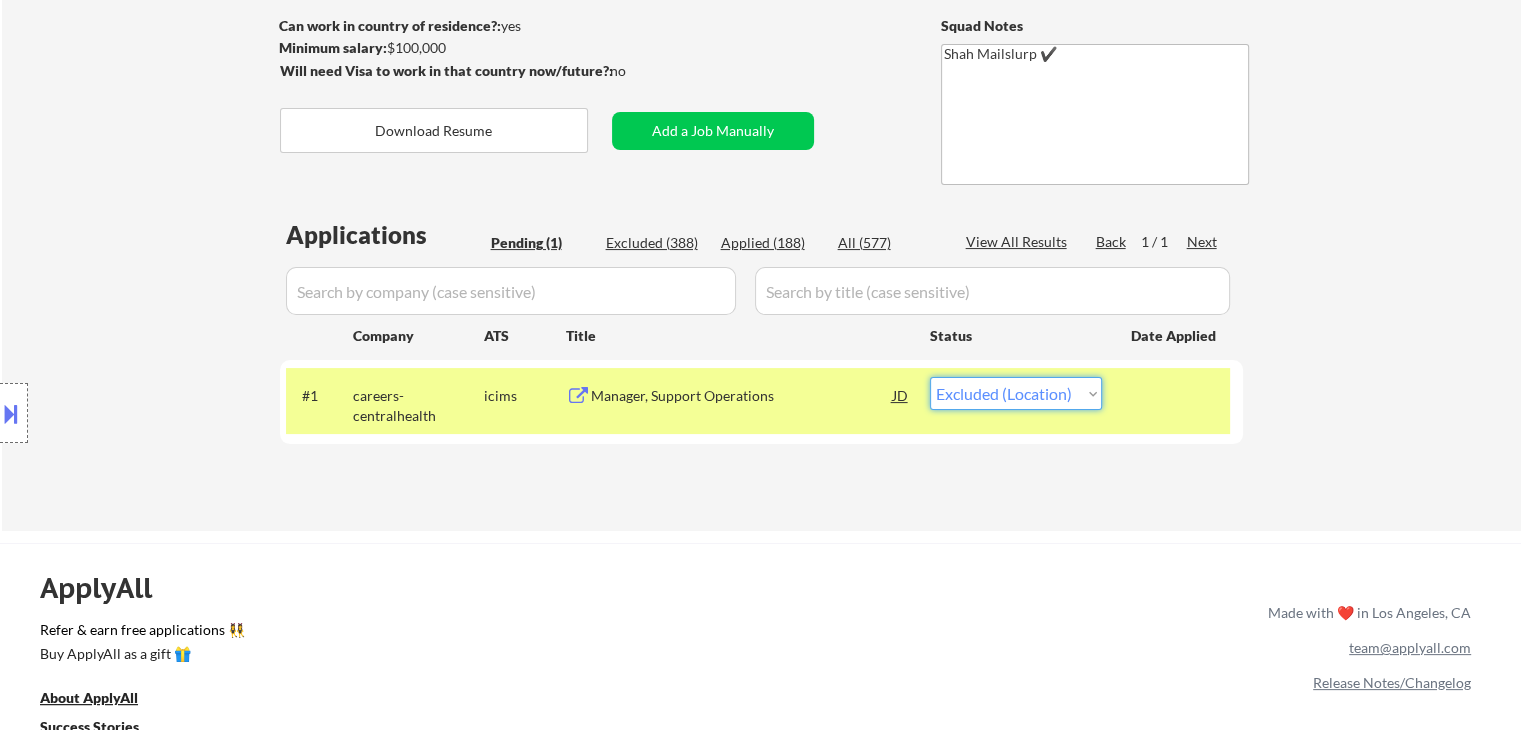 click on "Choose an option... Pending Applied Excluded (Questions) Excluded (Expired) Excluded (Location) Excluded (Bad Match) Excluded (Blocklist) Excluded (Salary) Excluded (Other)" at bounding box center [1016, 393] 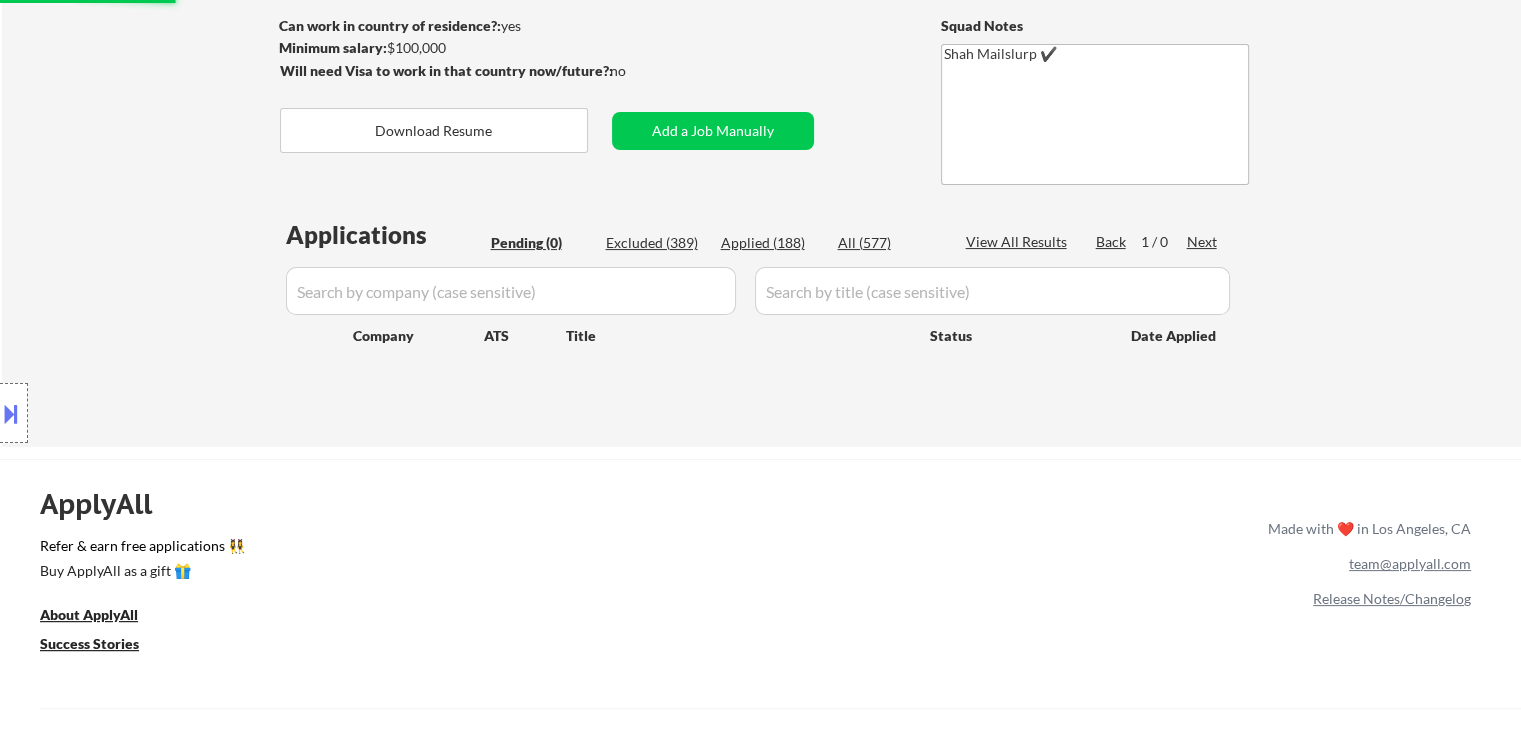 click on "Location Inclusions: [CITY], [STATE]   [CITY], [STATE]   [CITY], [STATE]   [CITY], [STATE]   [CITY], [STATE]   [CITY], [STATE]   [CITY], [STATE]   [CITY], [STATE]   [CITY], [STATE]   [CITY], [STATE]   [CITY], [STATE]   [CITY], [STATE]   [CITY], [STATE]   [CITY], [STATE]   [CITY], [STATE]   [CITY], [STATE]   [CITY], [STATE]   [CITY], [STATE]   [CITY], [STATE]   [CITY], [STATE]   [CITY], [STATE]   [CITY], [STATE]   [CITY], [STATE]   [CITY], [STATE]   [CITY], [STATE]   [CITY], [STATE]   [CITY], [STATE] [CITY], [STATE]   [CITY], [STATE]   [CITY], [STATE]   [CITY], [STATE]   [CITY], [STATE]   [CITY], [STATE]   [CITY], [STATE] [CITY], [STATE]   [CITY], [STATE]   [CITY], [STATE] [CITY], [STATE]   [CITY], [STATE]   [CITY], [STATE]   [CITY], [STATE]   [CITY], [STATE]   [CITY], [STATE]   [CITY], [STATE]   [CITY], [STATE]" at bounding box center [179, 413] 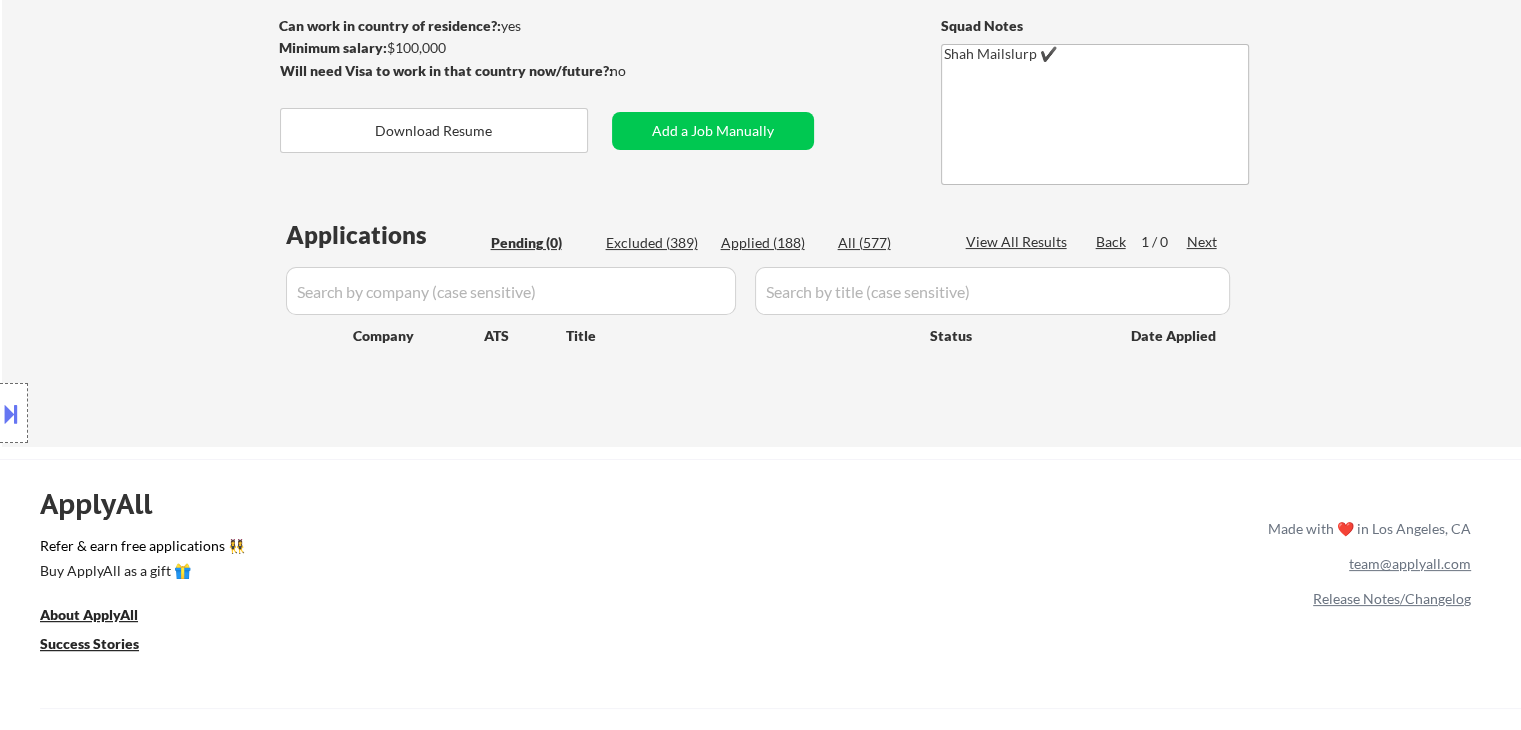 click on "Location Inclusions: [CITY], [STATE]   [CITY], [STATE]   [CITY], [STATE]   [CITY], [STATE]   [CITY], [STATE]   [CITY], [STATE]   [CITY], [STATE]   [CITY], [STATE]   [CITY], [STATE]   [CITY], [STATE]   [CITY], [STATE]   [CITY], [STATE]   [CITY], [STATE]   [CITY], [STATE]   [CITY], [STATE]   [CITY], [STATE]   [CITY], [STATE]   [CITY], [STATE]   [CITY], [STATE]   [CITY], [STATE]   [CITY], [STATE]   [CITY], [STATE]   [CITY], [STATE]   [CITY], [STATE]   [CITY], [STATE]   [CITY], [STATE]   [CITY], [STATE] [CITY], [STATE]   [CITY], [STATE]   [CITY], [STATE]   [CITY], [STATE]   [CITY], [STATE]   [CITY], [STATE]   [CITY], [STATE] [CITY], [STATE]   [CITY], [STATE]   [CITY], [STATE] [CITY], [STATE]   [CITY], [STATE]   [CITY], [STATE]   [CITY], [STATE]   [CITY], [STATE]   [CITY], [STATE]   [CITY], [STATE]   [CITY], [STATE]" at bounding box center [179, 413] 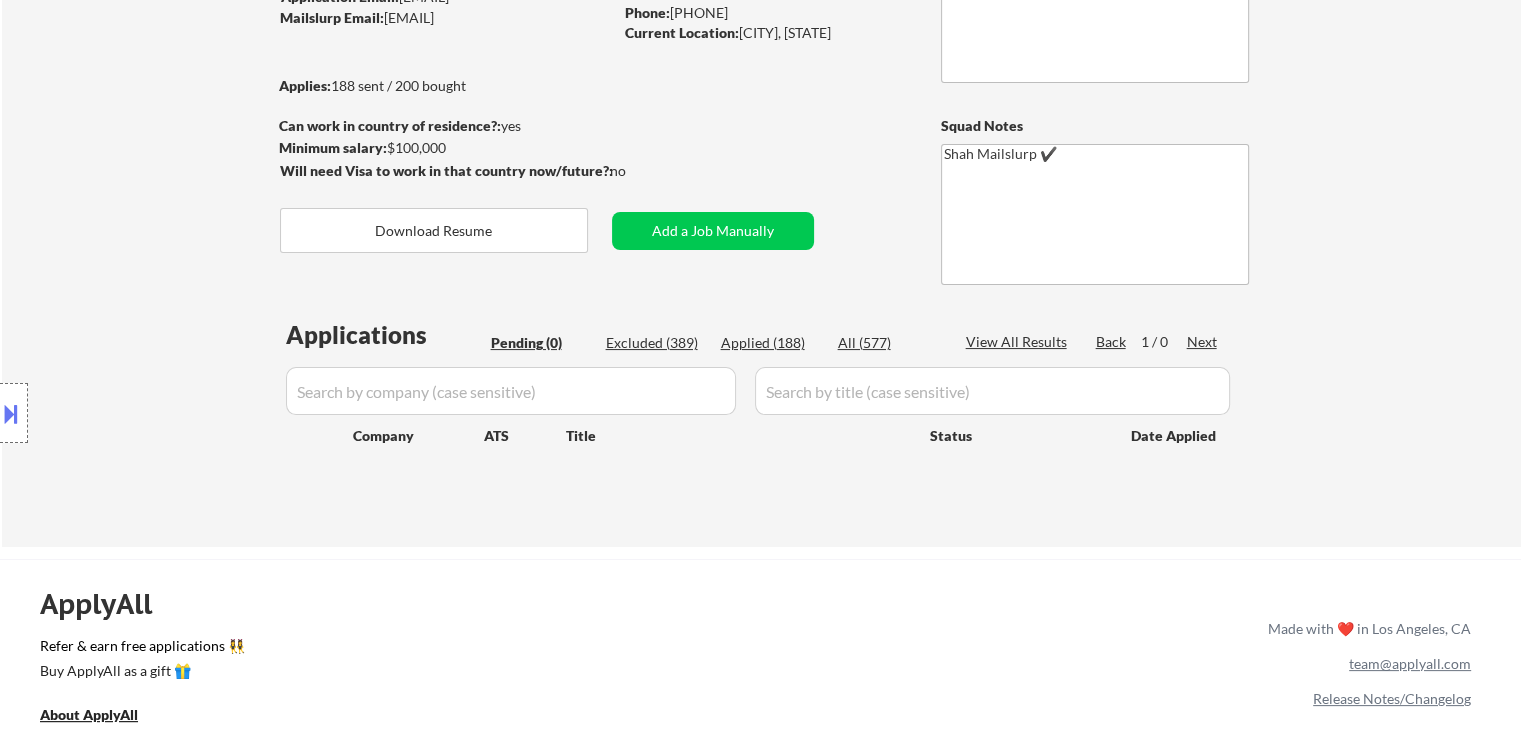 click on "Location Inclusions: [CITY], [STATE]   [CITY], [STATE]   [CITY], [STATE]   [CITY], [STATE]   [CITY], [STATE]   [CITY], [STATE]   [CITY], [STATE]   [CITY], [STATE]   [CITY], [STATE]   [CITY], [STATE]   [CITY], [STATE]   [CITY], [STATE]   [CITY], [STATE]   [CITY], [STATE]   [CITY], [STATE]   [CITY], [STATE]   [CITY], [STATE]   [CITY], [STATE]   [CITY], [STATE]   [CITY], [STATE]   [CITY], [STATE]   [CITY], [STATE]   [CITY], [STATE]   [CITY], [STATE]   [CITY], [STATE]   [CITY], [STATE]   [CITY], [STATE] [CITY], [STATE]   [CITY], [STATE]   [CITY], [STATE]   [CITY], [STATE]   [CITY], [STATE]   [CITY], [STATE]   [CITY], [STATE] [CITY], [STATE]   [CITY], [STATE]   [CITY], [STATE] [CITY], [STATE]   [CITY], [STATE]   [CITY], [STATE]   [CITY], [STATE]   [CITY], [STATE]   [CITY], [STATE]   [CITY], [STATE]   [CITY], [STATE]" at bounding box center [179, 413] 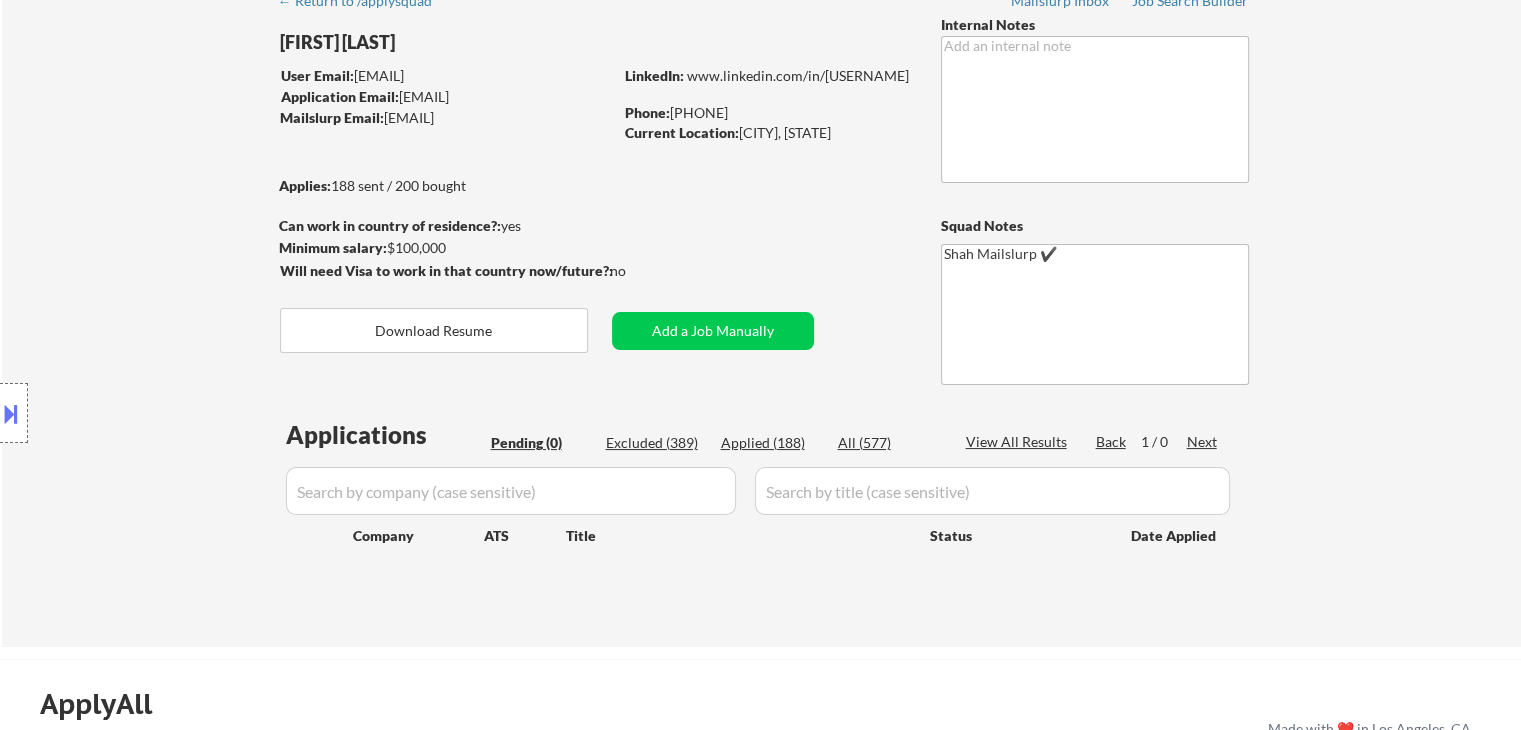click on "Location Inclusions: [CITY], [STATE]   [CITY], [STATE]   [CITY], [STATE]   [CITY], [STATE]   [CITY], [STATE]   [CITY], [STATE]   [CITY], [STATE]   [CITY], [STATE]   [CITY], [STATE]   [CITY], [STATE]   [CITY], [STATE]   [CITY], [STATE]   [CITY], [STATE]   [CITY], [STATE]   [CITY], [STATE]   [CITY], [STATE]   [CITY], [STATE]   [CITY], [STATE]   [CITY], [STATE]   [CITY], [STATE]   [CITY], [STATE]   [CITY], [STATE]   [CITY], [STATE]   [CITY], [STATE]   [CITY], [STATE]   [CITY], [STATE]   [CITY], [STATE] [CITY], [STATE]   [CITY], [STATE]   [CITY], [STATE]   [CITY], [STATE]   [CITY], [STATE]   [CITY], [STATE]   [CITY], [STATE] [CITY], [STATE]   [CITY], [STATE]   [CITY], [STATE] [CITY], [STATE]   [CITY], [STATE]   [CITY], [STATE]   [CITY], [STATE]   [CITY], [STATE]   [CITY], [STATE]   [CITY], [STATE]   [CITY], [STATE]" at bounding box center [179, 413] 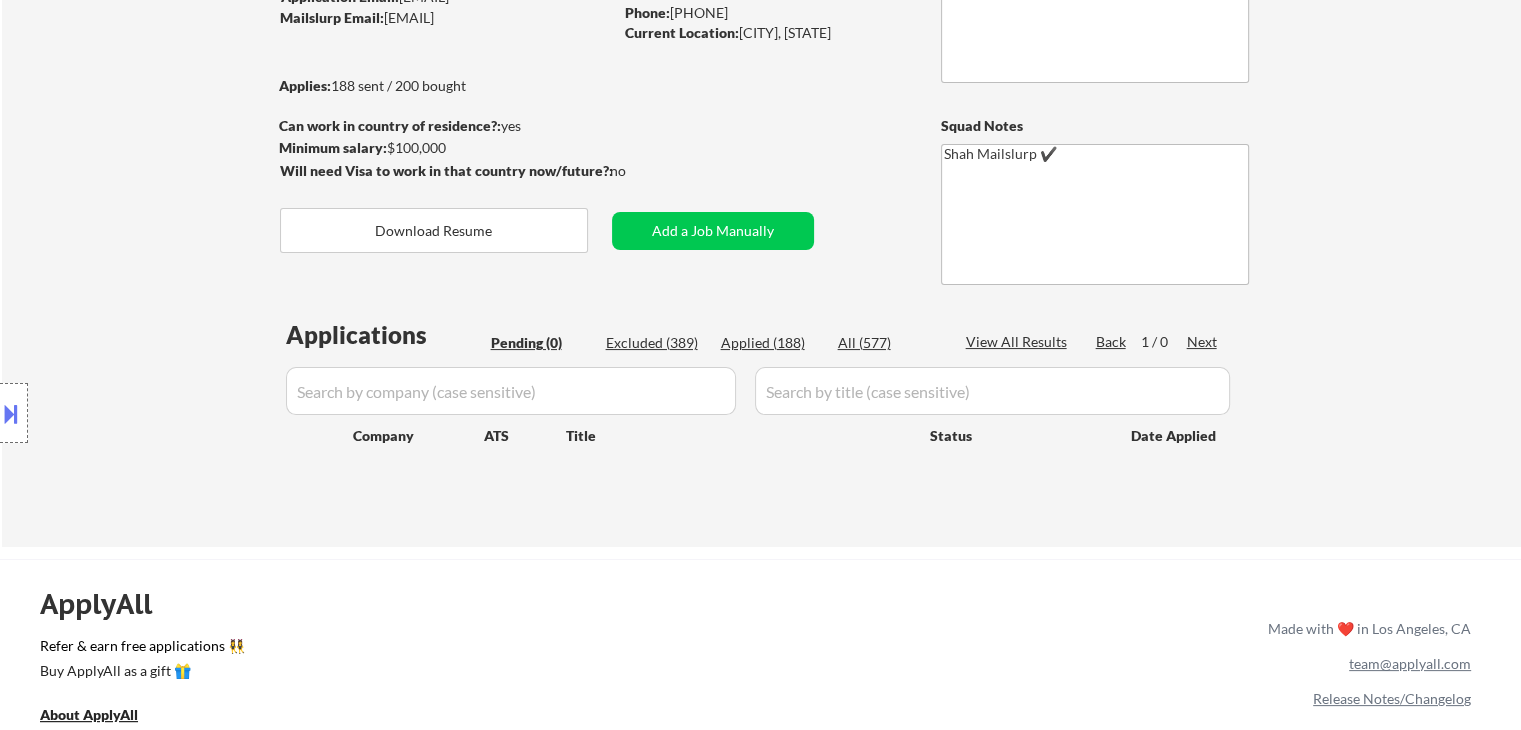 click on "Location Inclusions: [CITY], [STATE]   [CITY], [STATE]   [CITY], [STATE]   [CITY], [STATE]   [CITY], [STATE]   [CITY], [STATE]   [CITY], [STATE]   [CITY], [STATE]   [CITY], [STATE]   [CITY], [STATE]   [CITY], [STATE]   [CITY], [STATE]   [CITY], [STATE]   [CITY], [STATE]   [CITY], [STATE]   [CITY], [STATE]   [CITY], [STATE]   [CITY], [STATE]   [CITY], [STATE]   [CITY], [STATE]   [CITY], [STATE]   [CITY], [STATE]   [CITY], [STATE]   [CITY], [STATE]   [CITY], [STATE]   [CITY], [STATE]   [CITY], [STATE] [CITY], [STATE]   [CITY], [STATE]   [CITY], [STATE]   [CITY], [STATE]   [CITY], [STATE]   [CITY], [STATE]   [CITY], [STATE] [CITY], [STATE]   [CITY], [STATE]   [CITY], [STATE] [CITY], [STATE]   [CITY], [STATE]   [CITY], [STATE]   [CITY], [STATE]   [CITY], [STATE]   [CITY], [STATE]   [CITY], [STATE]   [CITY], [STATE]" at bounding box center [179, 413] 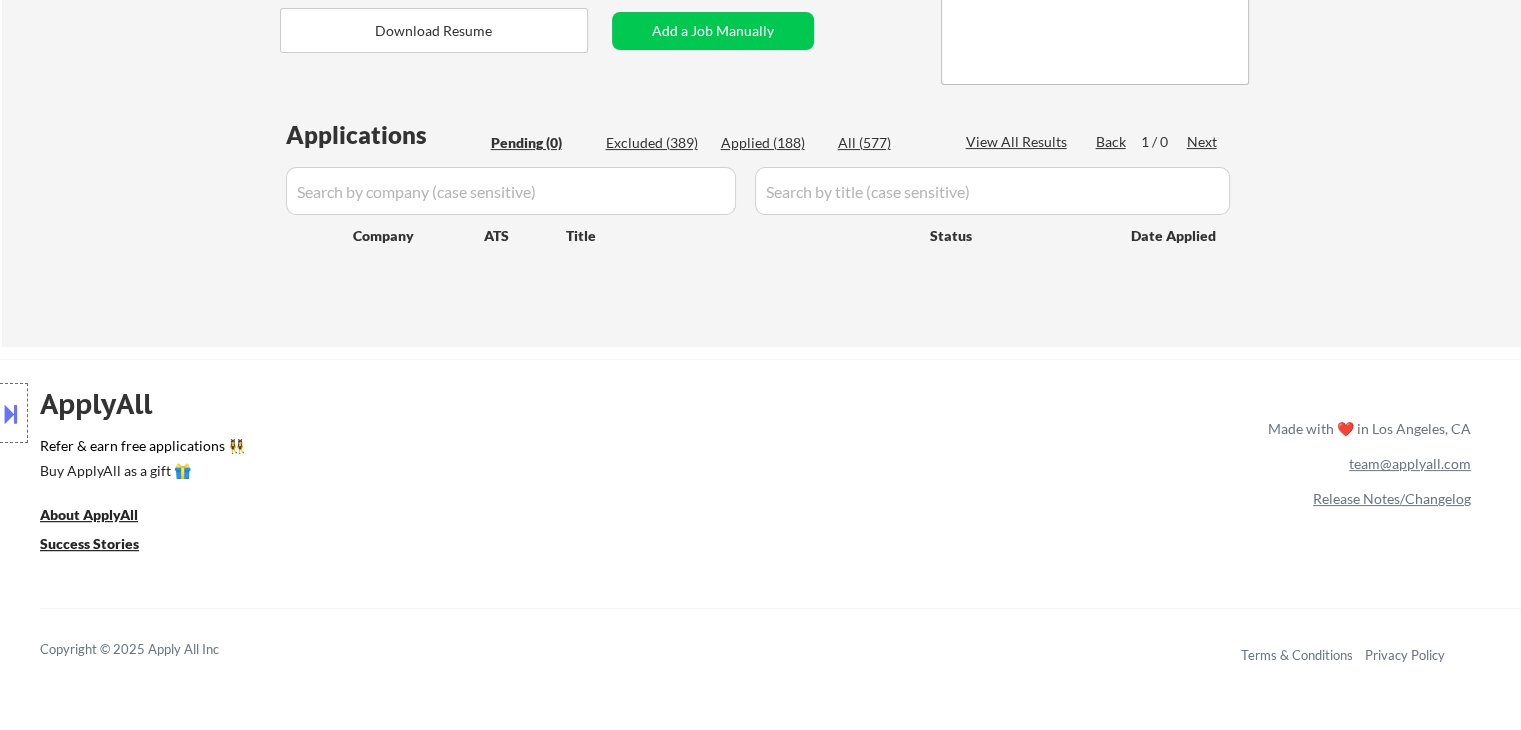 click on "Location Inclusions: [CITY], [STATE]   [CITY], [STATE]   [CITY], [STATE]   [CITY], [STATE]   [CITY], [STATE]   [CITY], [STATE]   [CITY], [STATE]   [CITY], [STATE]   [CITY], [STATE]   [CITY], [STATE]   [CITY], [STATE]   [CITY], [STATE]   [CITY], [STATE]   [CITY], [STATE]   [CITY], [STATE]   [CITY], [STATE]   [CITY], [STATE]   [CITY], [STATE]   [CITY], [STATE]   [CITY], [STATE]   [CITY], [STATE]   [CITY], [STATE]   [CITY], [STATE]   [CITY], [STATE]   [CITY], [STATE]   [CITY], [STATE]   [CITY], [STATE] [CITY], [STATE]   [CITY], [STATE]   [CITY], [STATE]   [CITY], [STATE]   [CITY], [STATE]   [CITY], [STATE]   [CITY], [STATE] [CITY], [STATE]   [CITY], [STATE]   [CITY], [STATE] [CITY], [STATE]   [CITY], [STATE]   [CITY], [STATE]   [CITY], [STATE]   [CITY], [STATE]   [CITY], [STATE]   [CITY], [STATE]   [CITY], [STATE]" at bounding box center [179, 413] 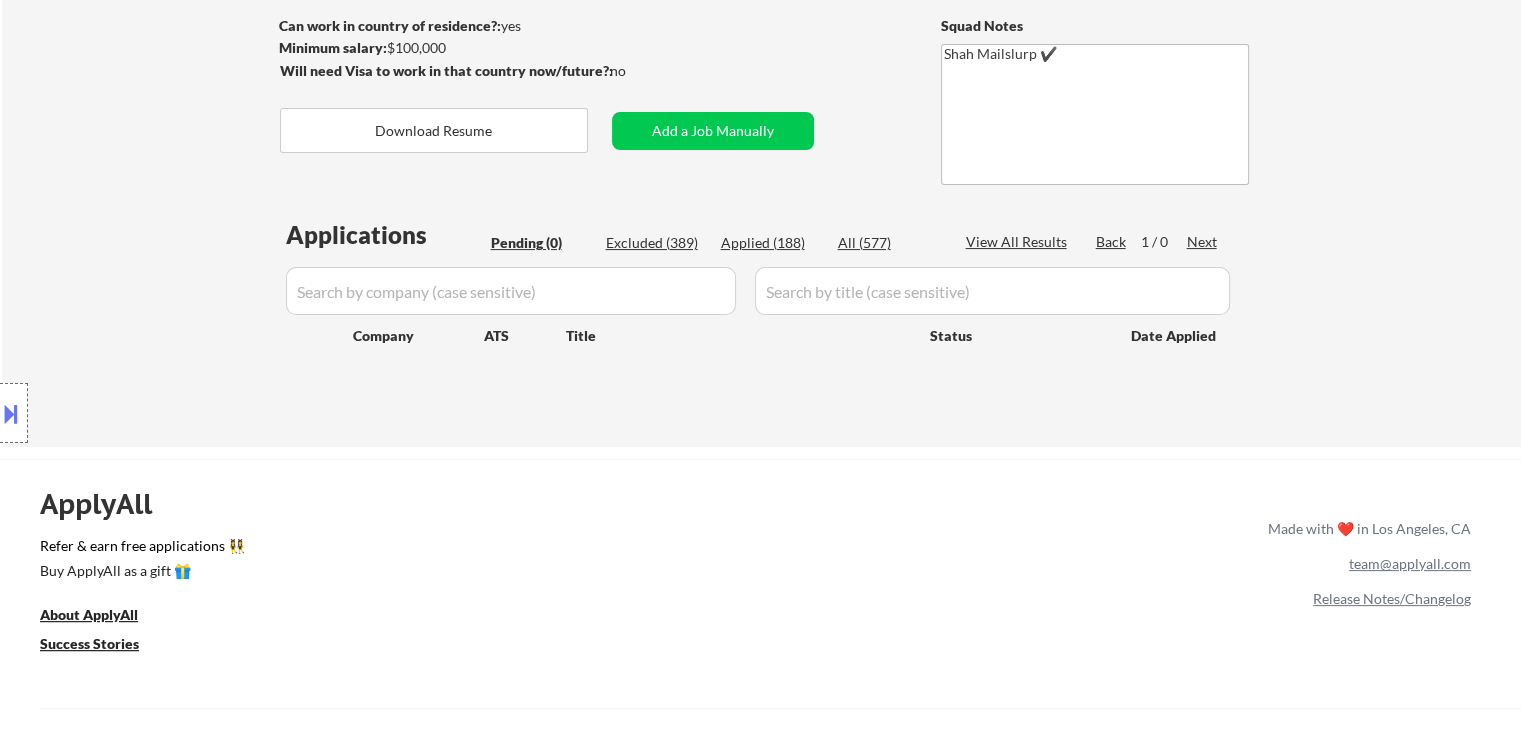 click on "Location Inclusions: [CITY], [STATE]   [CITY], [STATE]   [CITY], [STATE]   [CITY], [STATE]   [CITY], [STATE]   [CITY], [STATE]   [CITY], [STATE]   [CITY], [STATE]   [CITY], [STATE]   [CITY], [STATE]   [CITY], [STATE]   [CITY], [STATE]   [CITY], [STATE]   [CITY], [STATE]   [CITY], [STATE]   [CITY], [STATE]   [CITY], [STATE]   [CITY], [STATE]   [CITY], [STATE]   [CITY], [STATE]   [CITY], [STATE]   [CITY], [STATE]   [CITY], [STATE]   [CITY], [STATE]   [CITY], [STATE]   [CITY], [STATE]   [CITY], [STATE] [CITY], [STATE]   [CITY], [STATE]   [CITY], [STATE]   [CITY], [STATE]   [CITY], [STATE]   [CITY], [STATE]   [CITY], [STATE] [CITY], [STATE]   [CITY], [STATE]   [CITY], [STATE] [CITY], [STATE]   [CITY], [STATE]   [CITY], [STATE]   [CITY], [STATE]   [CITY], [STATE]   [CITY], [STATE]   [CITY], [STATE]   [CITY], [STATE]" at bounding box center (179, 413) 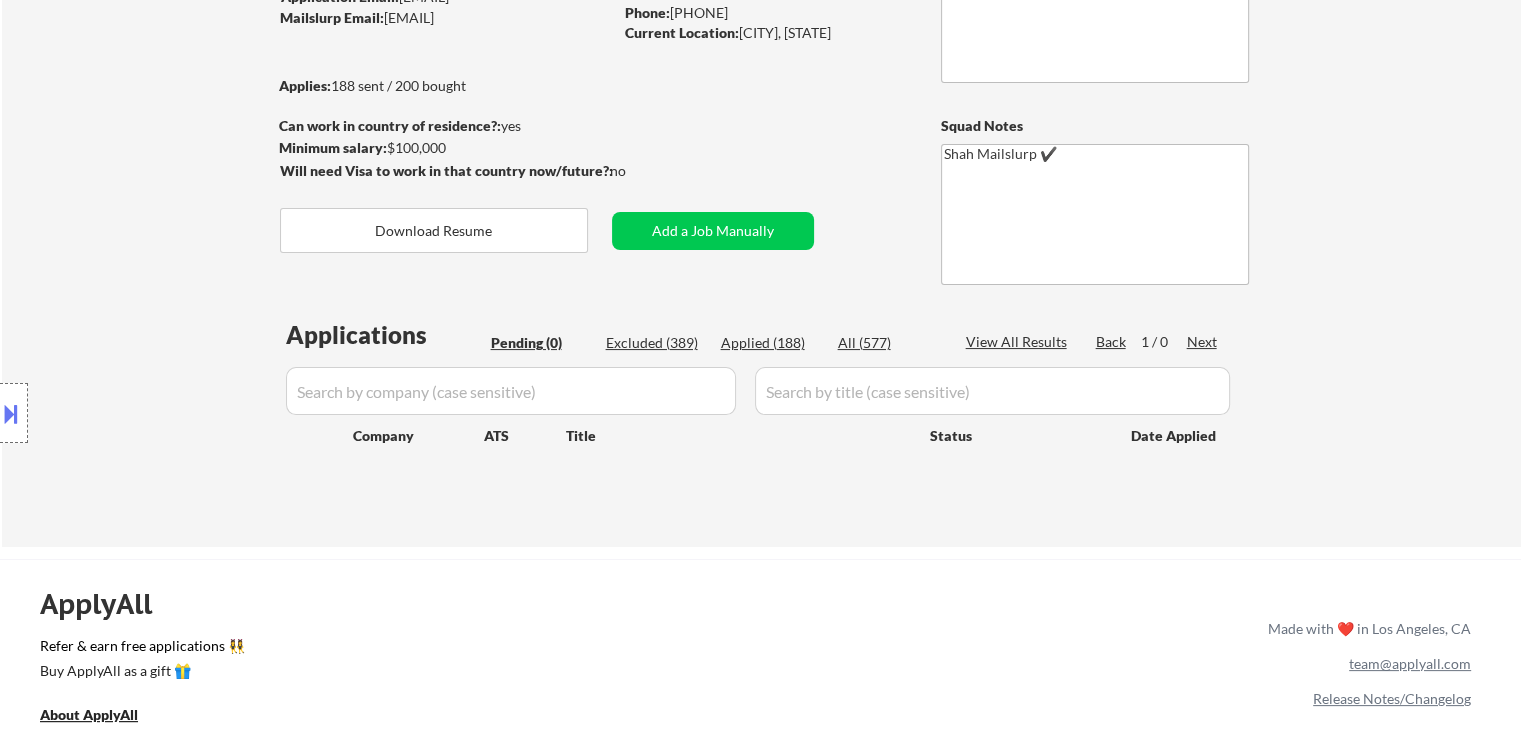 click on "Location Inclusions: [CITY], [STATE]   [CITY], [STATE]   [CITY], [STATE]   [CITY], [STATE]   [CITY], [STATE]   [CITY], [STATE]   [CITY], [STATE]   [CITY], [STATE]   [CITY], [STATE]   [CITY], [STATE]   [CITY], [STATE]   [CITY], [STATE]   [CITY], [STATE]   [CITY], [STATE]   [CITY], [STATE]   [CITY], [STATE]   [CITY], [STATE]   [CITY], [STATE]   [CITY], [STATE]   [CITY], [STATE]   [CITY], [STATE]   [CITY], [STATE]   [CITY], [STATE]   [CITY], [STATE]   [CITY], [STATE]   [CITY], [STATE]   [CITY], [STATE] [CITY], [STATE]   [CITY], [STATE]   [CITY], [STATE]   [CITY], [STATE]   [CITY], [STATE]   [CITY], [STATE]   [CITY], [STATE] [CITY], [STATE]   [CITY], [STATE]   [CITY], [STATE] [CITY], [STATE]   [CITY], [STATE]   [CITY], [STATE]   [CITY], [STATE]   [CITY], [STATE]   [CITY], [STATE]   [CITY], [STATE]   [CITY], [STATE]" at bounding box center [179, 413] 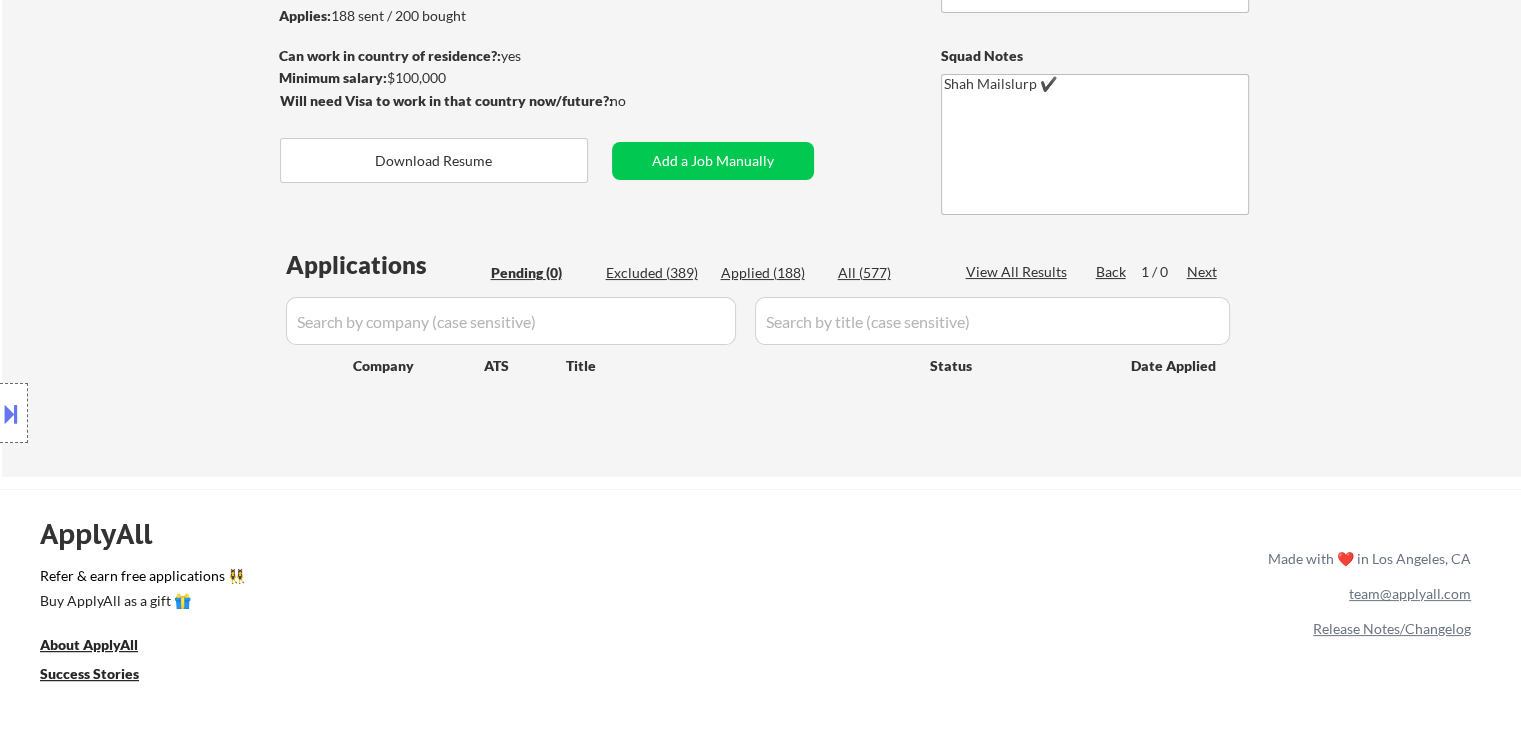 scroll, scrollTop: 300, scrollLeft: 0, axis: vertical 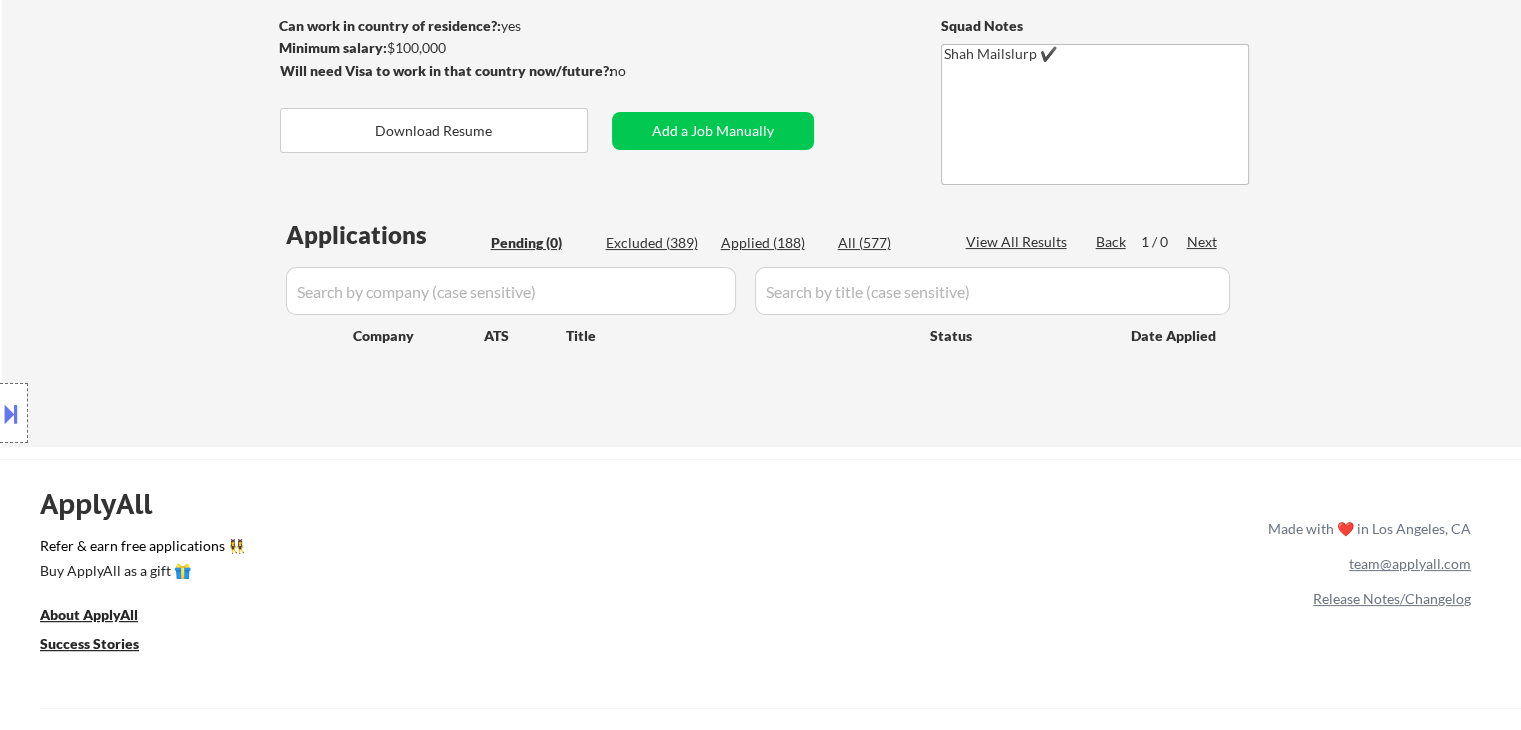 click on "Location Inclusions: [CITY], [STATE]   [CITY], [STATE]   [CITY], [STATE]   [CITY], [STATE]   [CITY], [STATE]   [CITY], [STATE]   [CITY], [STATE]   [CITY], [STATE]   [CITY], [STATE]   [CITY], [STATE]   [CITY], [STATE]   [CITY], [STATE]   [CITY], [STATE]   [CITY], [STATE]   [CITY], [STATE]   [CITY], [STATE]   [CITY], [STATE]   [CITY], [STATE]   [CITY], [STATE]   [CITY], [STATE]   [CITY], [STATE]   [CITY], [STATE]   [CITY], [STATE]   [CITY], [STATE]   [CITY], [STATE]   [CITY], [STATE]   [CITY], [STATE] [CITY], [STATE]   [CITY], [STATE]   [CITY], [STATE]   [CITY], [STATE]   [CITY], [STATE]   [CITY], [STATE]   [CITY], [STATE] [CITY], [STATE]   [CITY], [STATE]   [CITY], [STATE] [CITY], [STATE]   [CITY], [STATE]   [CITY], [STATE]   [CITY], [STATE]   [CITY], [STATE]   [CITY], [STATE]   [CITY], [STATE]   [CITY], [STATE]" at bounding box center [179, 413] 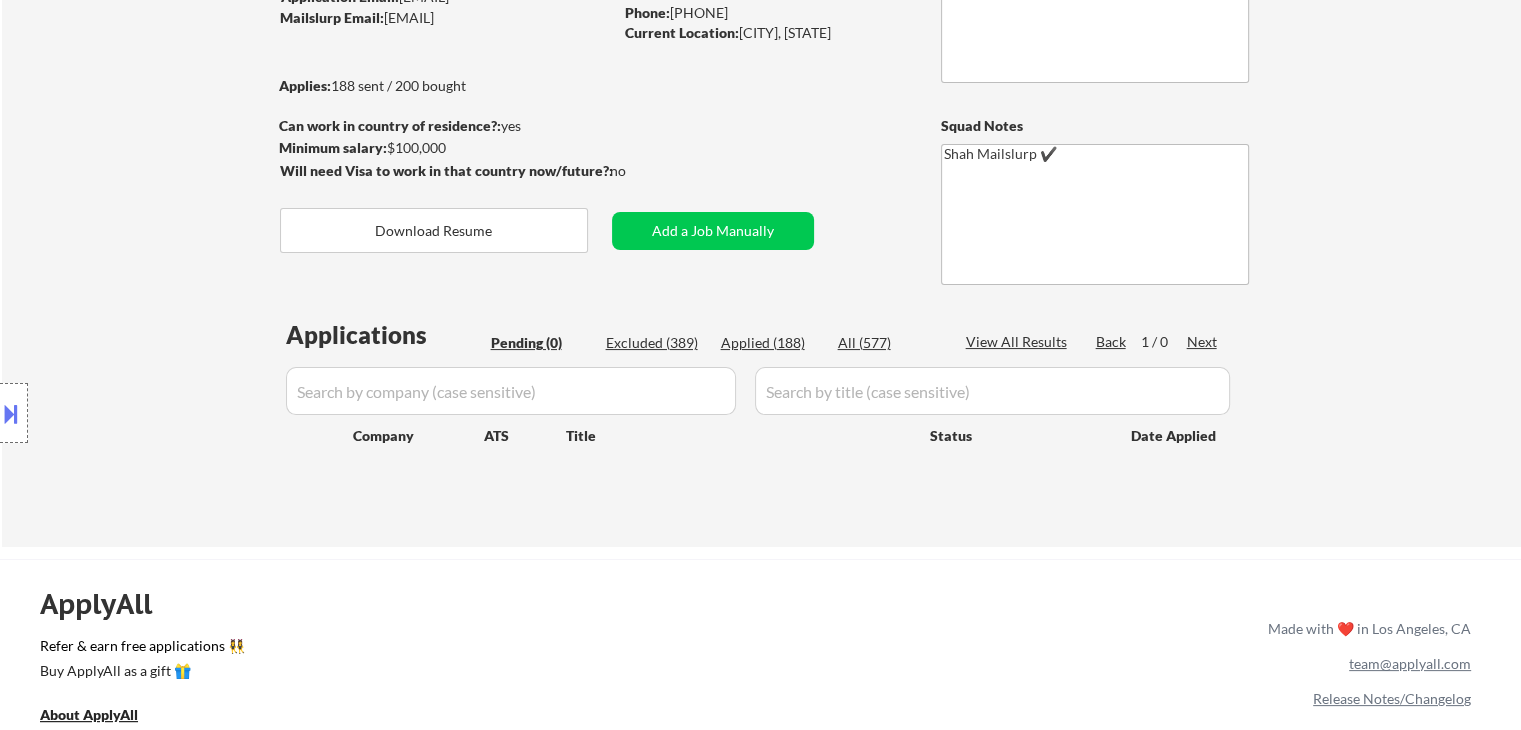 click on "Location Inclusions: [CITY], [STATE]   [CITY], [STATE]   [CITY], [STATE]   [CITY], [STATE]   [CITY], [STATE]   [CITY], [STATE]   [CITY], [STATE]   [CITY], [STATE]   [CITY], [STATE]   [CITY], [STATE]   [CITY], [STATE]   [CITY], [STATE]   [CITY], [STATE]   [CITY], [STATE]   [CITY], [STATE]   [CITY], [STATE]   [CITY], [STATE]   [CITY], [STATE]   [CITY], [STATE]   [CITY], [STATE]   [CITY], [STATE]   [CITY], [STATE]   [CITY], [STATE]   [CITY], [STATE]   [CITY], [STATE]   [CITY], [STATE]   [CITY], [STATE] [CITY], [STATE]   [CITY], [STATE]   [CITY], [STATE]   [CITY], [STATE]   [CITY], [STATE]   [CITY], [STATE]   [CITY], [STATE] [CITY], [STATE]   [CITY], [STATE]   [CITY], [STATE] [CITY], [STATE]   [CITY], [STATE]   [CITY], [STATE]   [CITY], [STATE]   [CITY], [STATE]   [CITY], [STATE]   [CITY], [STATE]   [CITY], [STATE]" at bounding box center (179, 413) 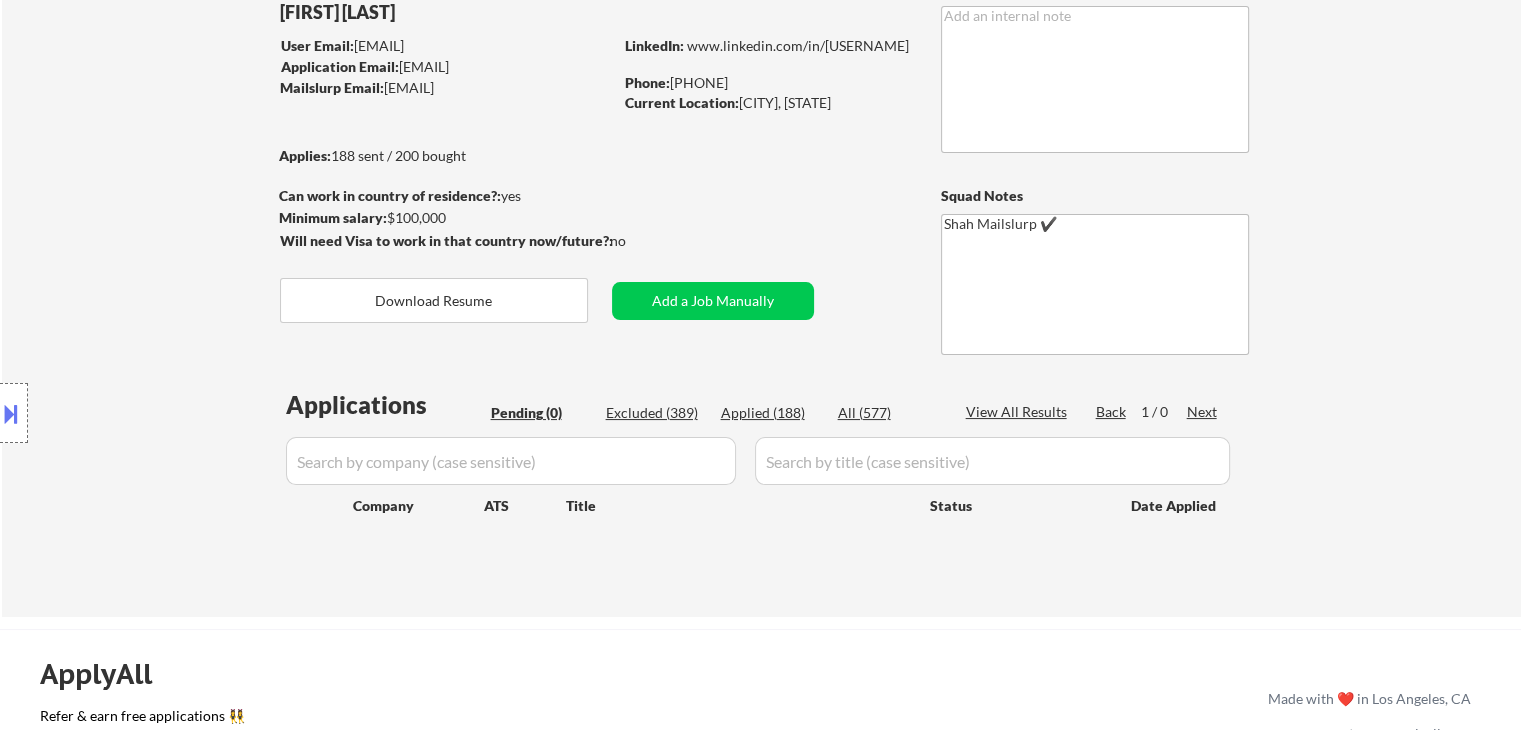 scroll, scrollTop: 100, scrollLeft: 0, axis: vertical 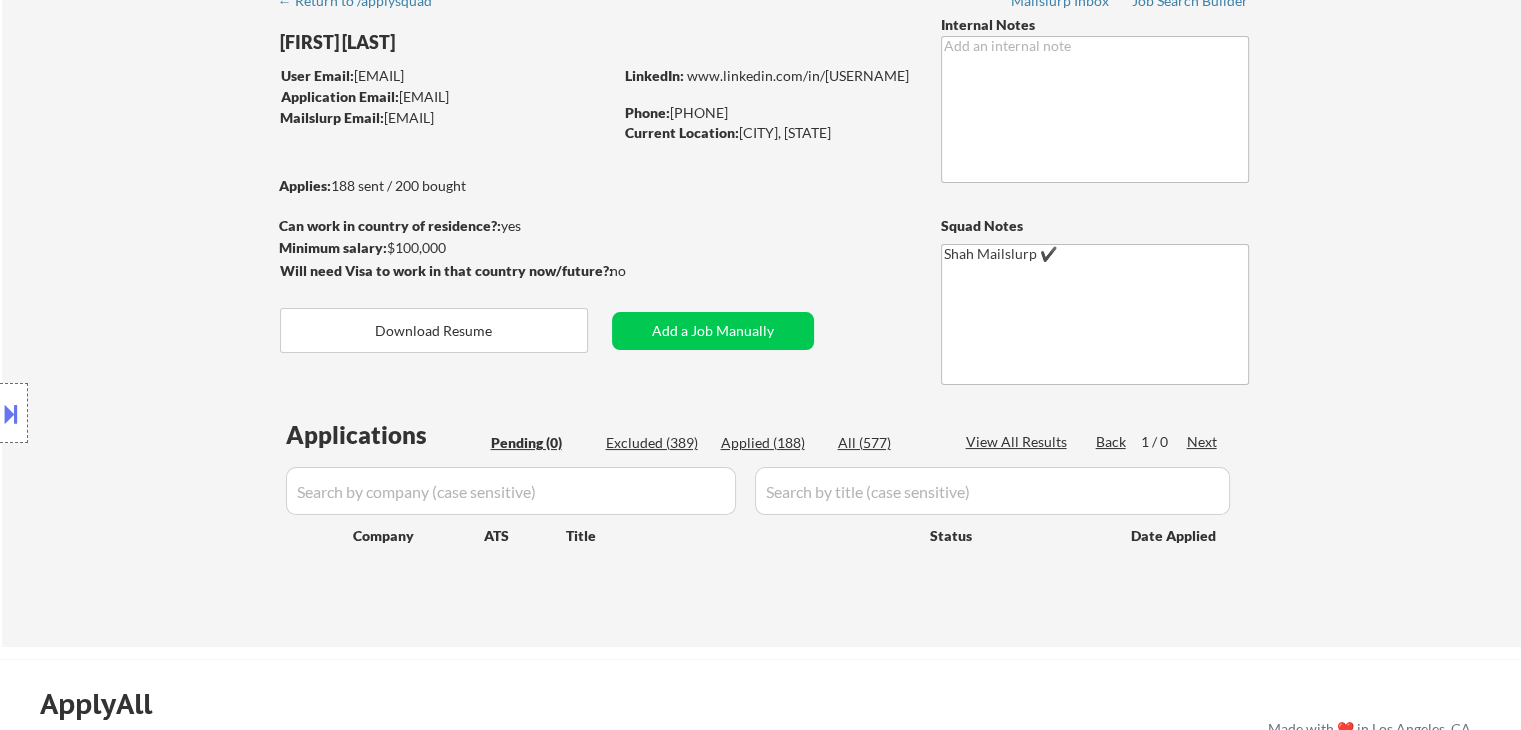 click on "Location Inclusions: [CITY], [STATE]   [CITY], [STATE]   [CITY], [STATE]   [CITY], [STATE]   [CITY], [STATE]   [CITY], [STATE]   [CITY], [STATE]   [CITY], [STATE]   [CITY], [STATE]   [CITY], [STATE]   [CITY], [STATE]   [CITY], [STATE]   [CITY], [STATE]   [CITY], [STATE]   [CITY], [STATE]   [CITY], [STATE]   [CITY], [STATE]   [CITY], [STATE]   [CITY], [STATE]   [CITY], [STATE]   [CITY], [STATE]   [CITY], [STATE]   [CITY], [STATE]   [CITY], [STATE]   [CITY], [STATE]   [CITY], [STATE]   [CITY], [STATE] [CITY], [STATE]   [CITY], [STATE]   [CITY], [STATE]   [CITY], [STATE]   [CITY], [STATE]   [CITY], [STATE]   [CITY], [STATE] [CITY], [STATE]   [CITY], [STATE]   [CITY], [STATE] [CITY], [STATE]   [CITY], [STATE]   [CITY], [STATE]   [CITY], [STATE]   [CITY], [STATE]   [CITY], [STATE]   [CITY], [STATE]   [CITY], [STATE]" at bounding box center (179, 413) 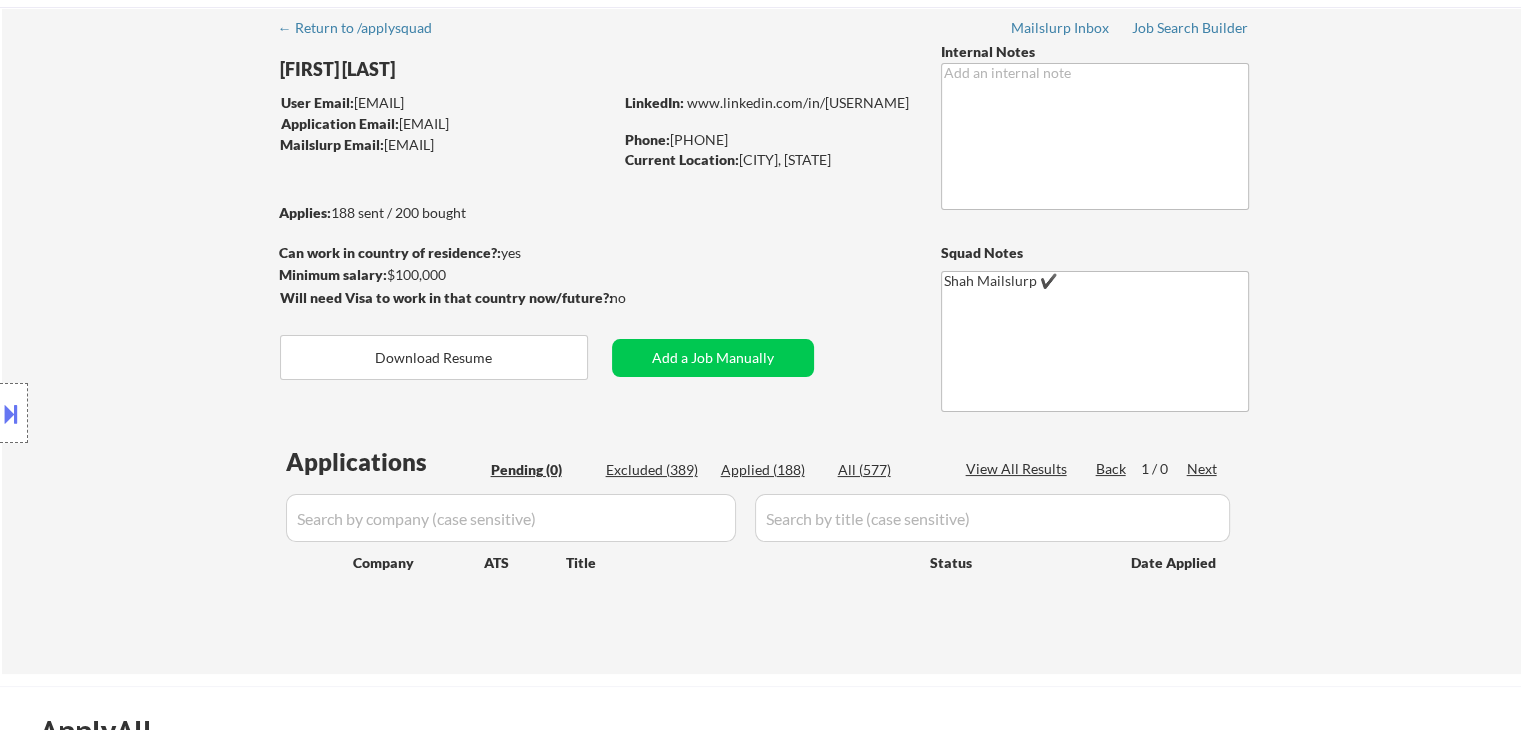 scroll, scrollTop: 0, scrollLeft: 0, axis: both 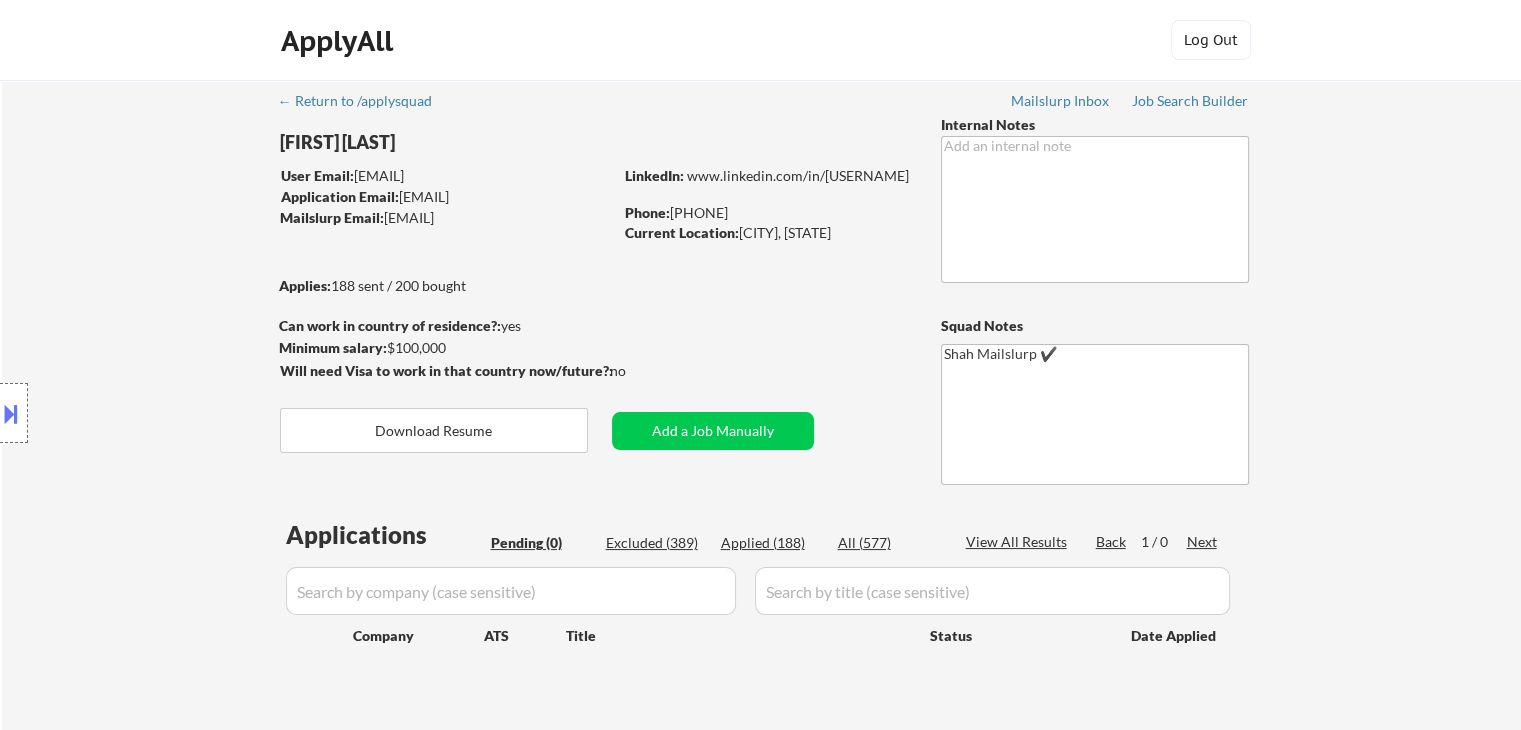click on "Location Inclusions: [CITY], [STATE]   [CITY], [STATE]   [CITY], [STATE]   [CITY], [STATE]   [CITY], [STATE]   [CITY], [STATE]   [CITY], [STATE]   [CITY], [STATE]   [CITY], [STATE]   [CITY], [STATE]   [CITY], [STATE]   [CITY], [STATE]   [CITY], [STATE]   [CITY], [STATE]   [CITY], [STATE]   [CITY], [STATE]   [CITY], [STATE]   [CITY], [STATE]   [CITY], [STATE]   [CITY], [STATE]   [CITY], [STATE]   [CITY], [STATE]   [CITY], [STATE]   [CITY], [STATE]   [CITY], [STATE]   [CITY], [STATE]   [CITY], [STATE] [CITY], [STATE]   [CITY], [STATE]   [CITY], [STATE]   [CITY], [STATE]   [CITY], [STATE]   [CITY], [STATE]   [CITY], [STATE] [CITY], [STATE]   [CITY], [STATE]   [CITY], [STATE] [CITY], [STATE]   [CITY], [STATE]   [CITY], [STATE]   [CITY], [STATE]   [CITY], [STATE]   [CITY], [STATE]   [CITY], [STATE]   [CITY], [STATE]" at bounding box center (179, 413) 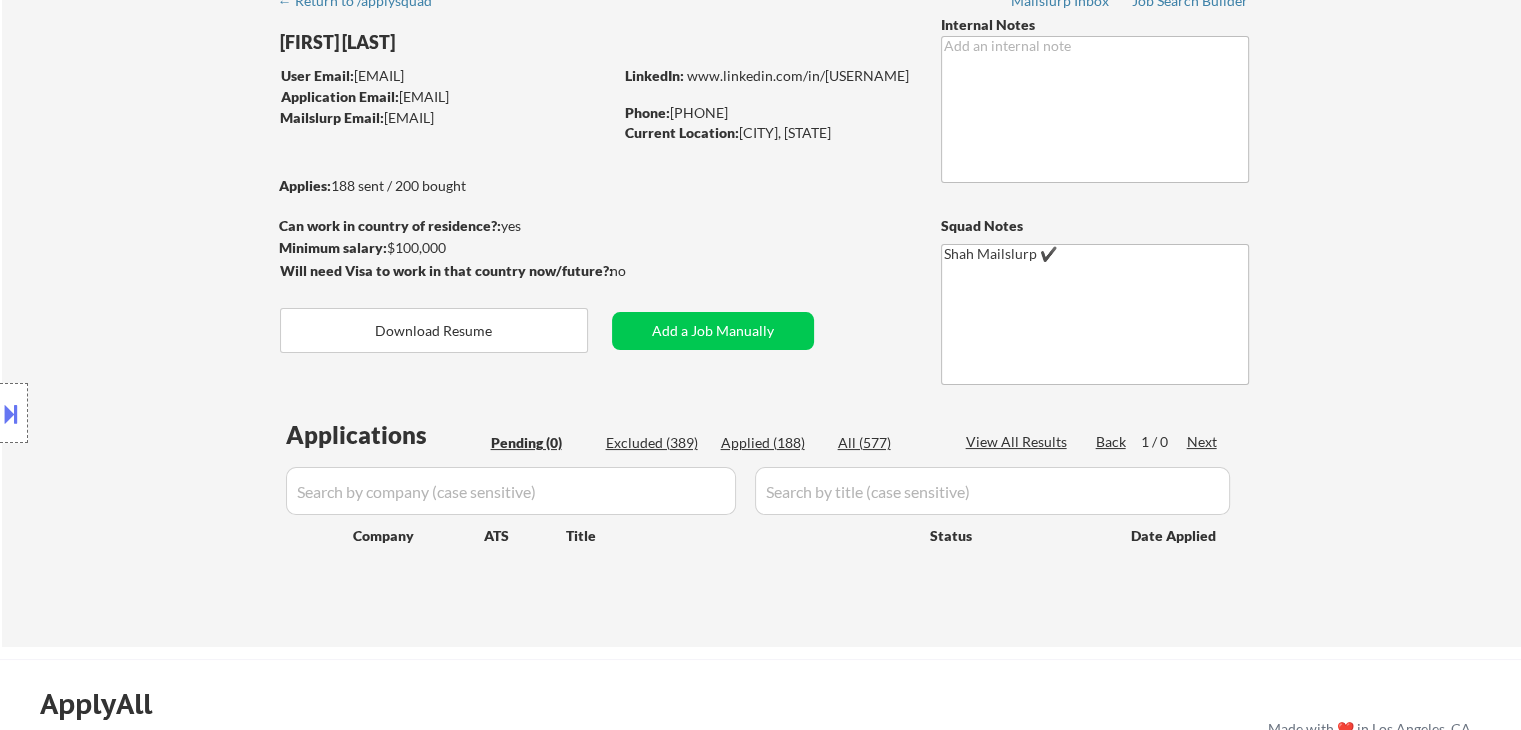 click on "Location Inclusions: [CITY], [STATE]   [CITY], [STATE]   [CITY], [STATE]   [CITY], [STATE]   [CITY], [STATE]   [CITY], [STATE]   [CITY], [STATE]   [CITY], [STATE]   [CITY], [STATE]   [CITY], [STATE]   [CITY], [STATE]   [CITY], [STATE]   [CITY], [STATE]   [CITY], [STATE]   [CITY], [STATE]   [CITY], [STATE]   [CITY], [STATE]   [CITY], [STATE]   [CITY], [STATE]   [CITY], [STATE]   [CITY], [STATE]   [CITY], [STATE]   [CITY], [STATE]   [CITY], [STATE]   [CITY], [STATE]   [CITY], [STATE]   [CITY], [STATE] [CITY], [STATE]   [CITY], [STATE]   [CITY], [STATE]   [CITY], [STATE]   [CITY], [STATE]   [CITY], [STATE]   [CITY], [STATE] [CITY], [STATE]   [CITY], [STATE]   [CITY], [STATE] [CITY], [STATE]   [CITY], [STATE]   [CITY], [STATE]   [CITY], [STATE]   [CITY], [STATE]   [CITY], [STATE]   [CITY], [STATE]   [CITY], [STATE]" at bounding box center (179, 413) 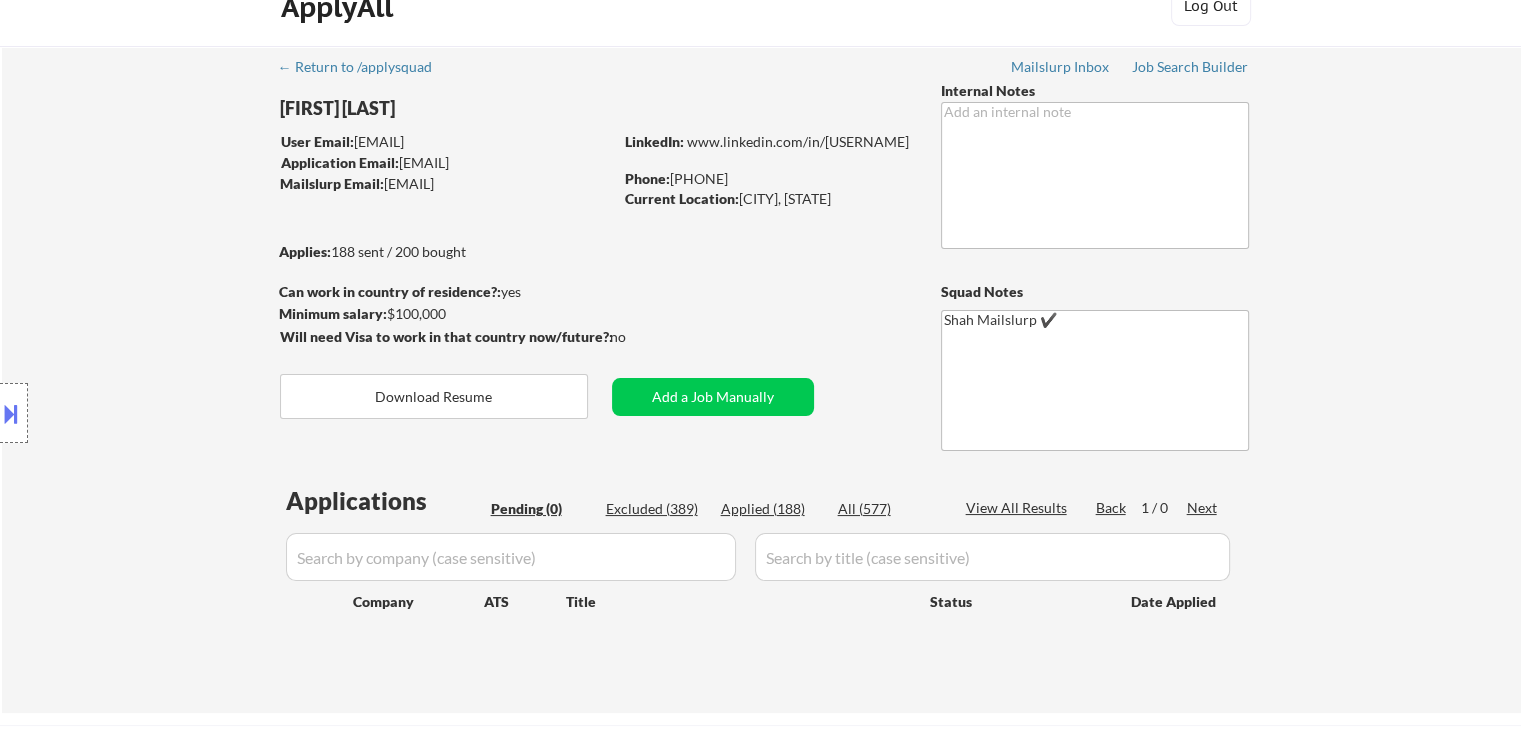 scroll, scrollTop: 0, scrollLeft: 0, axis: both 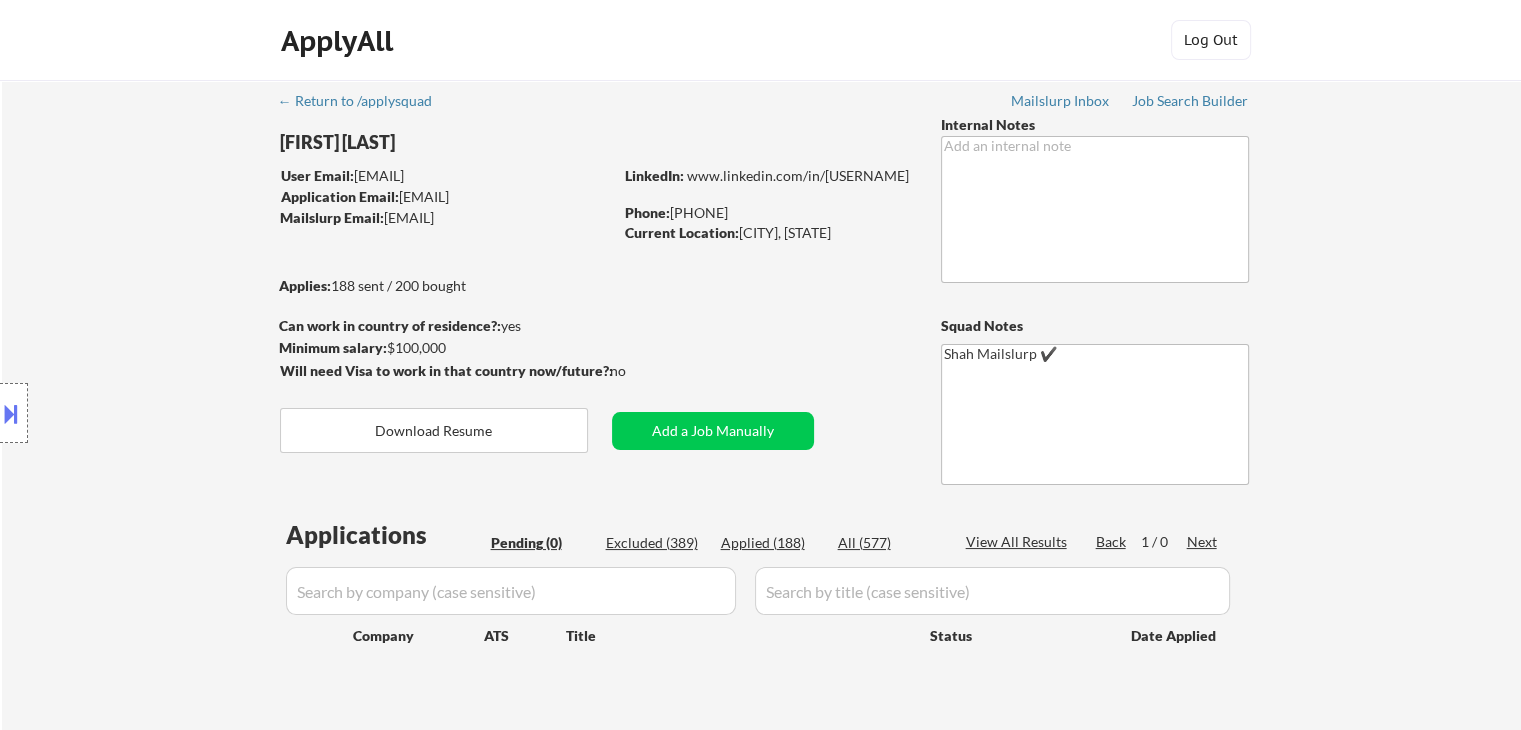 click on "← Return to /applysquad Mailslurp Inbox Job Search Builder [FIRST] [LAST] User Email:  [EMAIL] Application Email:  [EMAIL] Mailslurp Email:  [EMAIL] LinkedIn:   www.linkedin.com/in/[USERNAME]
Phone:  [PHONE] Current Location:  [CITY], [STATE] Applies:  188 sent / 200 bought Internal Notes Can work in country of residence?:  yes Squad Notes Minimum salary:  $100,000 Will need Visa to work in that country now/future?:   no Download Resume Add a Job Manually Shah Mailslurp ✔️ Applications Pending (0) Excluded (389) Applied (188) All (577) View All Results Back 1 / 0
Next Company ATS Title Status Date Applied #1 careers-centralhealth icims Manager, Support Operations JD Choose an option... Pending Applied Excluded (Questions) Excluded (Expired) Excluded (Location) Excluded (Bad Match) Excluded (Blocklist) Excluded (Salary) Excluded (Other) success #2 calix.wd1.external workday Transformation Program Manager JD Pending Applied" at bounding box center (762, 405) 